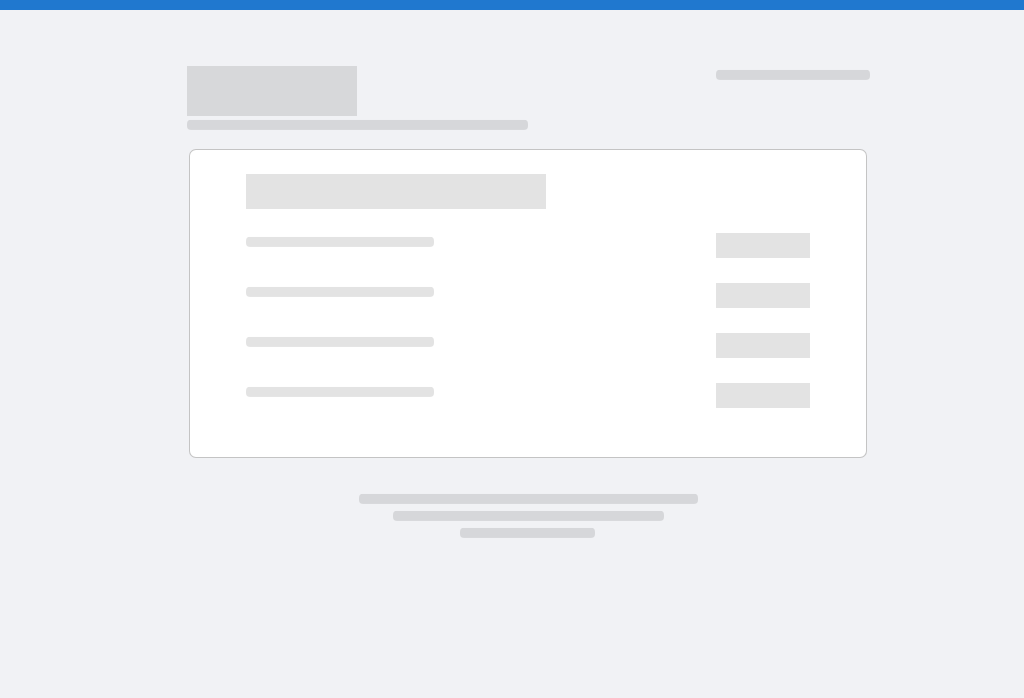 scroll, scrollTop: 0, scrollLeft: 0, axis: both 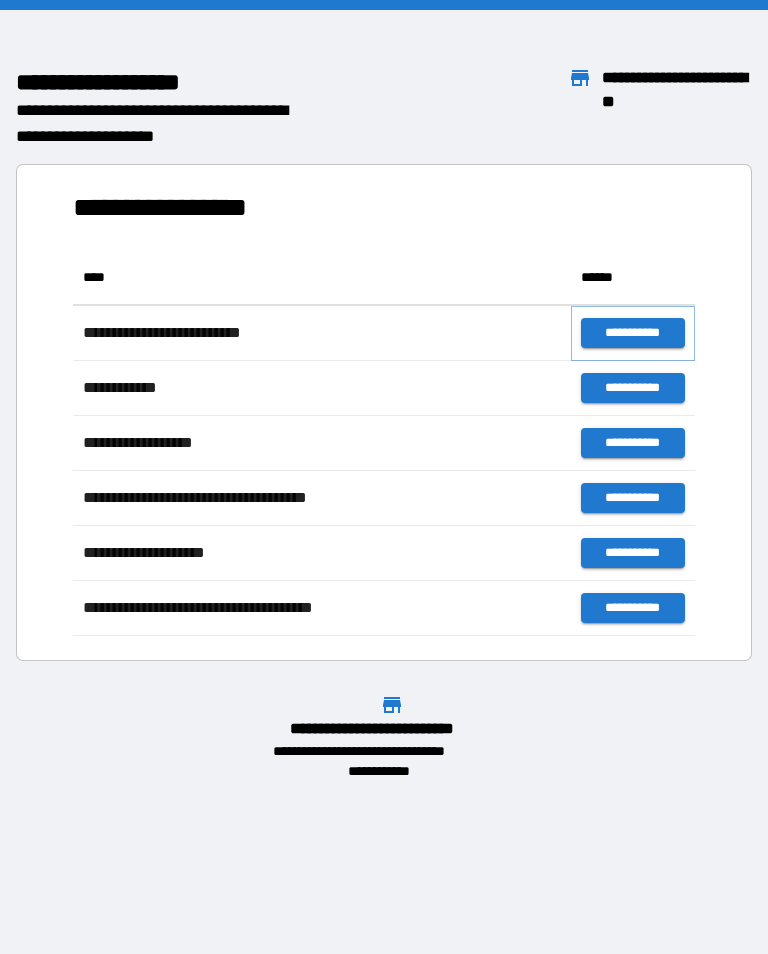 click on "**********" at bounding box center (633, 333) 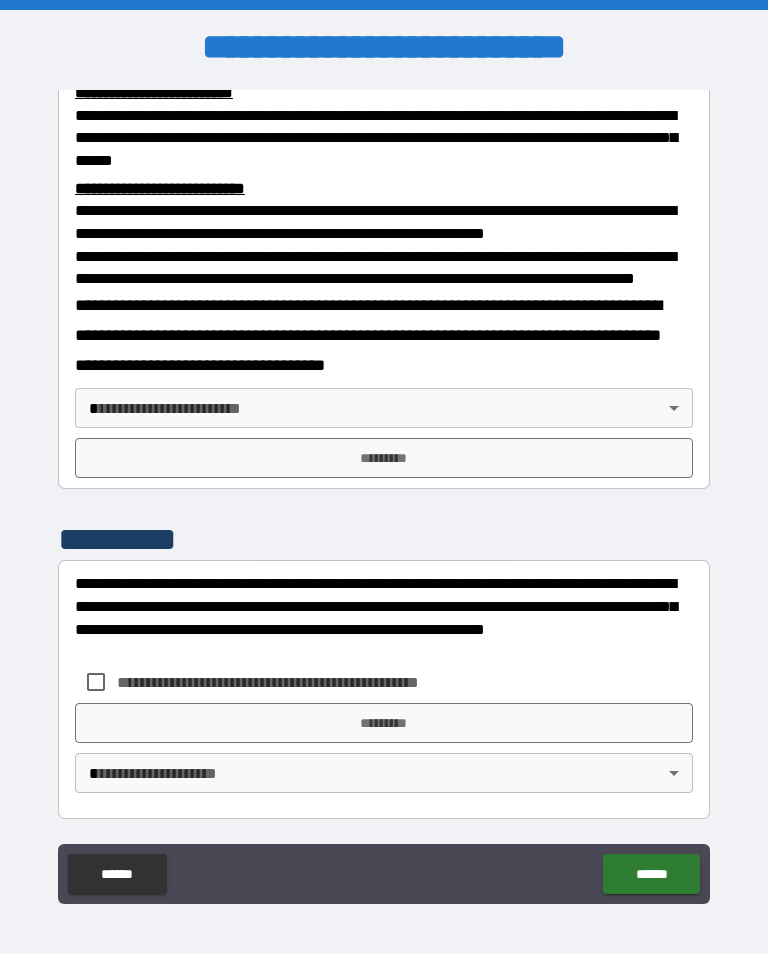 scroll, scrollTop: 734, scrollLeft: 0, axis: vertical 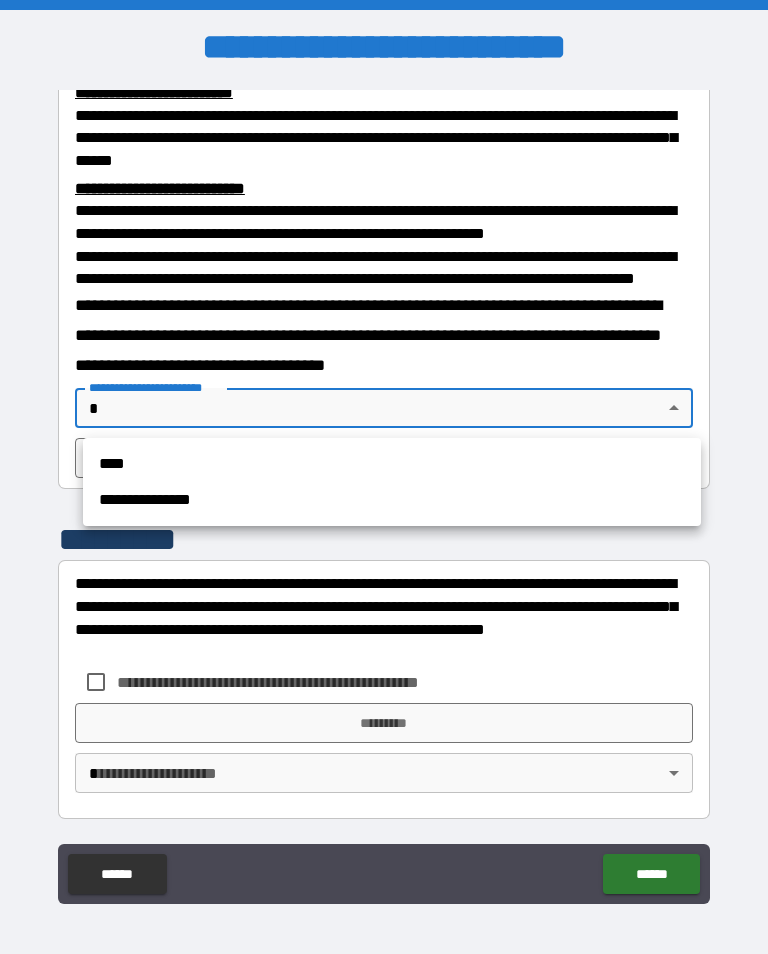 click on "**********" at bounding box center (392, 500) 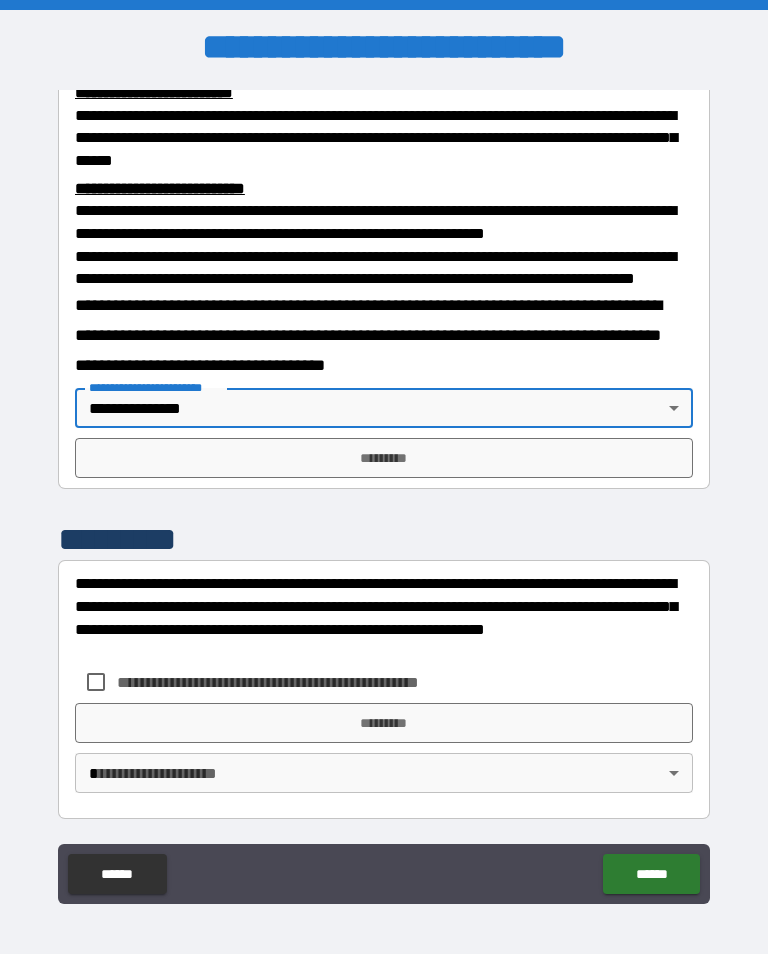 type on "**********" 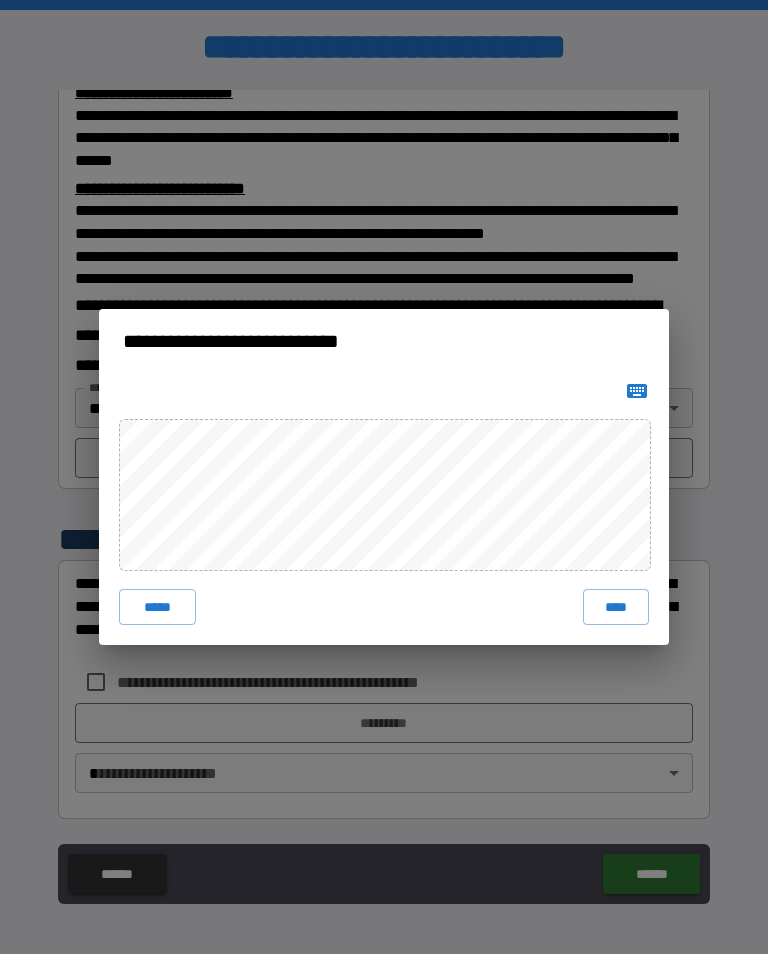 click on "****" at bounding box center [616, 607] 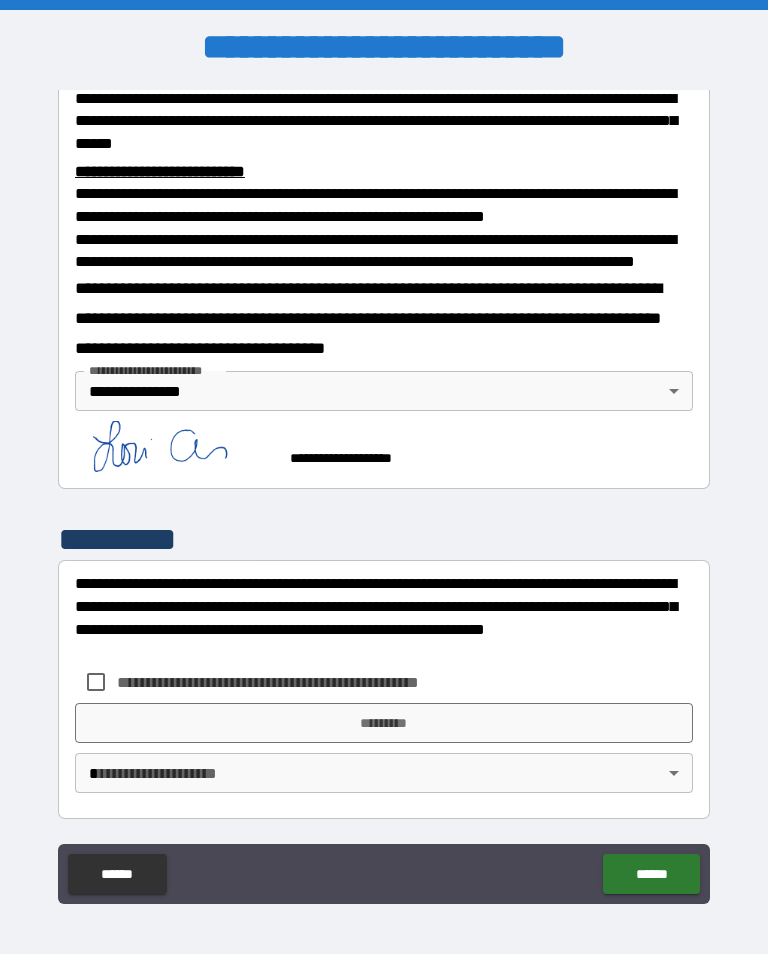 scroll, scrollTop: 751, scrollLeft: 0, axis: vertical 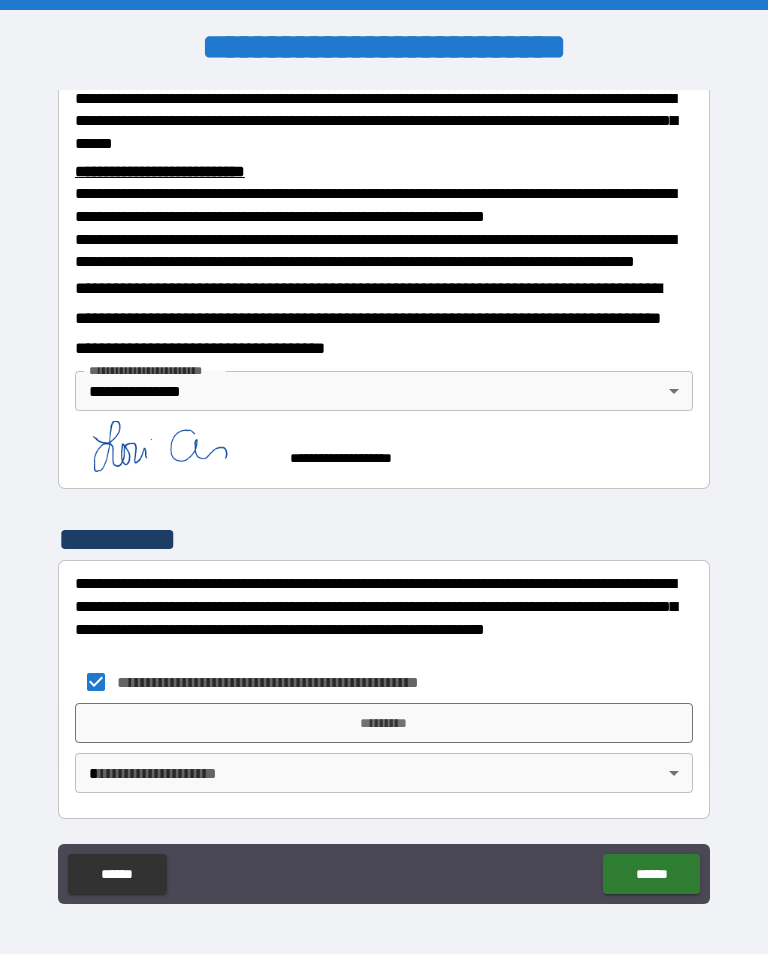 click on "**********" at bounding box center [384, 492] 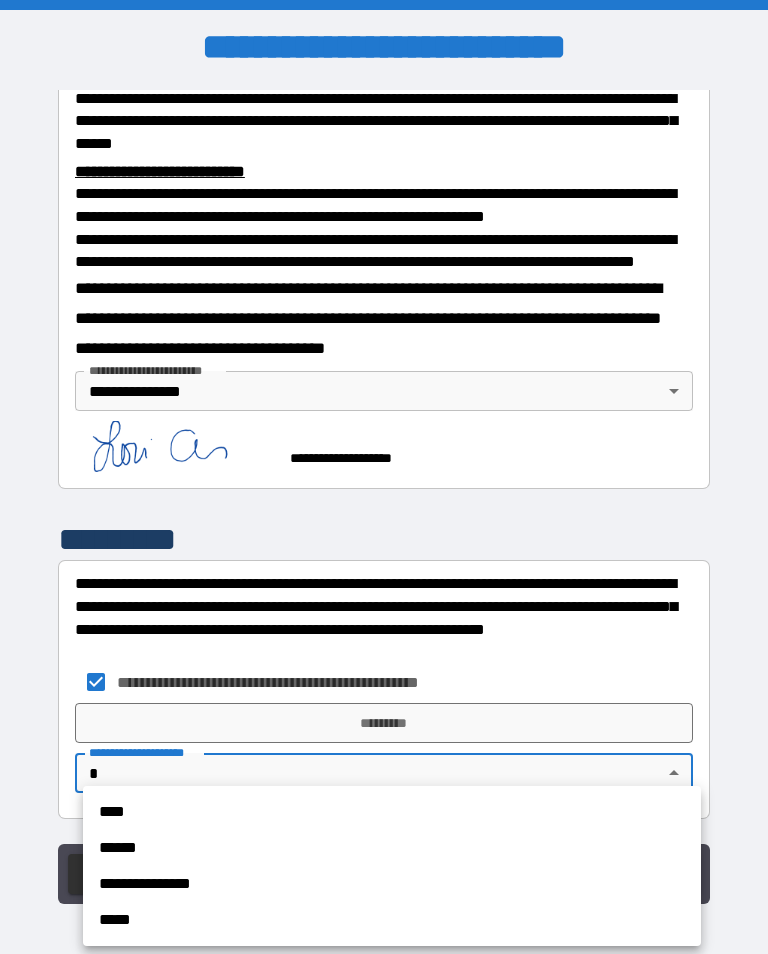 click on "**********" at bounding box center (392, 884) 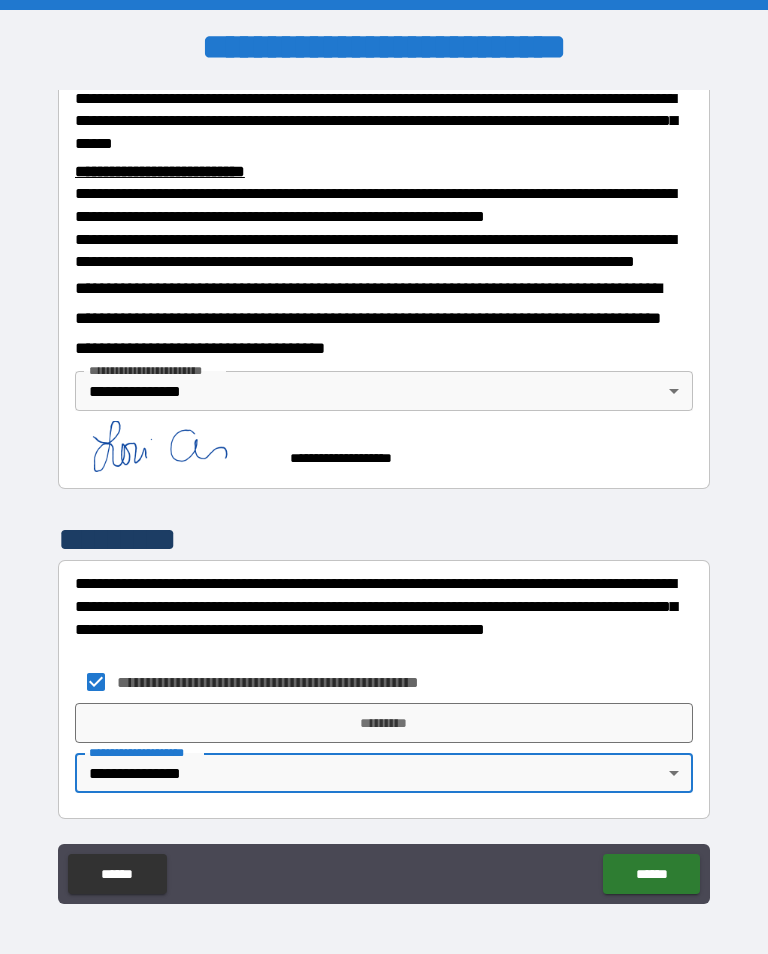 scroll, scrollTop: 751, scrollLeft: 0, axis: vertical 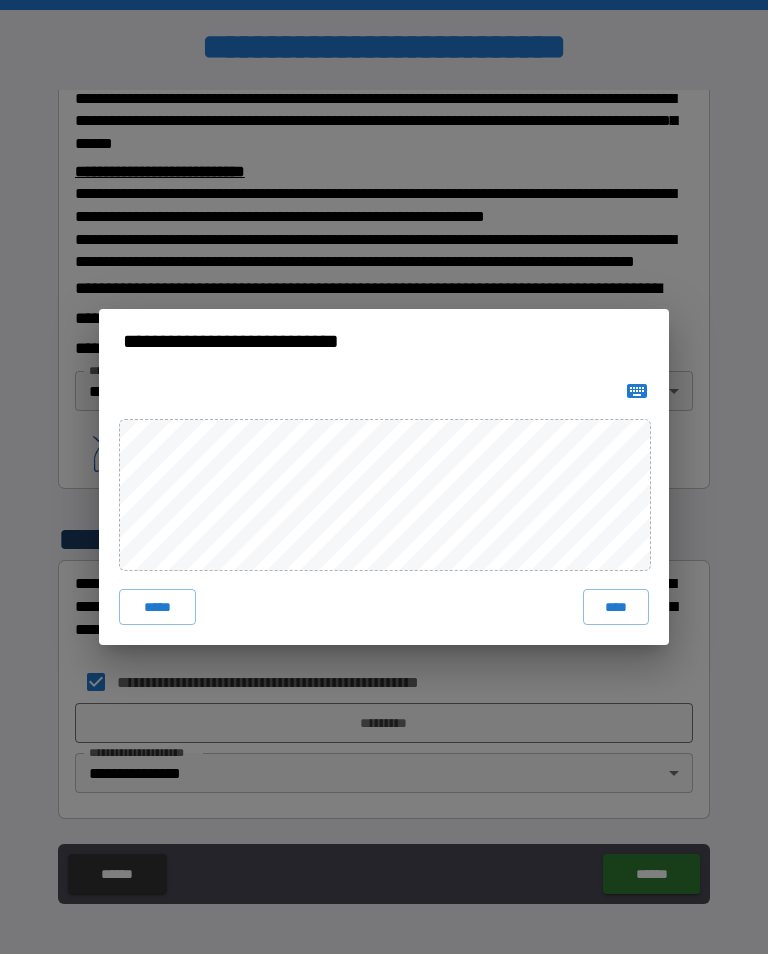 click on "****" at bounding box center [616, 607] 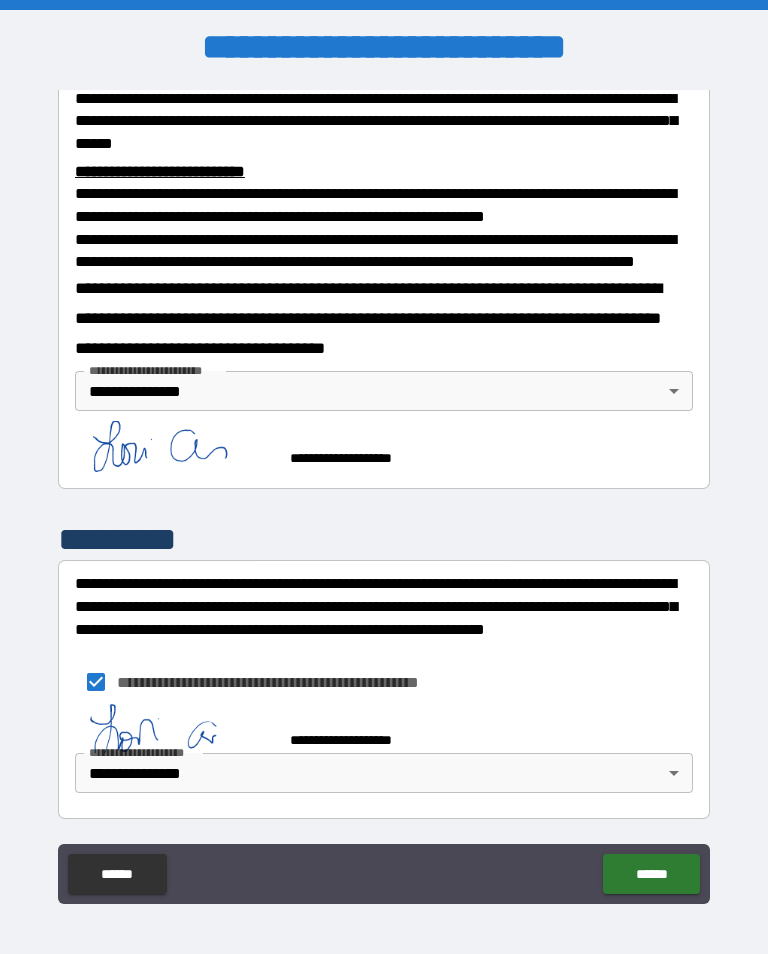scroll, scrollTop: 741, scrollLeft: 0, axis: vertical 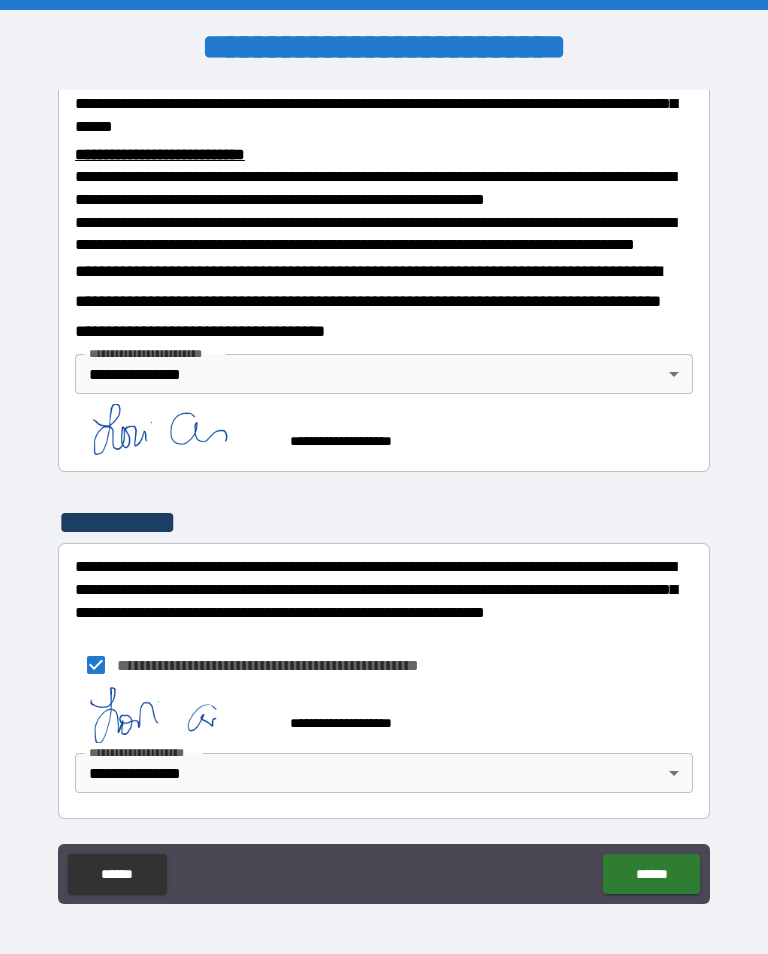 click on "******" at bounding box center [651, 874] 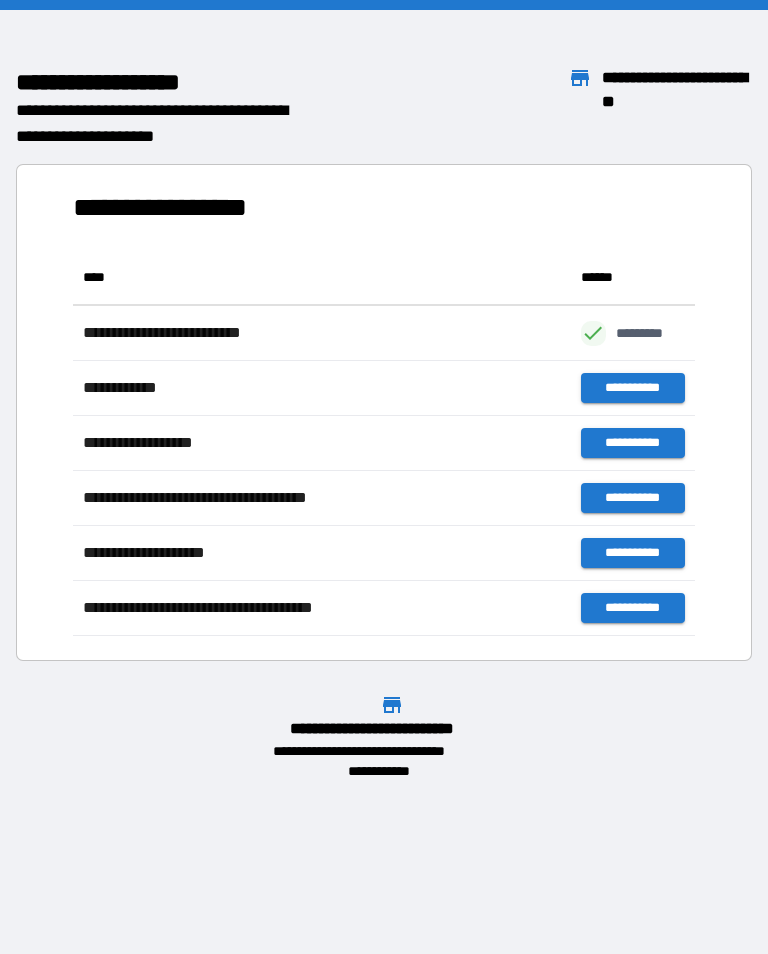 scroll, scrollTop: 1, scrollLeft: 1, axis: both 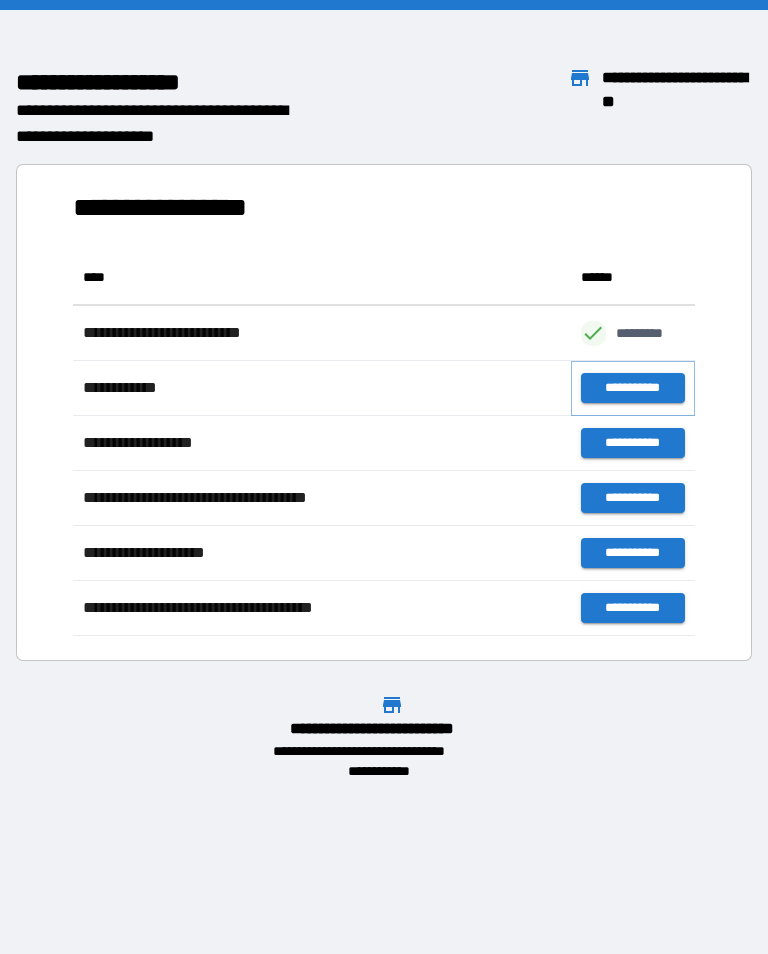 click on "**********" at bounding box center [633, 388] 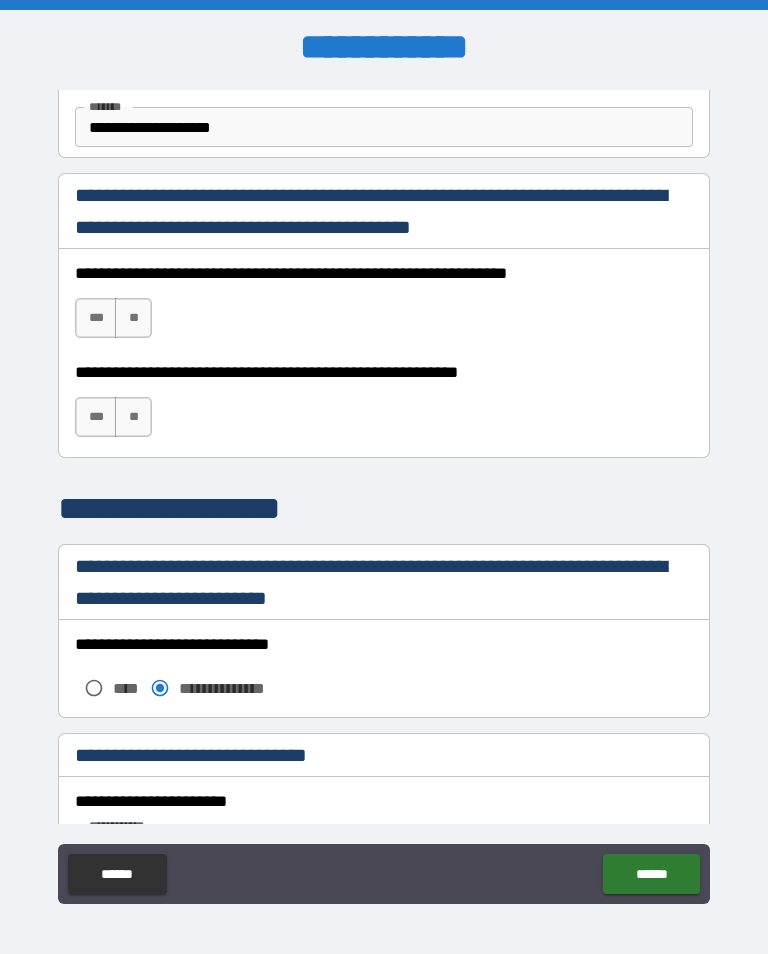 scroll, scrollTop: 1285, scrollLeft: 0, axis: vertical 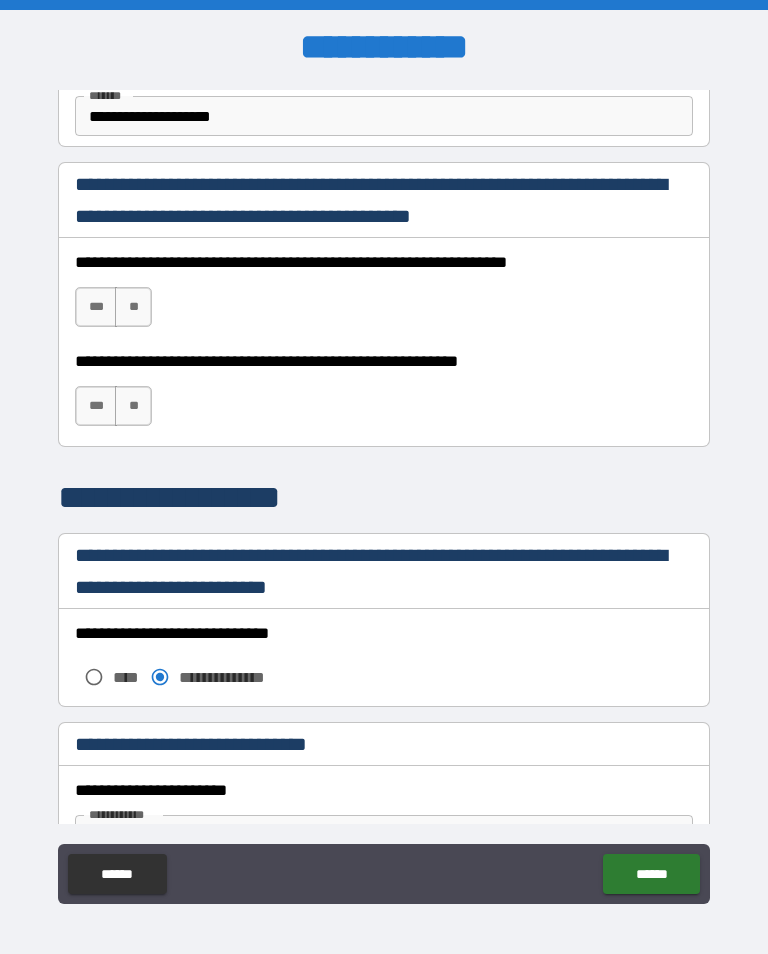click on "***" at bounding box center (96, 307) 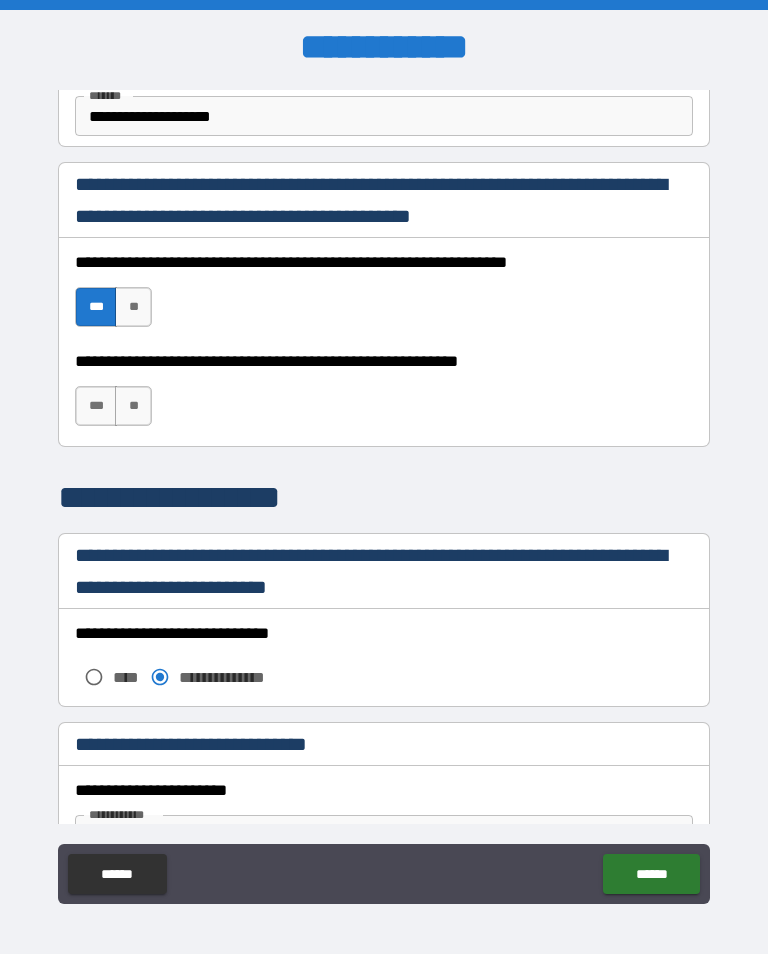 click on "***" at bounding box center [96, 406] 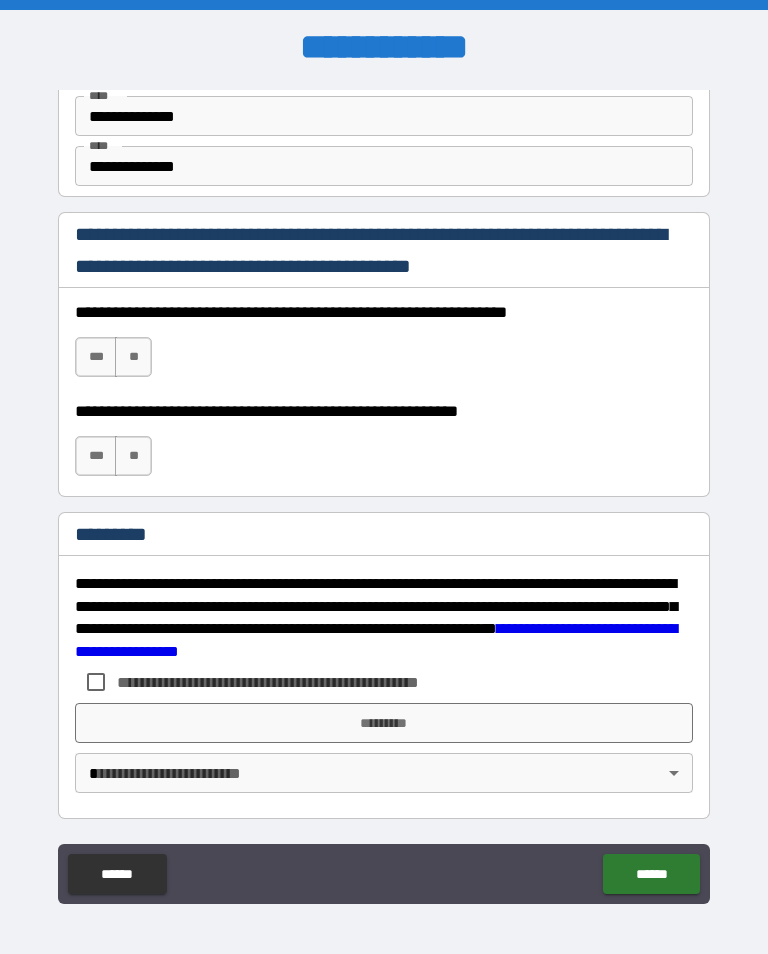 scroll, scrollTop: 2872, scrollLeft: 0, axis: vertical 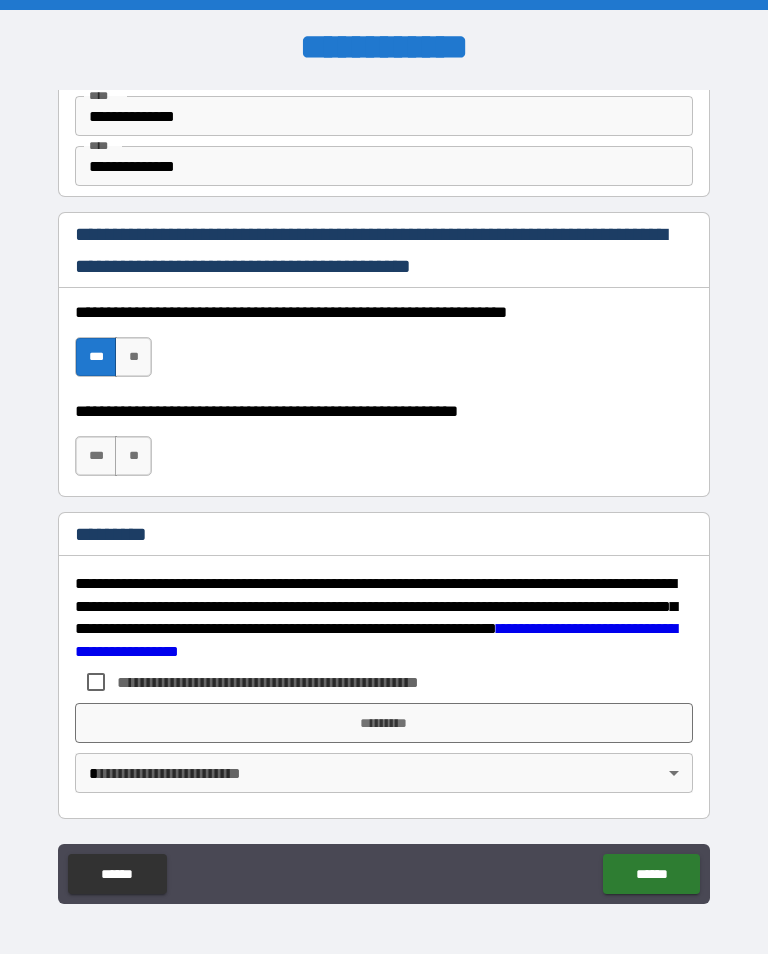 click on "***" at bounding box center [96, 456] 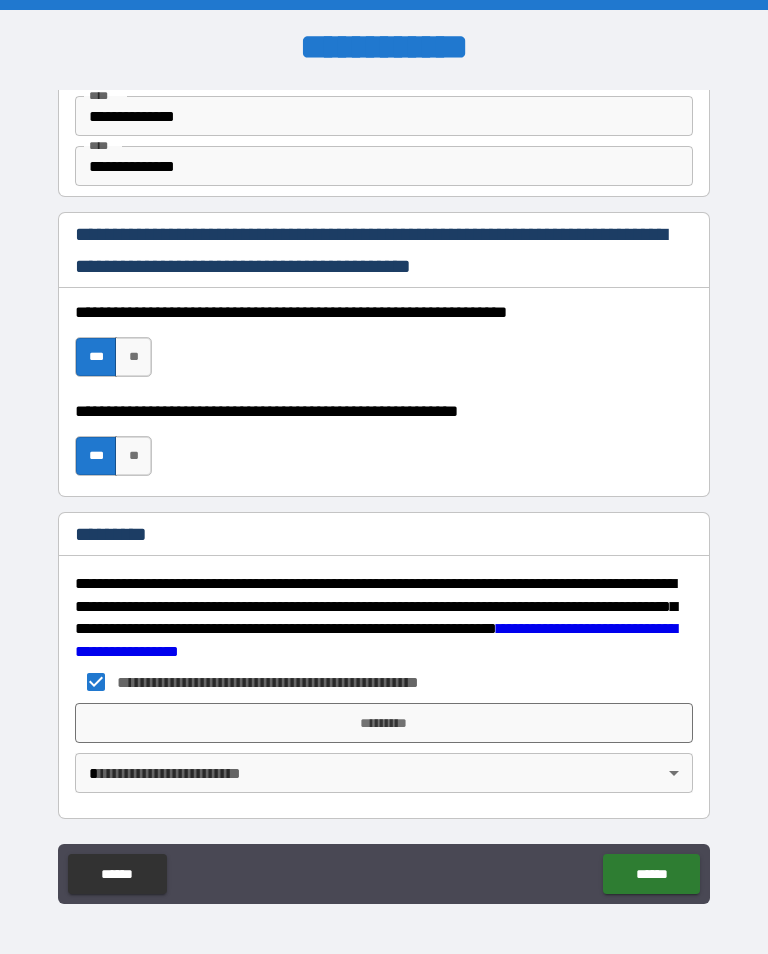 click on "*********" at bounding box center [384, 723] 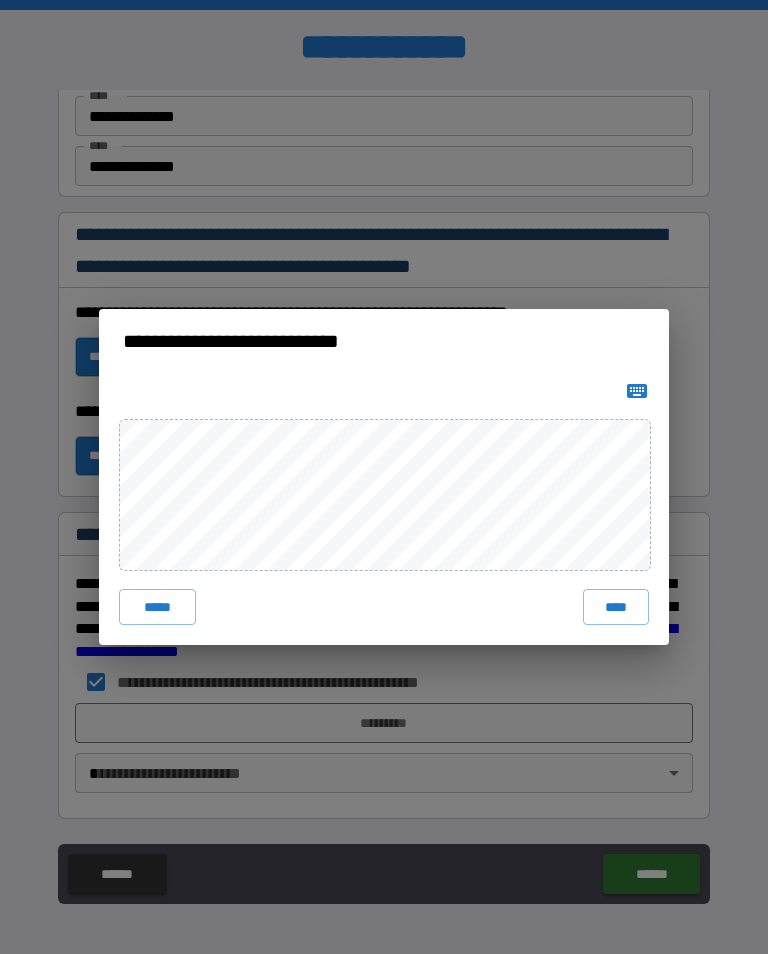 click on "****" at bounding box center (616, 607) 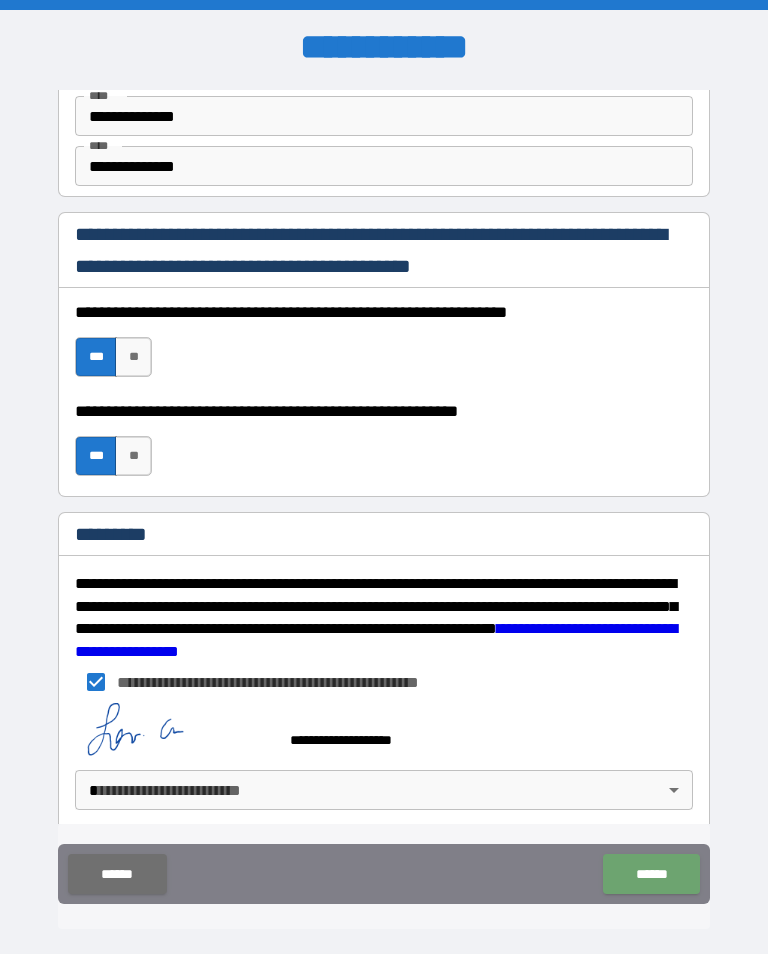 click on "******" at bounding box center (651, 874) 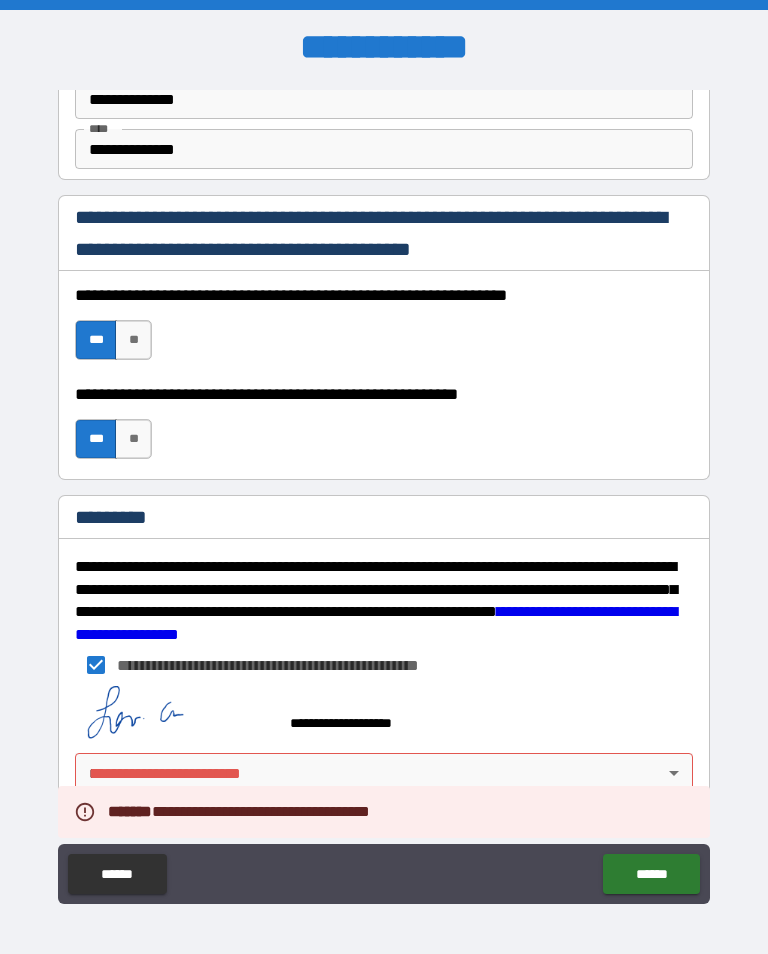 scroll, scrollTop: 2889, scrollLeft: 0, axis: vertical 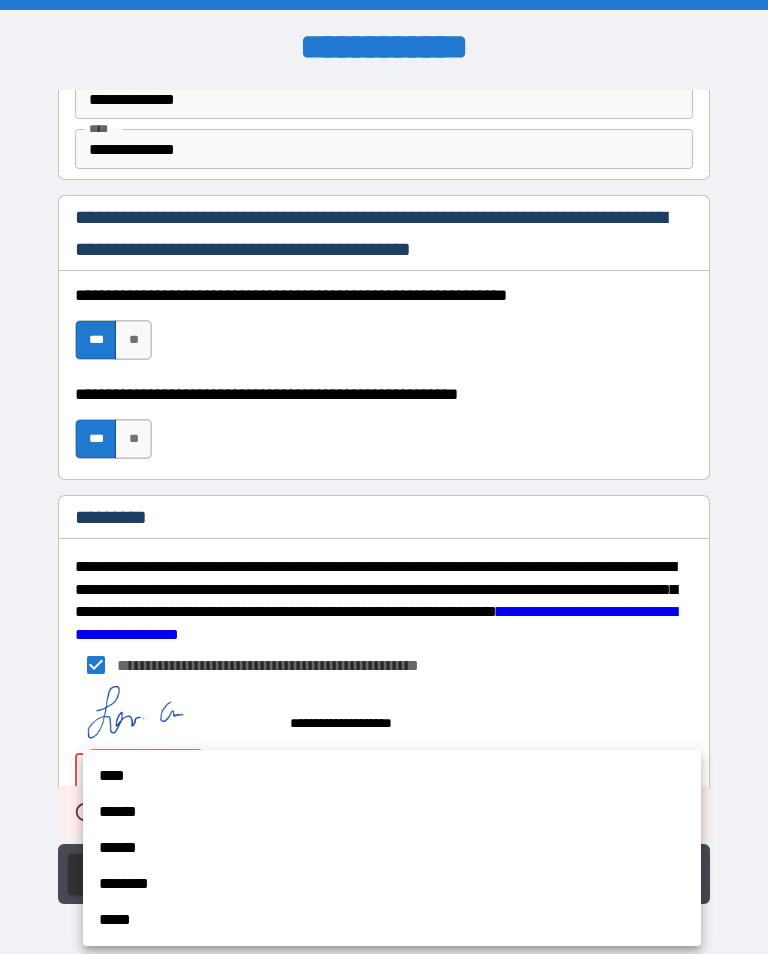 click on "******" at bounding box center (392, 812) 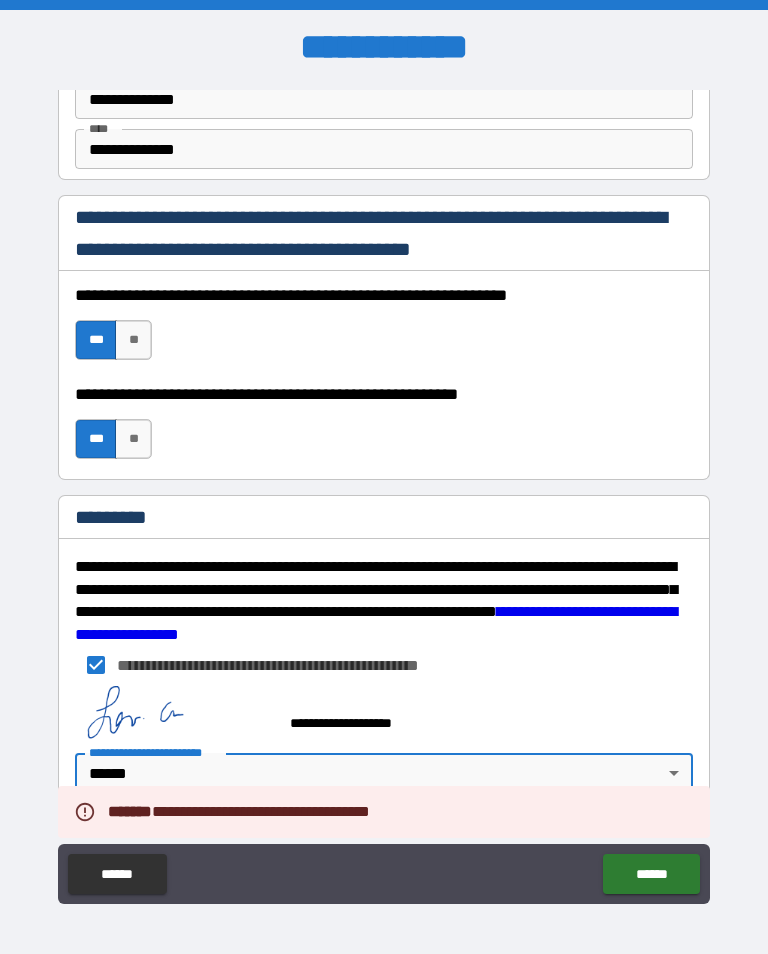 click on "******" at bounding box center (651, 874) 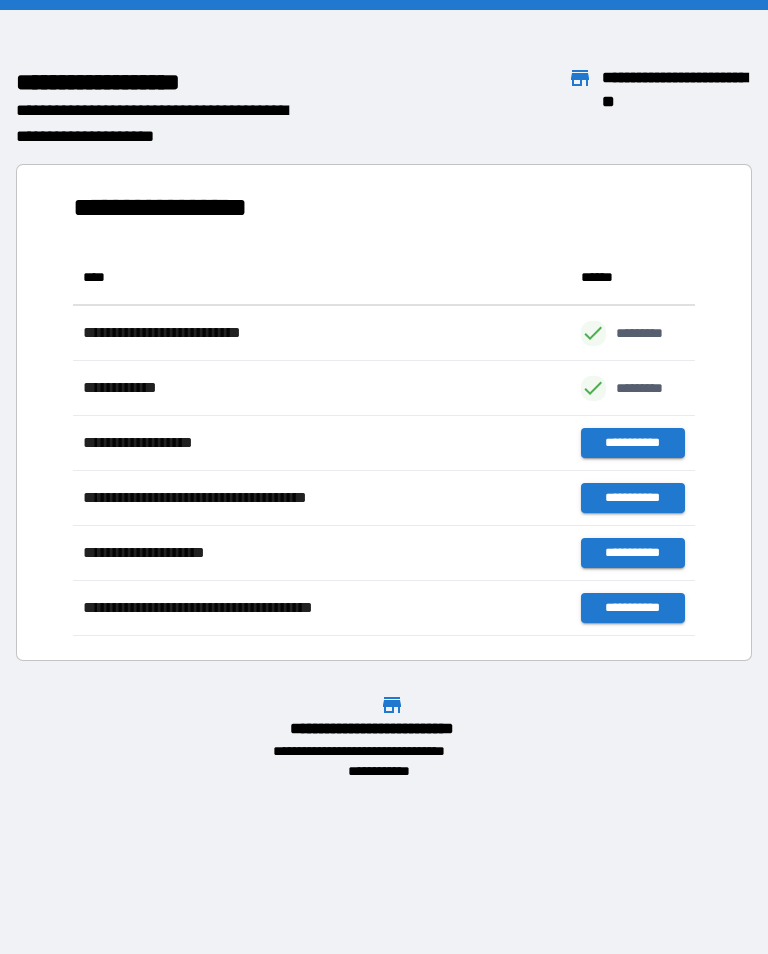 scroll, scrollTop: 1, scrollLeft: 1, axis: both 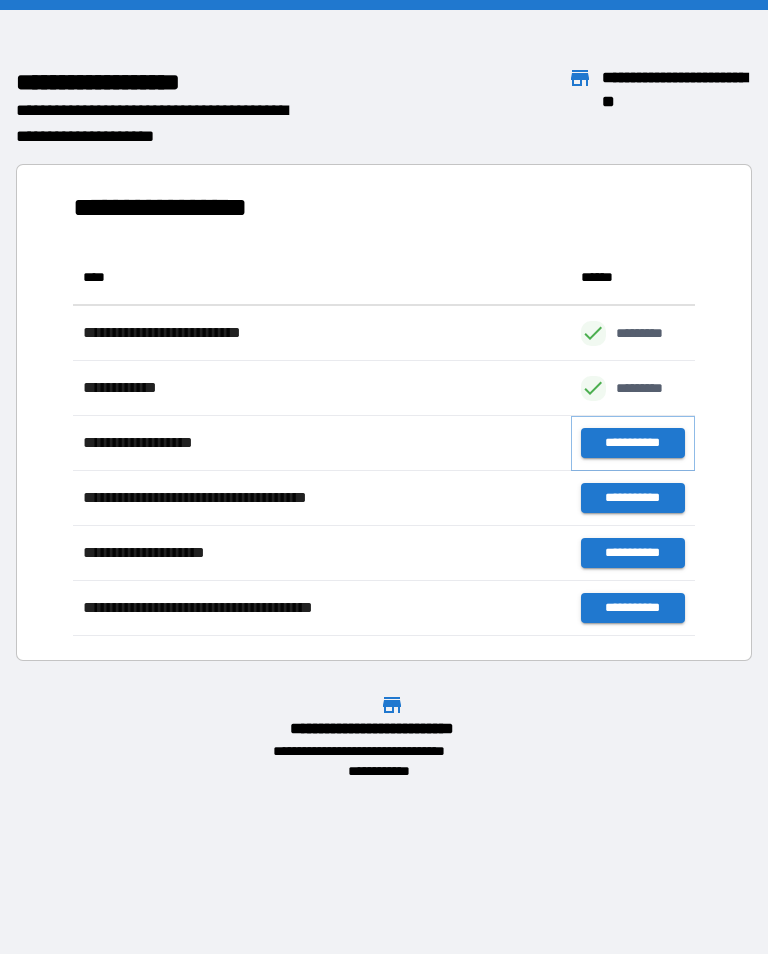 click on "**********" at bounding box center [633, 443] 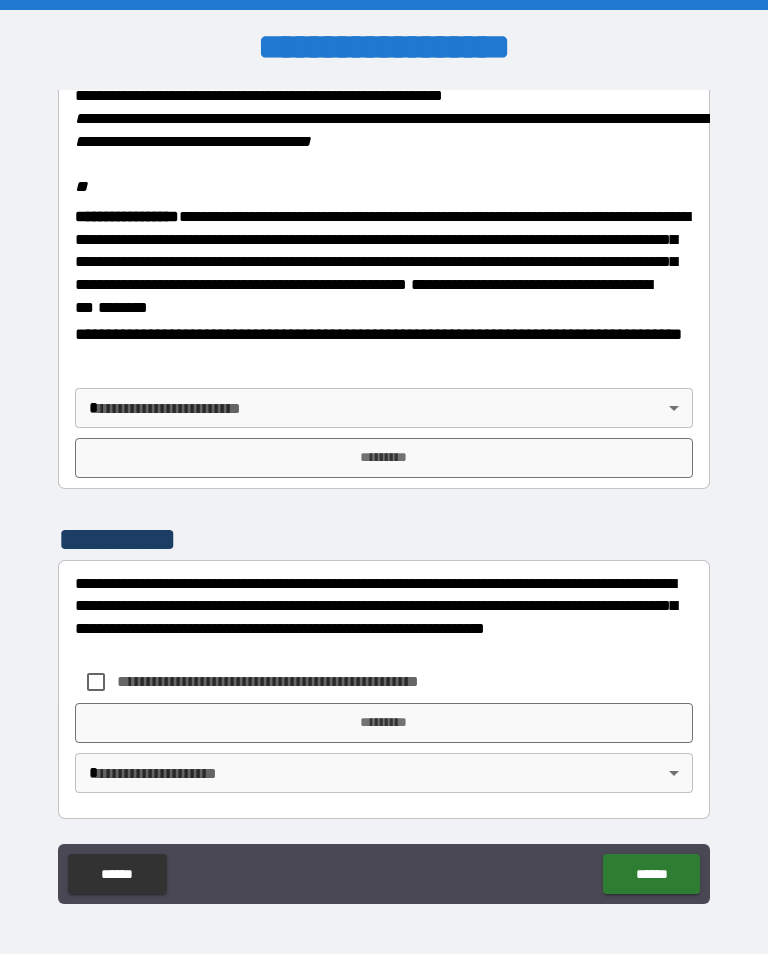 scroll, scrollTop: 2314, scrollLeft: 0, axis: vertical 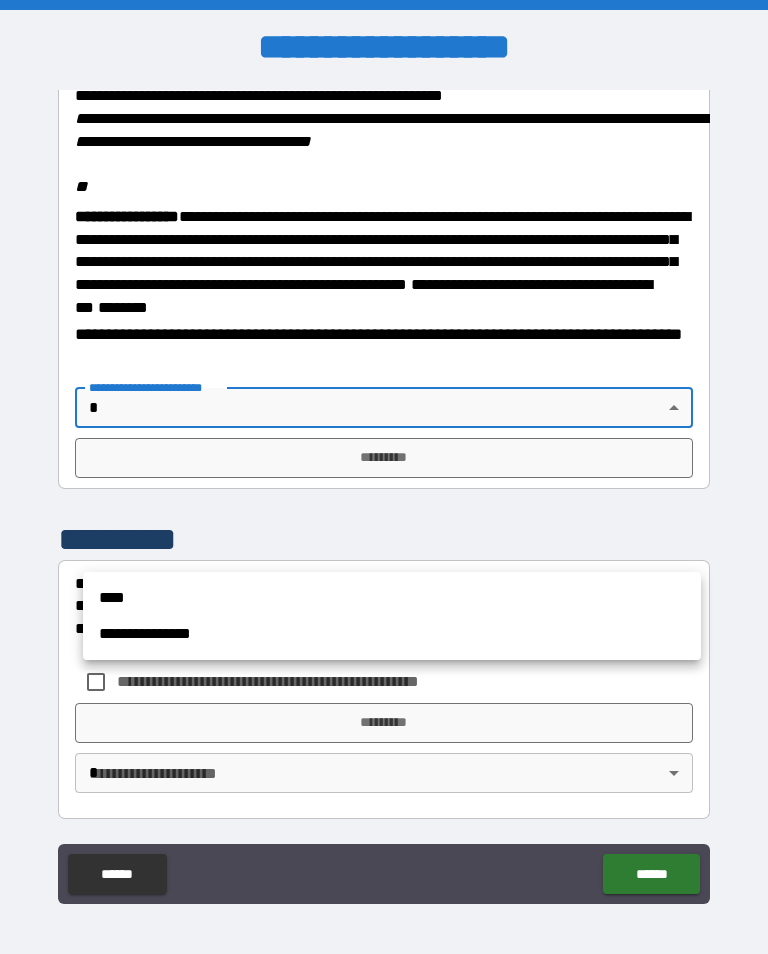 click on "**********" at bounding box center [392, 634] 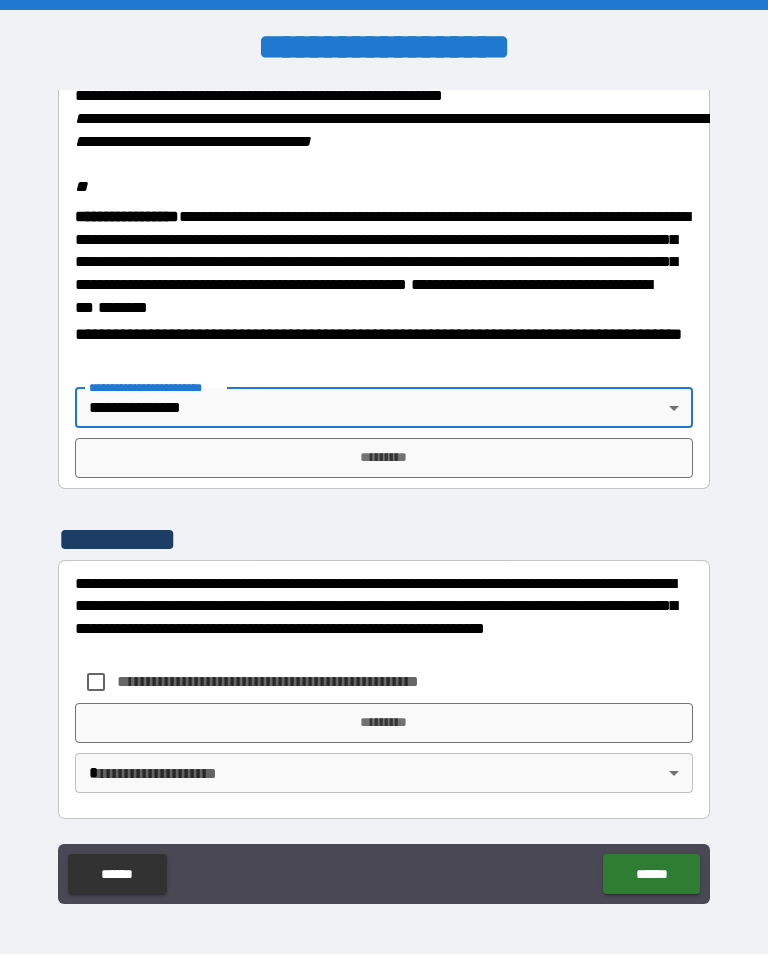 type on "**********" 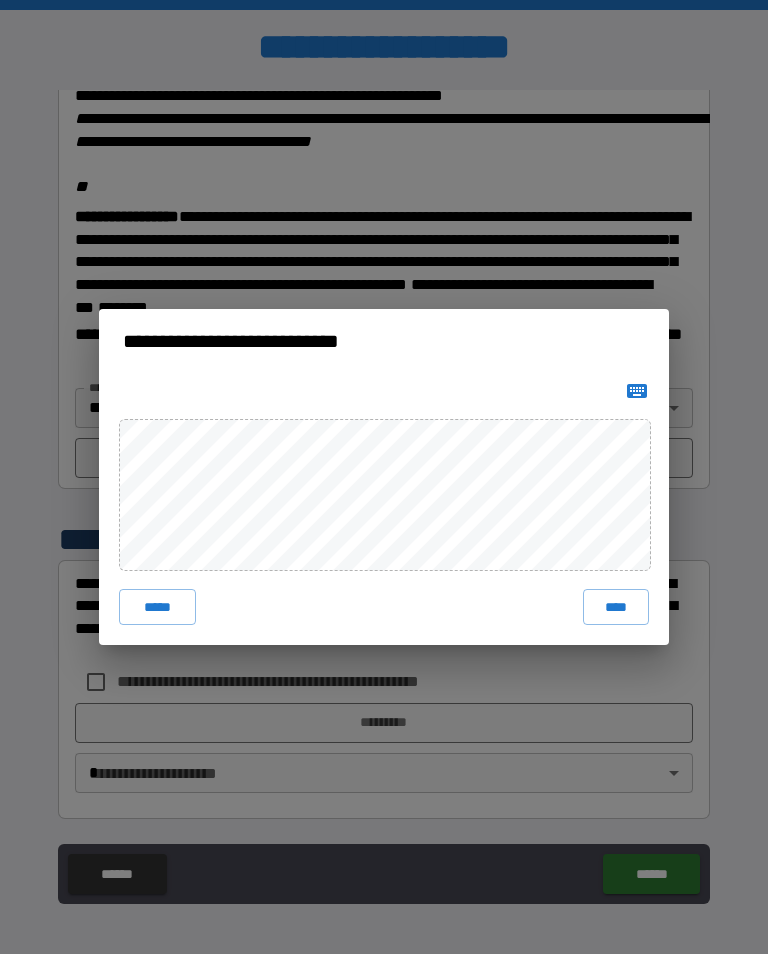 click on "****" at bounding box center [616, 607] 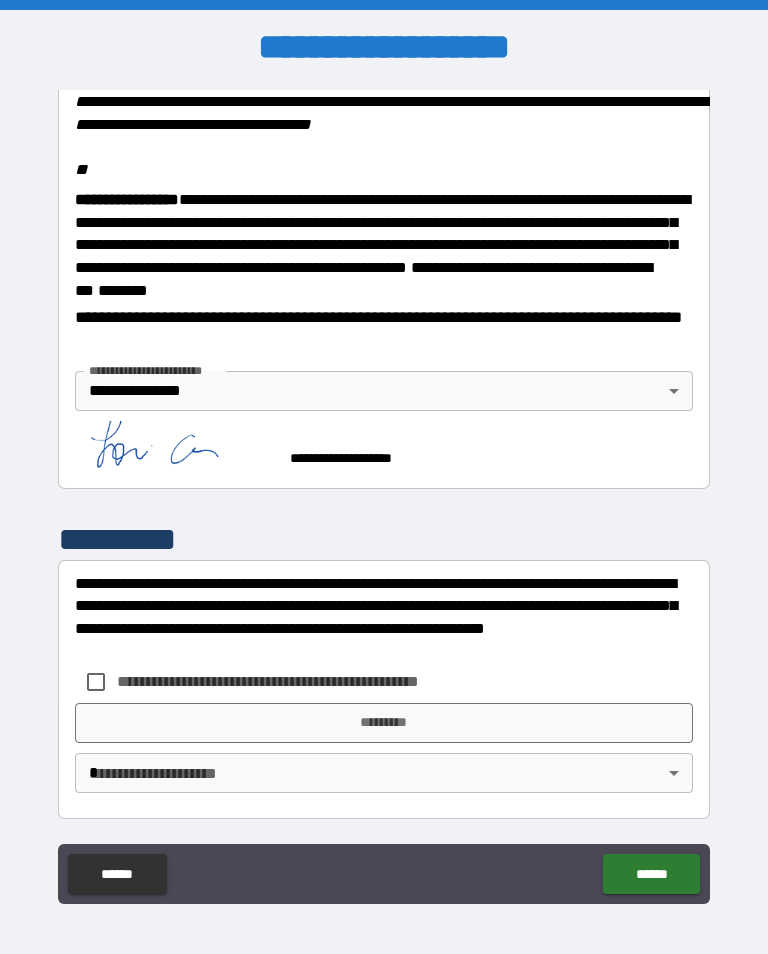 scroll, scrollTop: 2465, scrollLeft: 0, axis: vertical 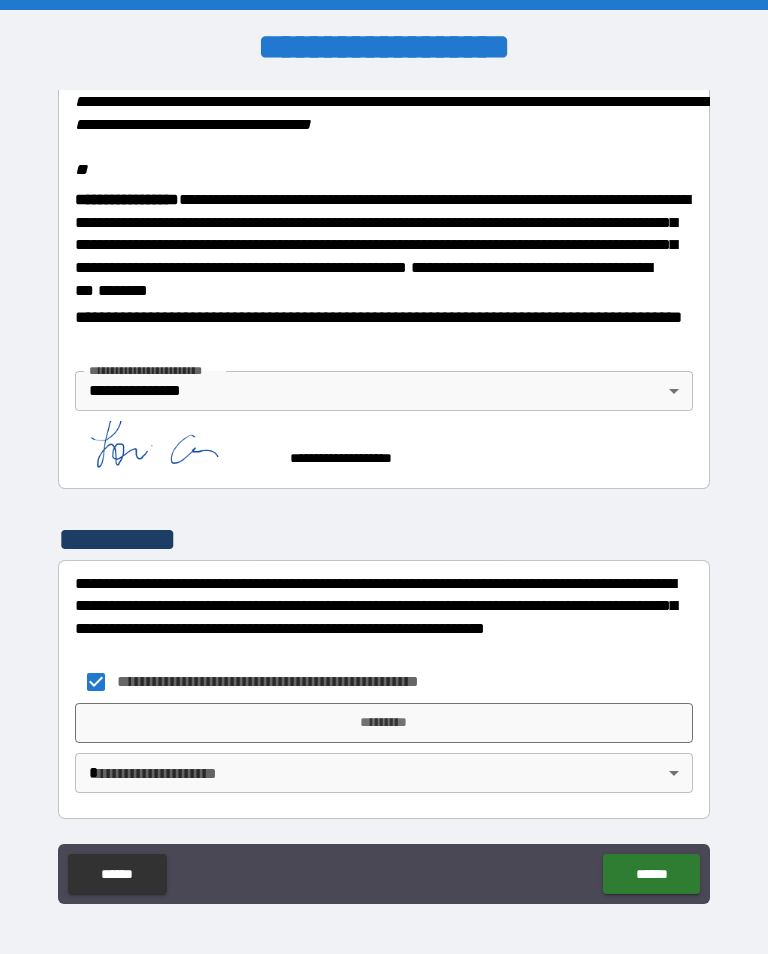 click on "*********" at bounding box center [384, 723] 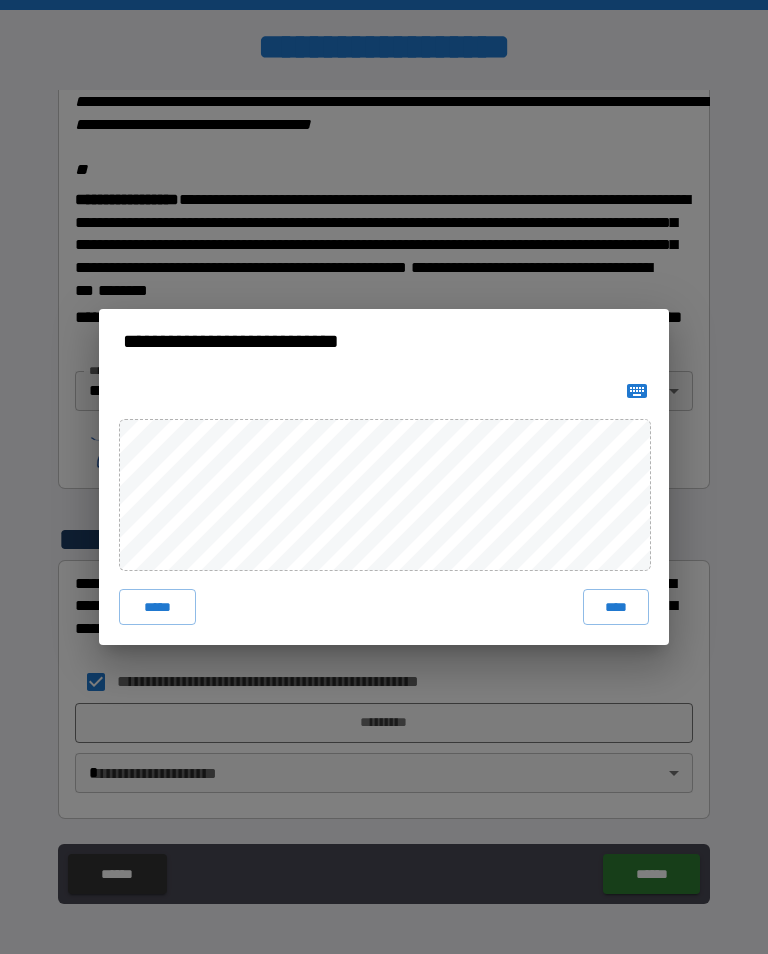 click on "****" at bounding box center [616, 607] 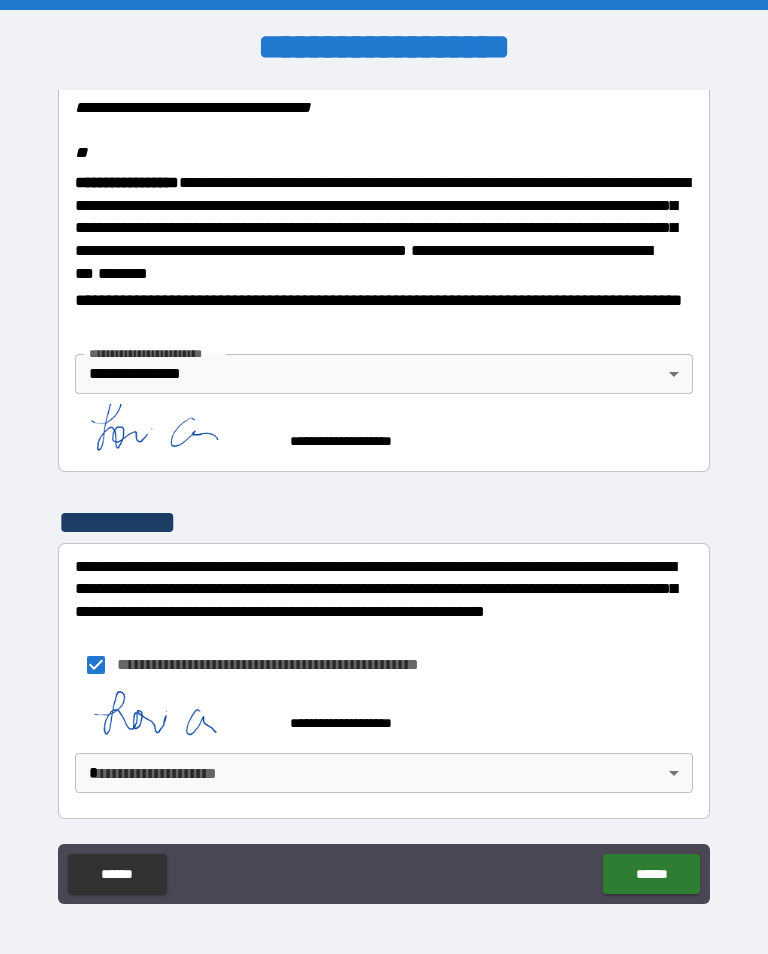 scroll, scrollTop: 2455, scrollLeft: 0, axis: vertical 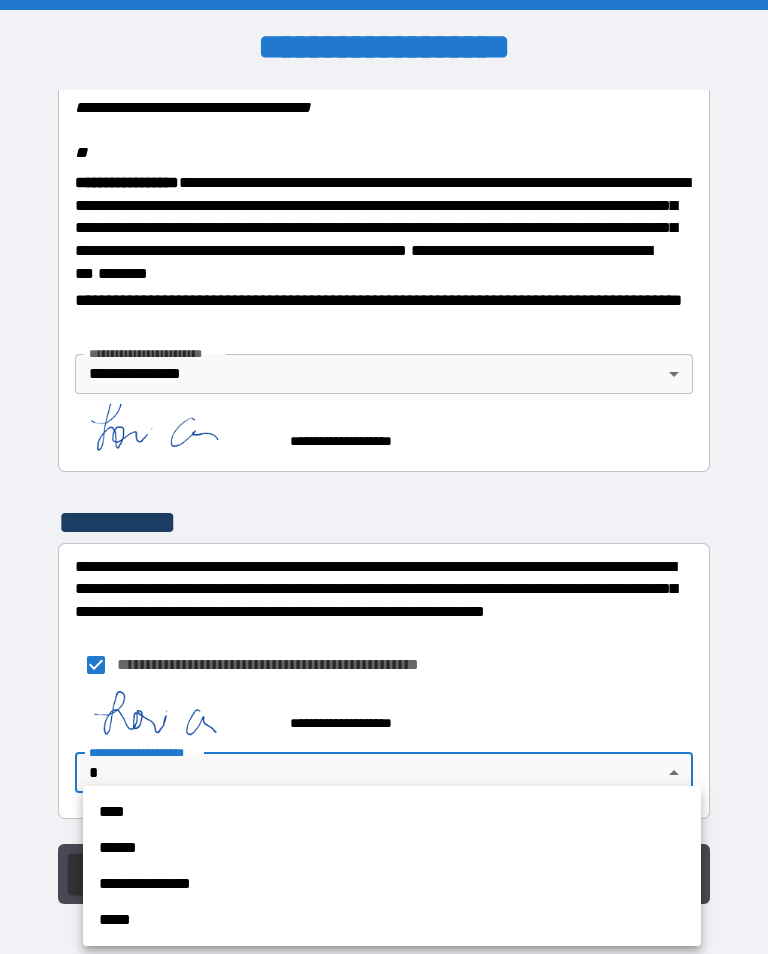click on "**********" at bounding box center (392, 884) 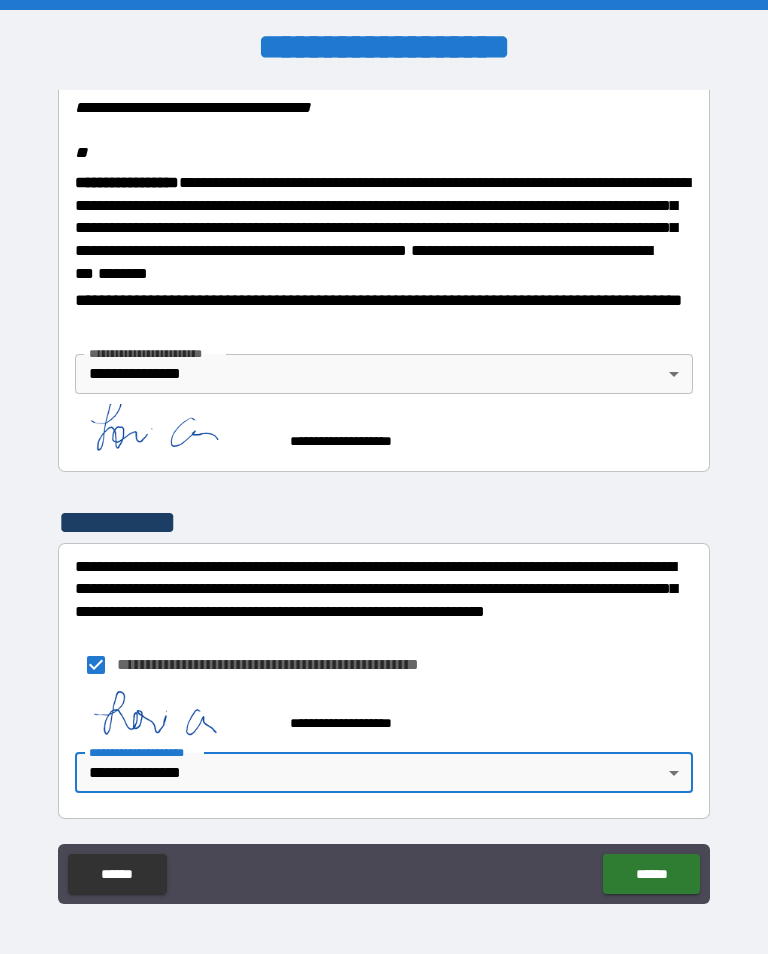 click on "******" at bounding box center (651, 874) 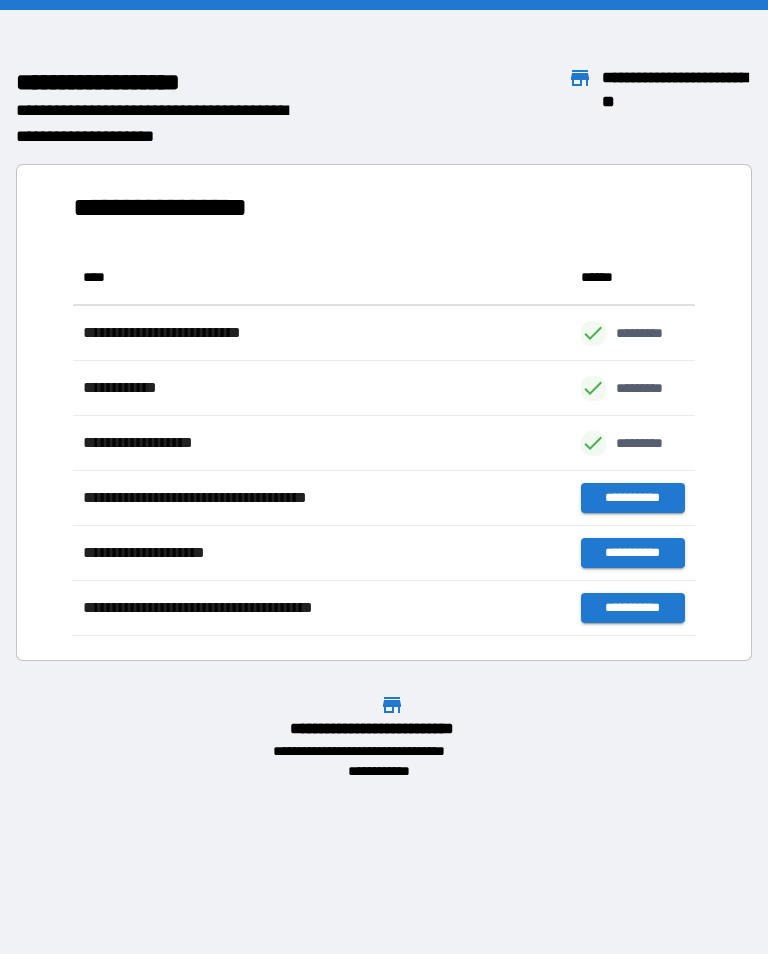 scroll, scrollTop: 1, scrollLeft: 1, axis: both 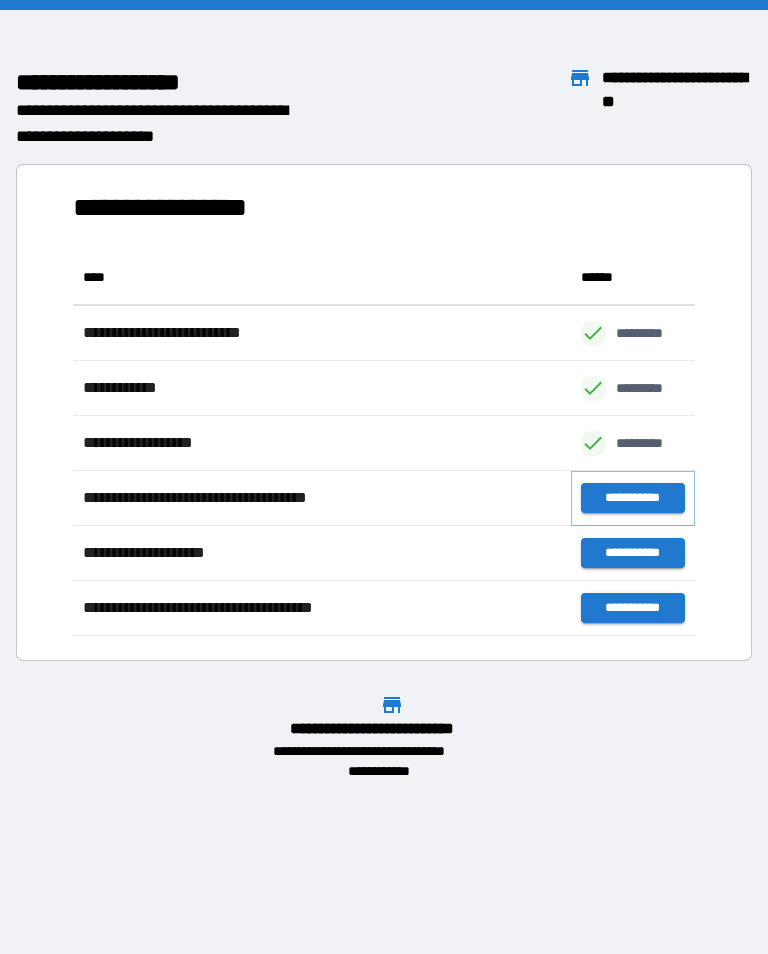 click on "**********" at bounding box center (633, 498) 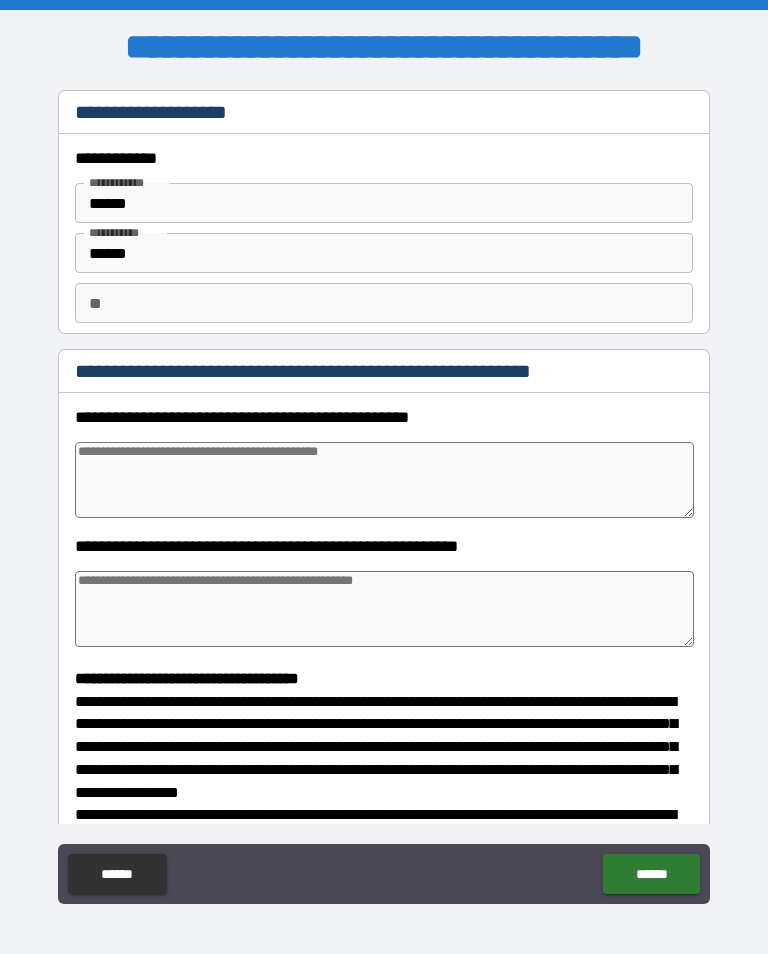 type on "*" 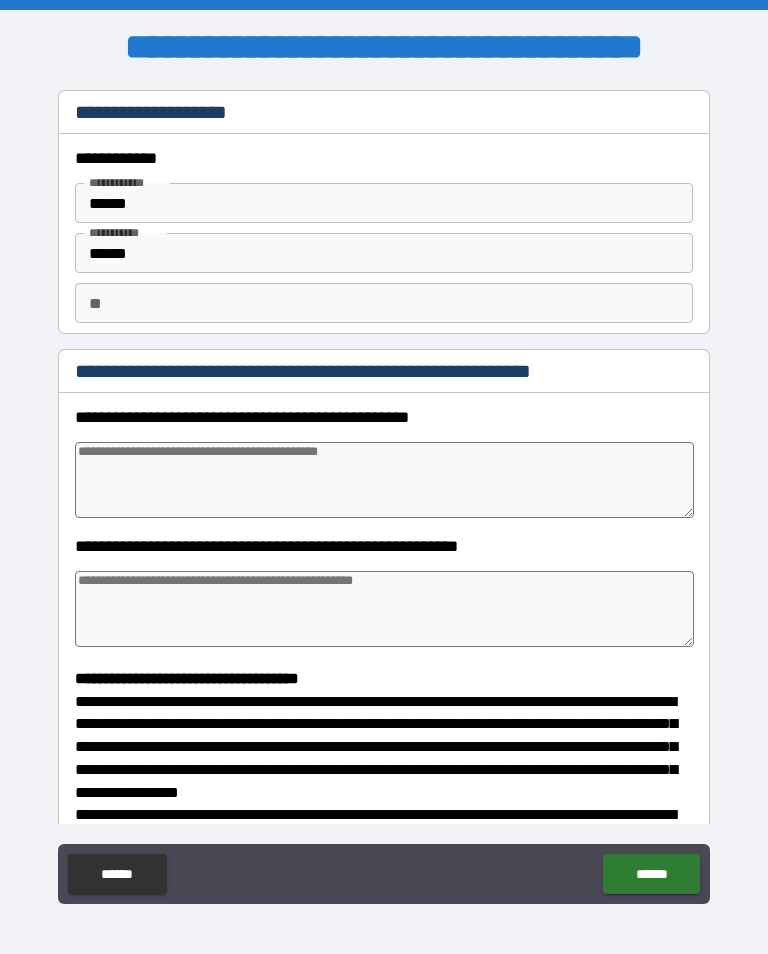 type on "*" 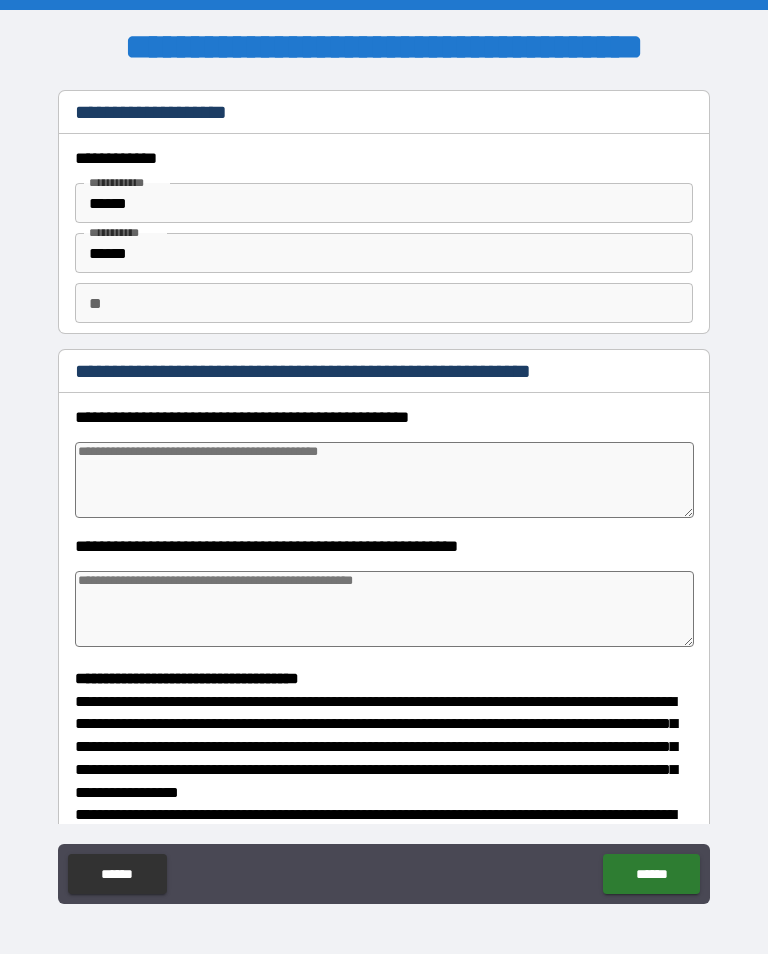 type on "*" 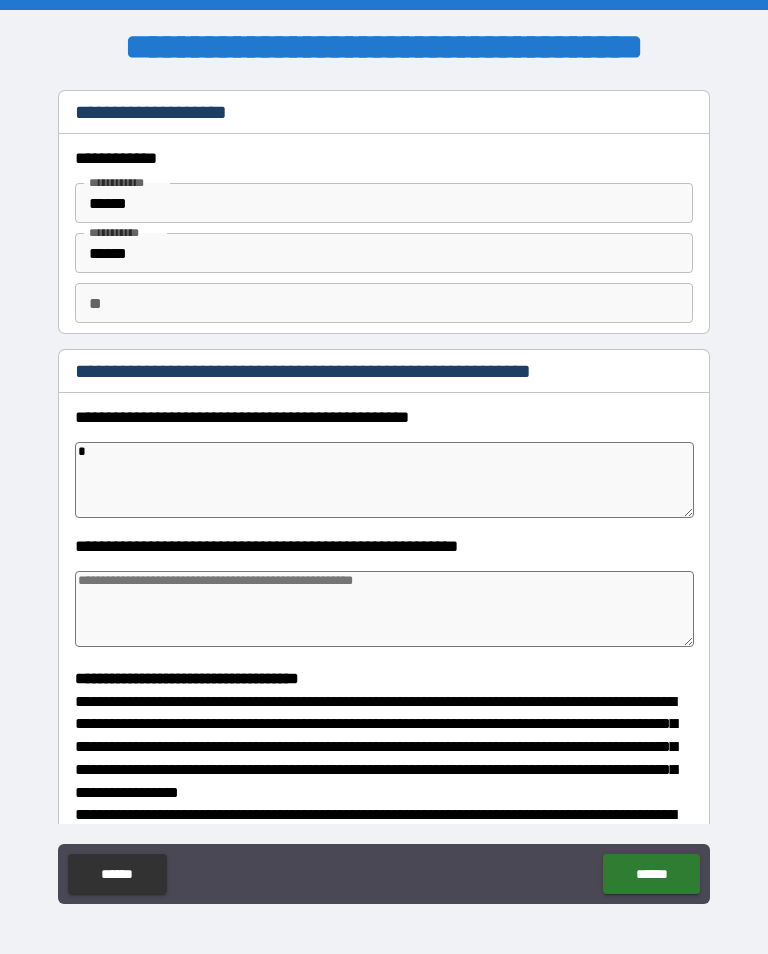 type on "*" 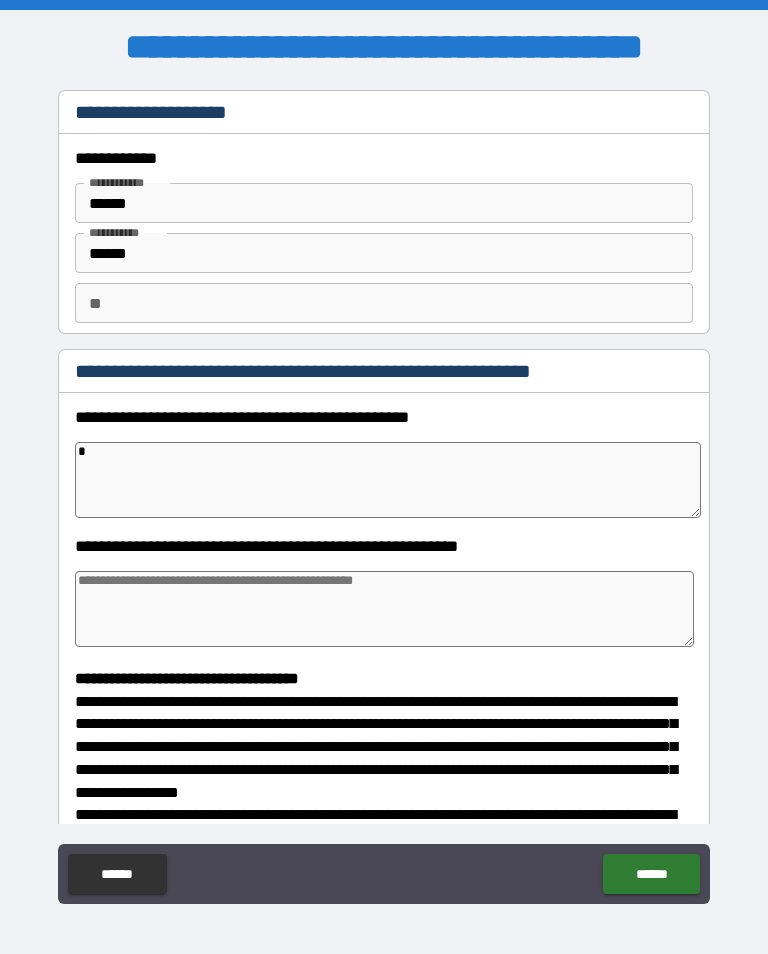 type on "*" 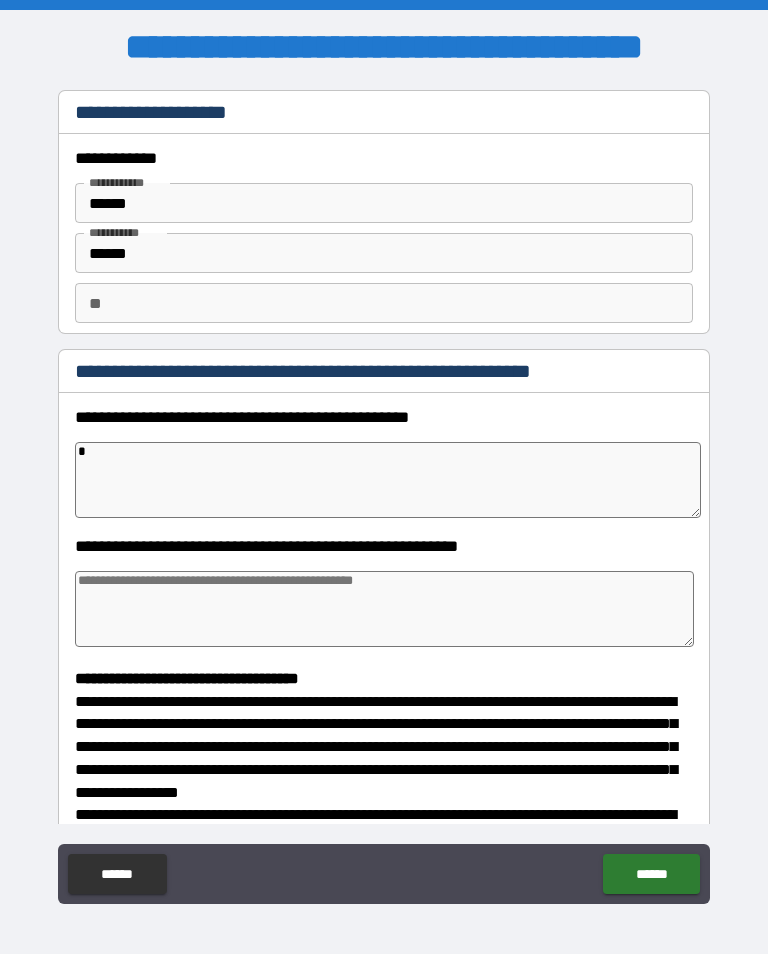 type on "*" 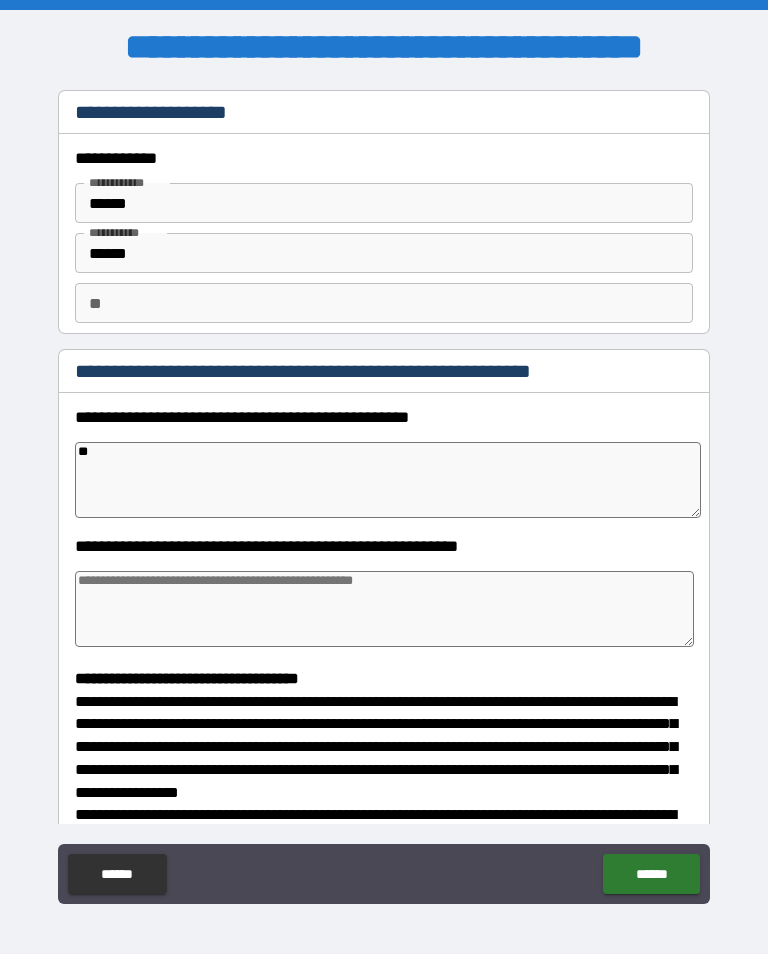 type on "*" 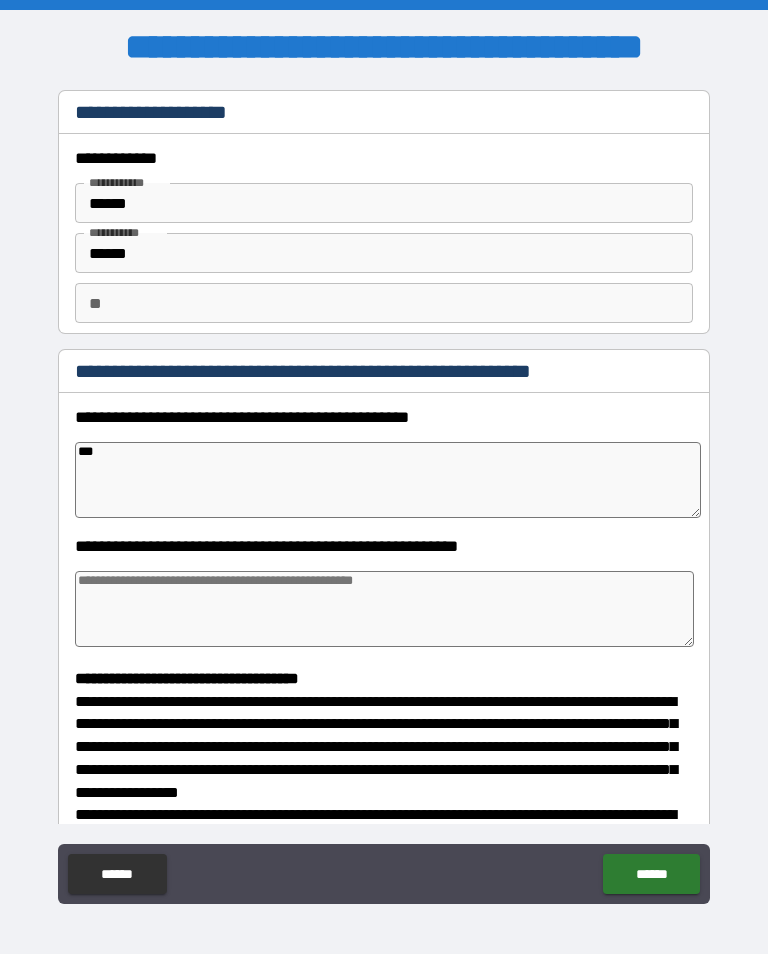 type on "*" 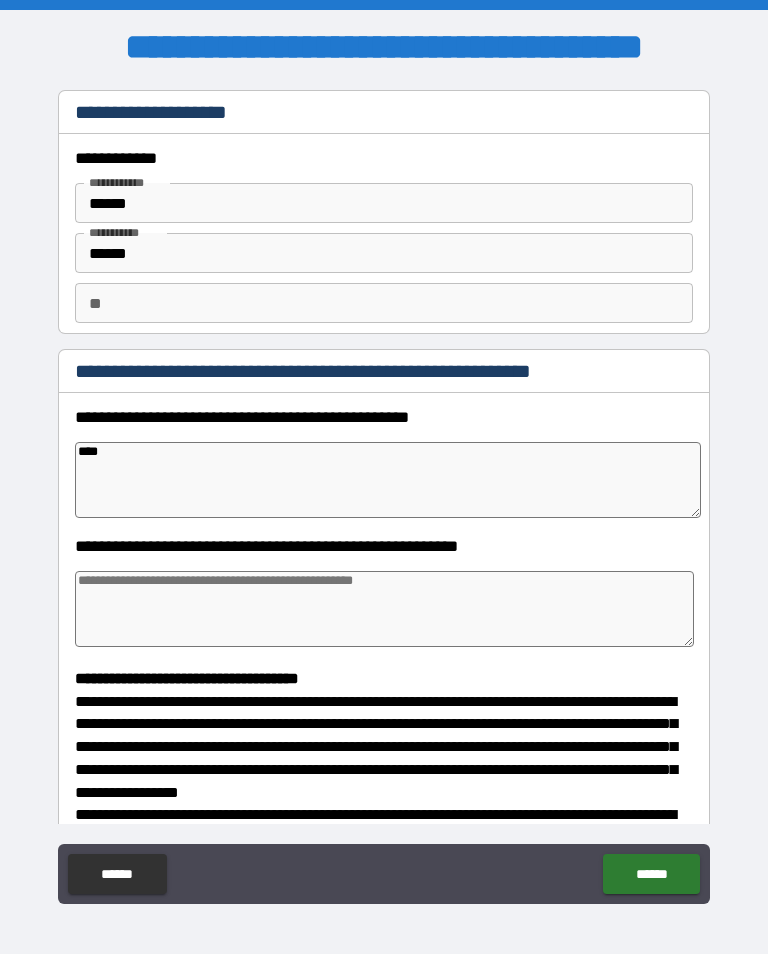 type on "*" 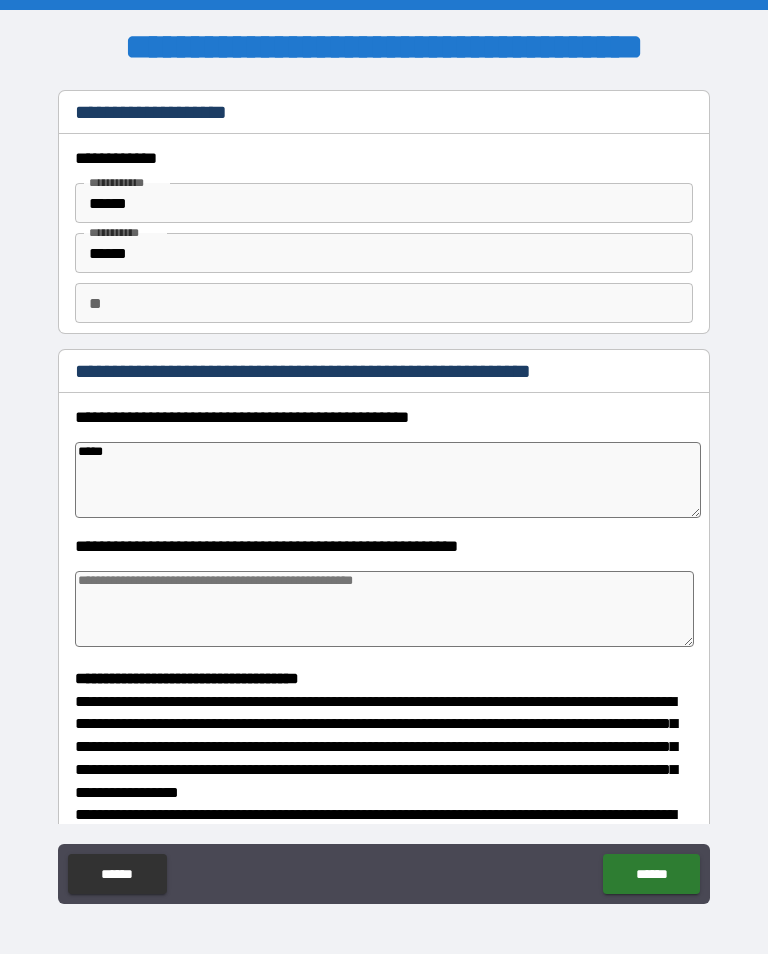 type on "*" 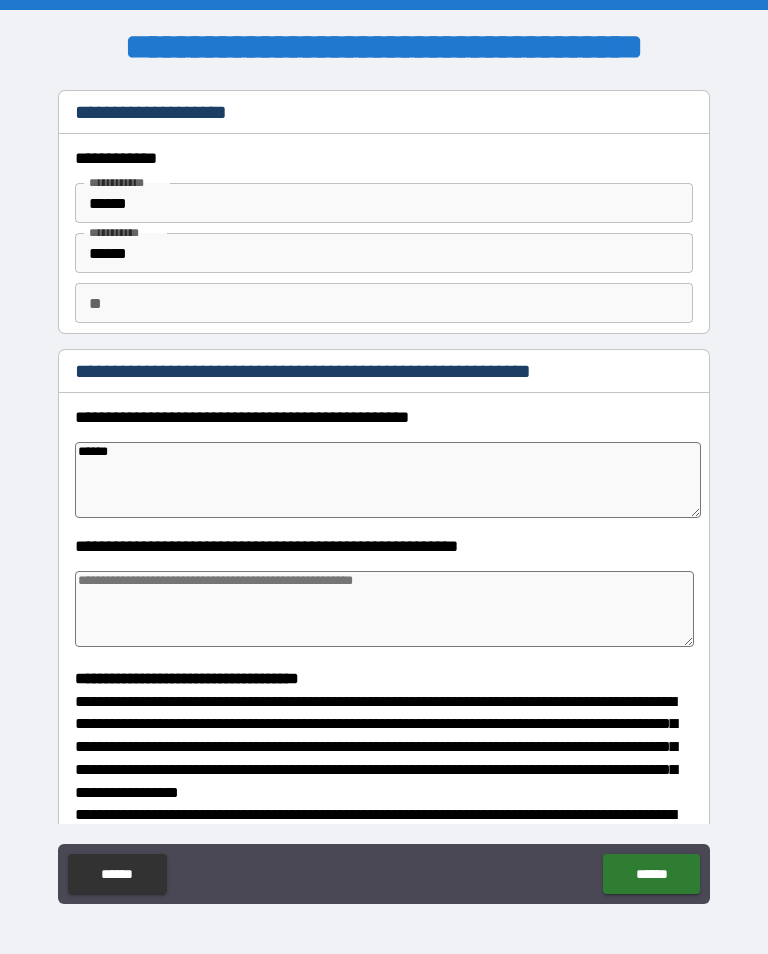type on "*" 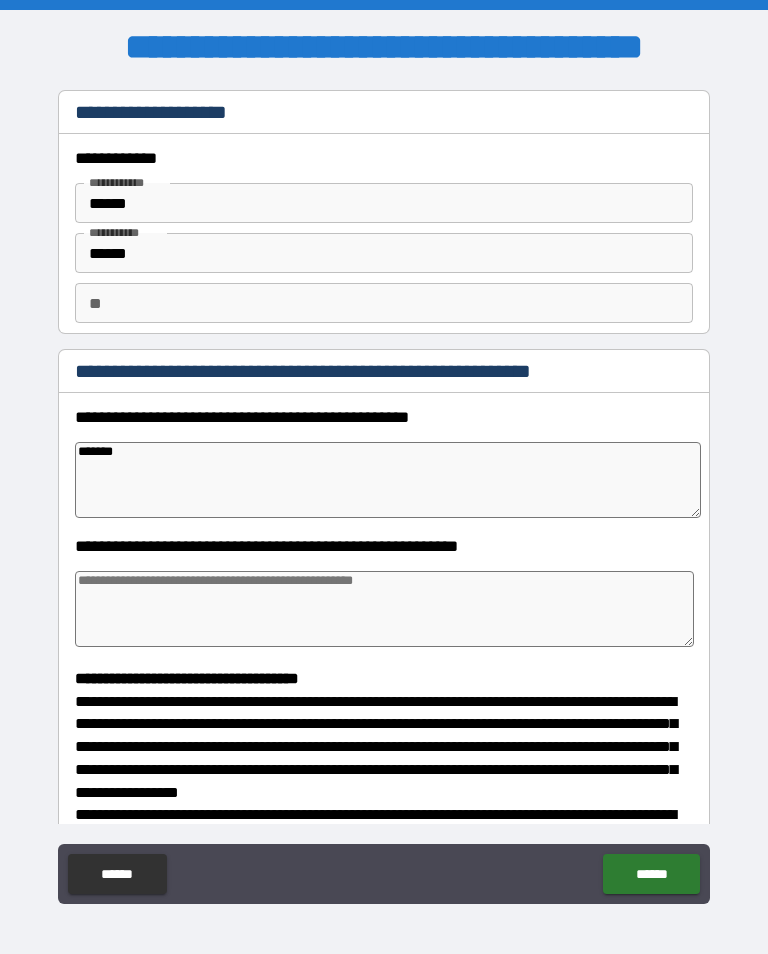 type on "*" 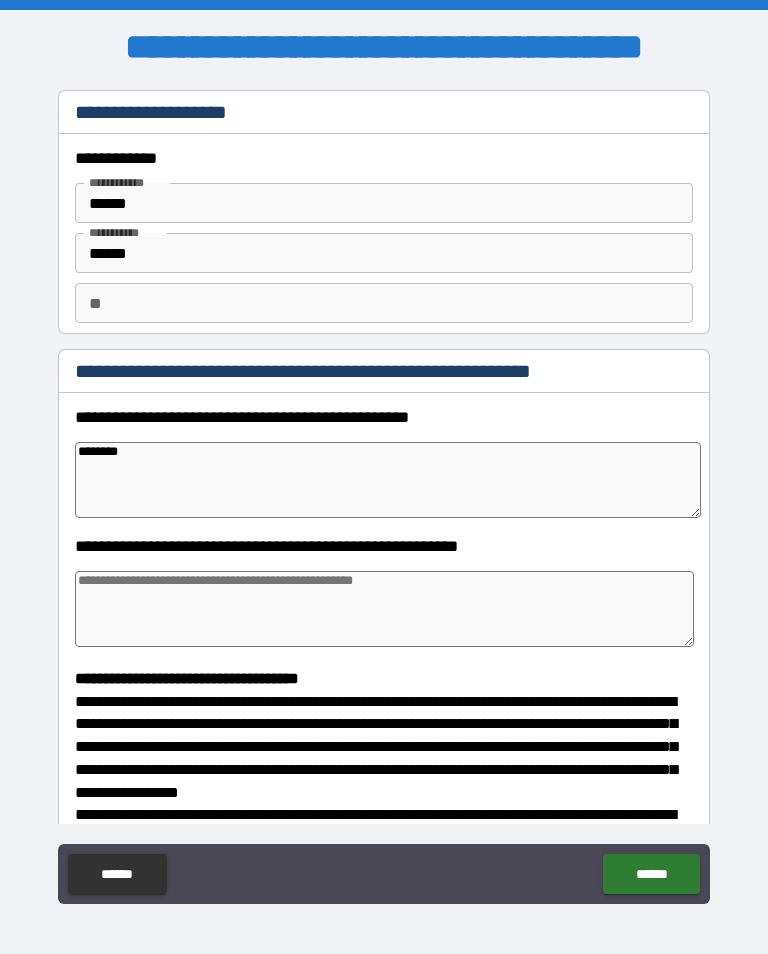 type on "*" 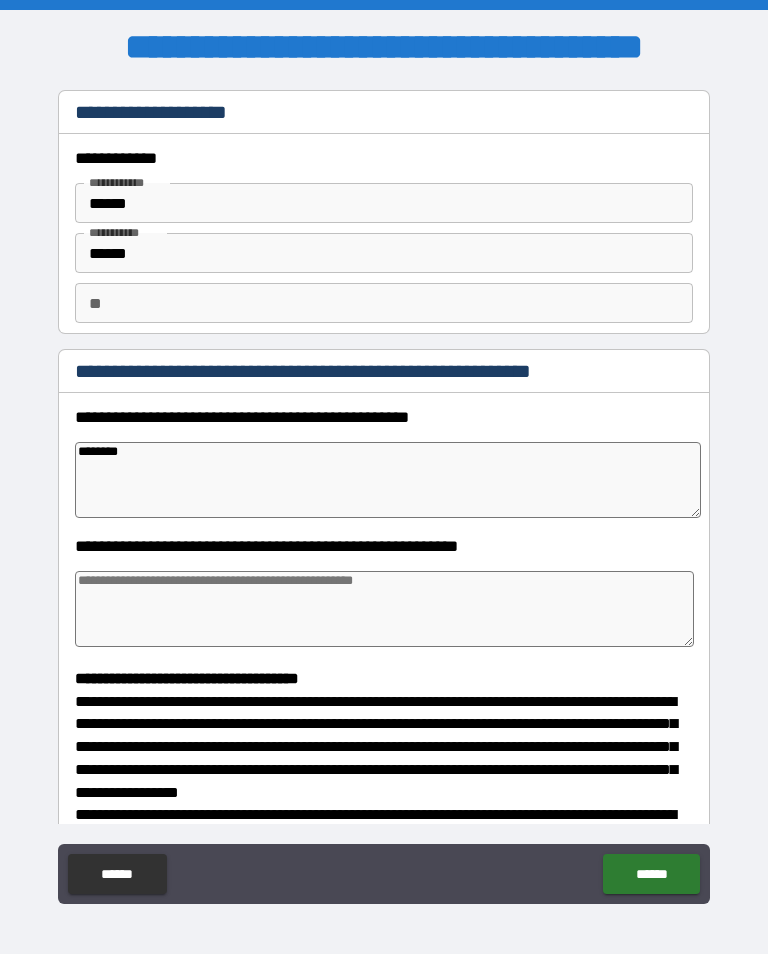 type on "*******" 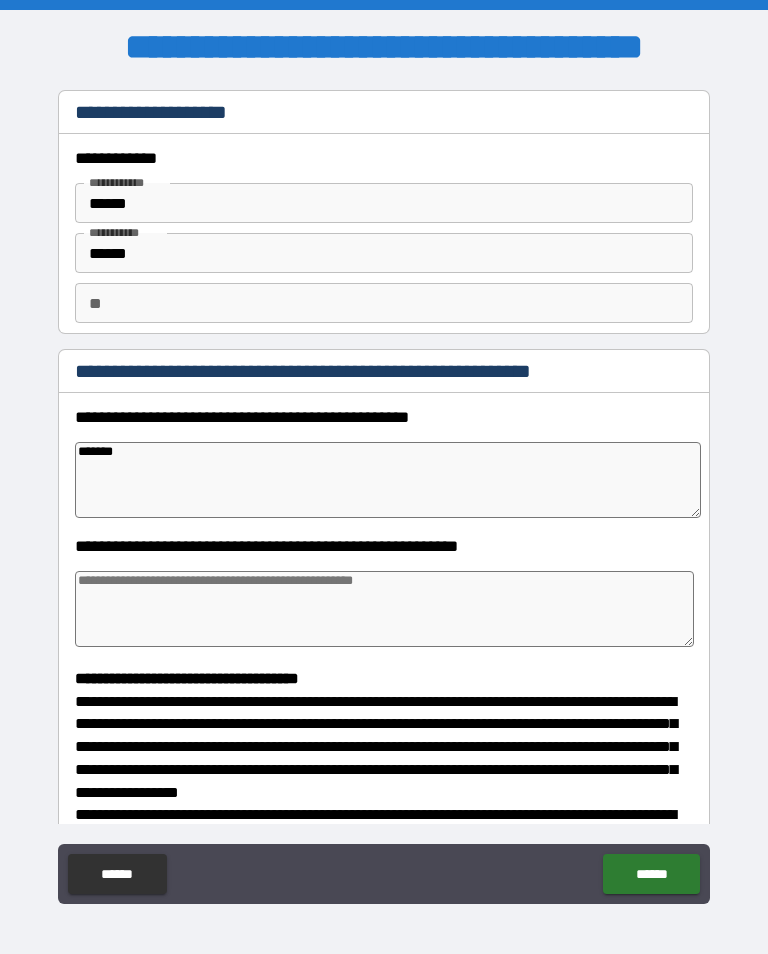 type on "*" 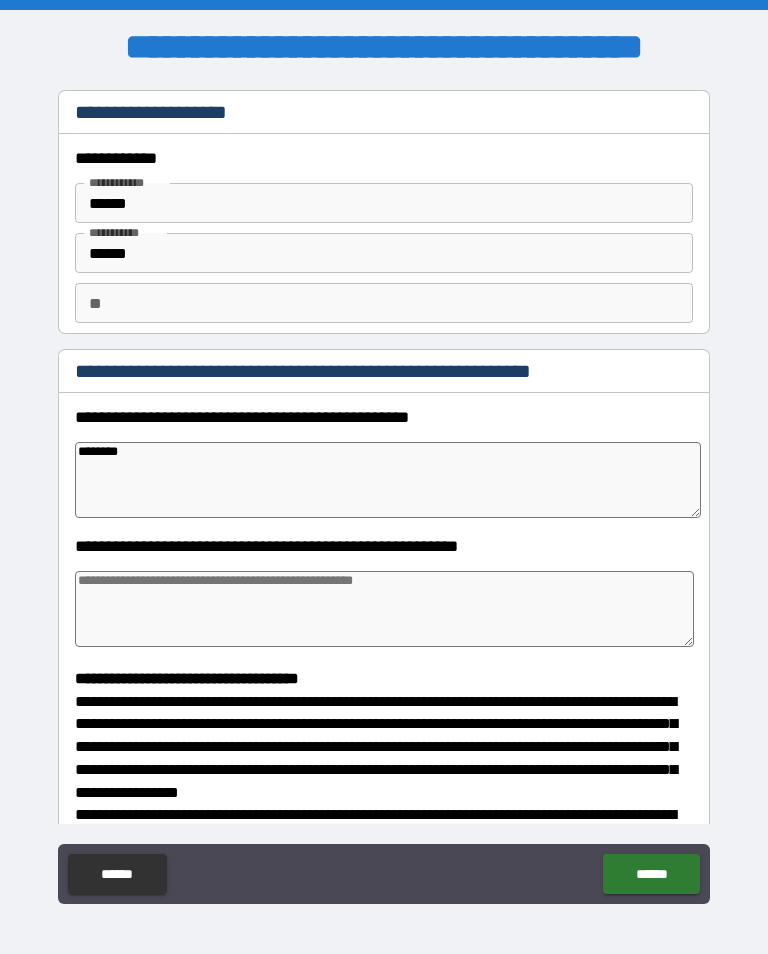type on "*" 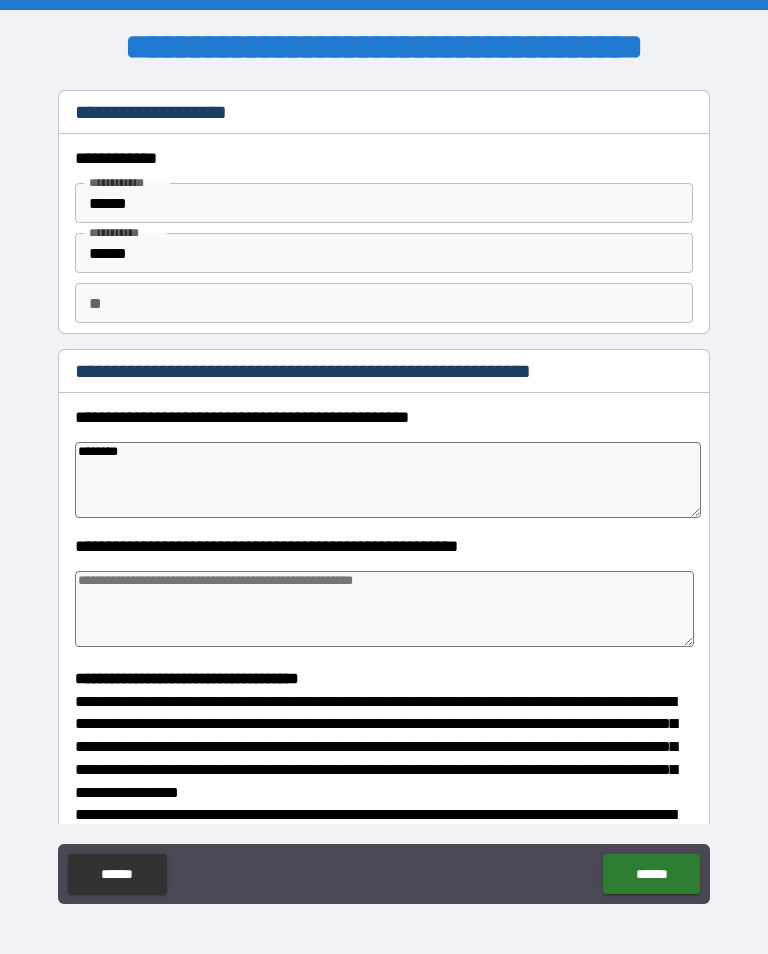 type on "********" 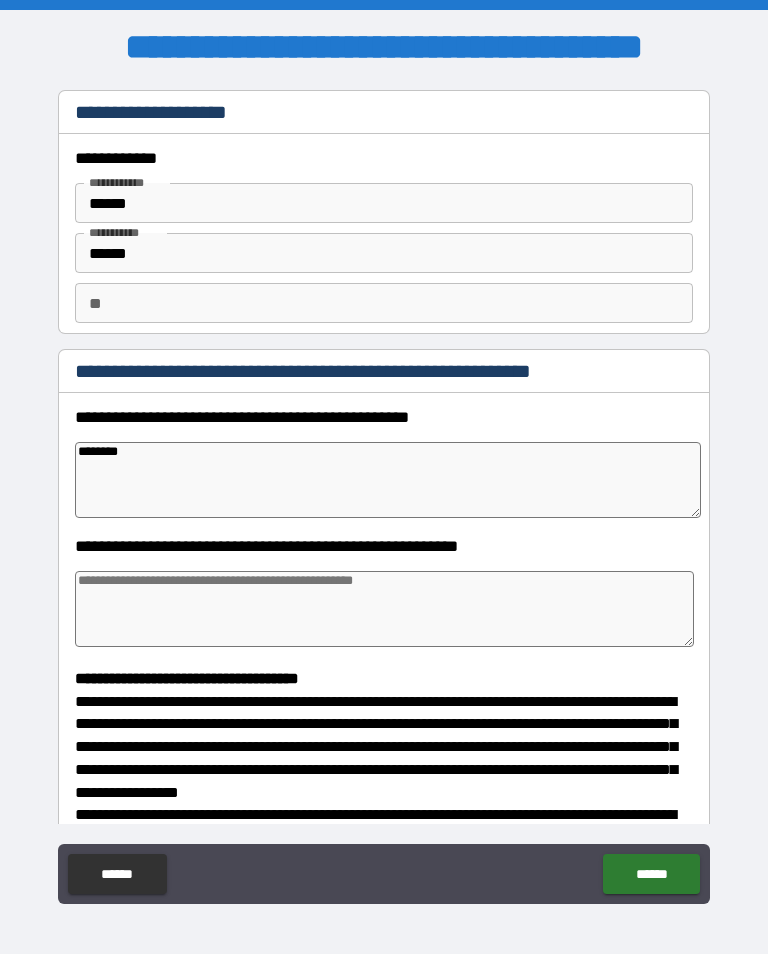 type on "*" 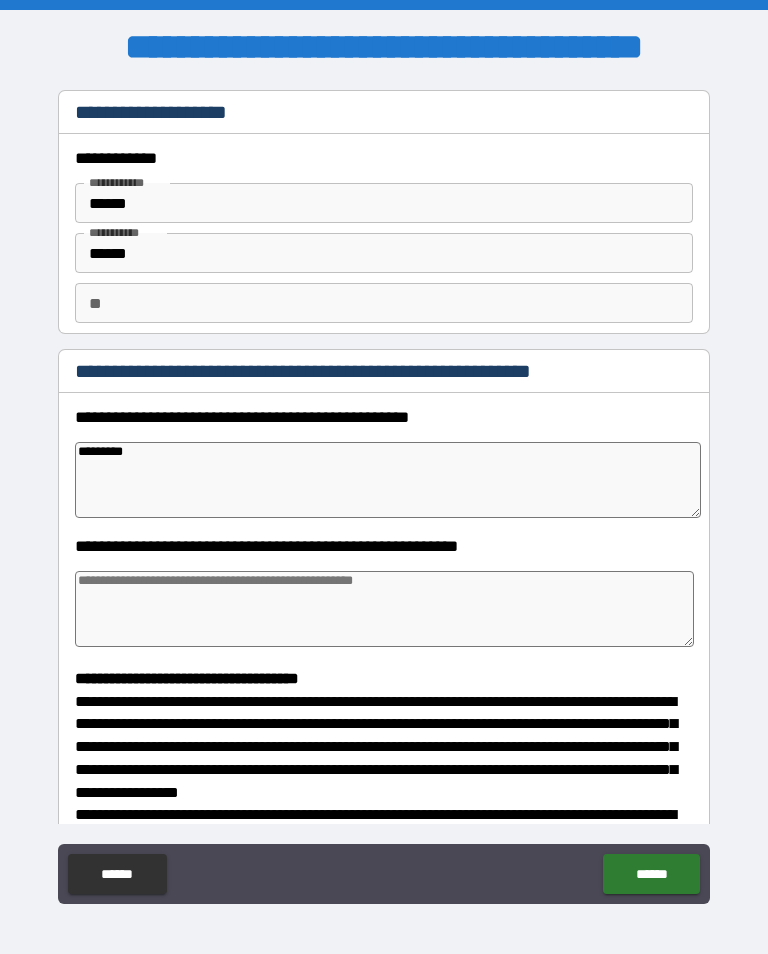type on "*" 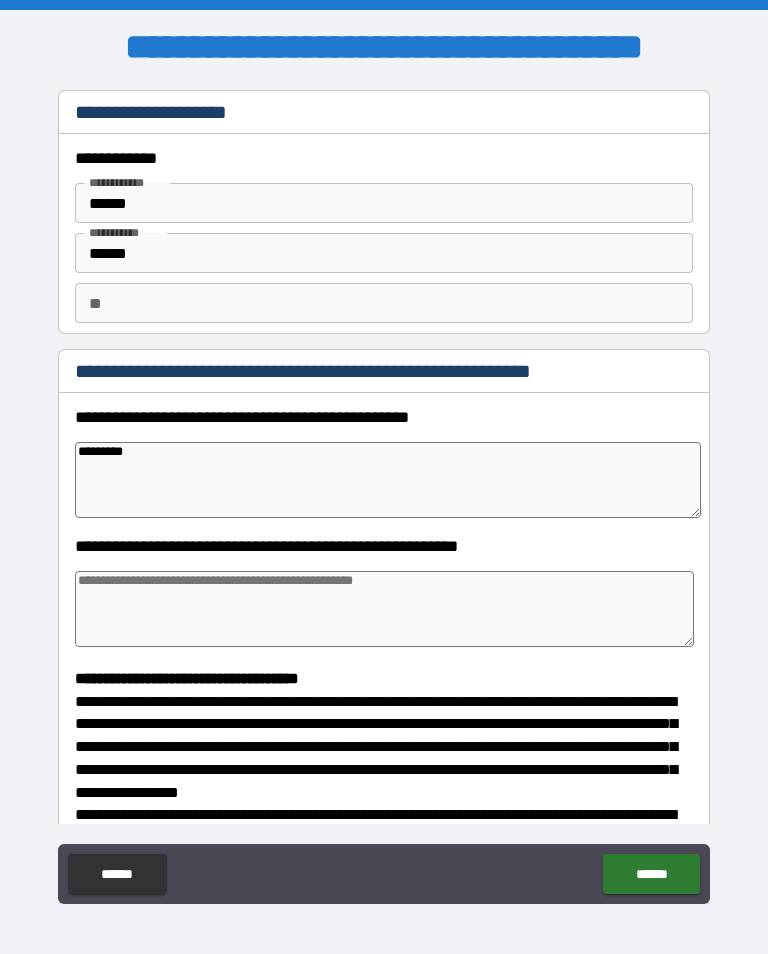 type on "**********" 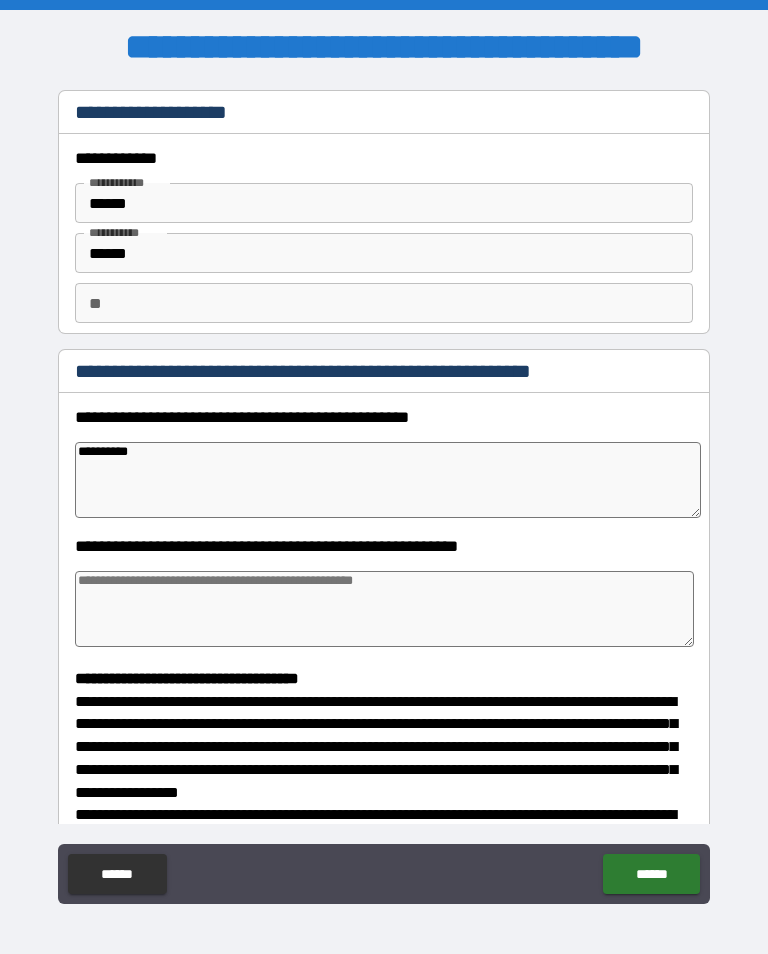 type on "*" 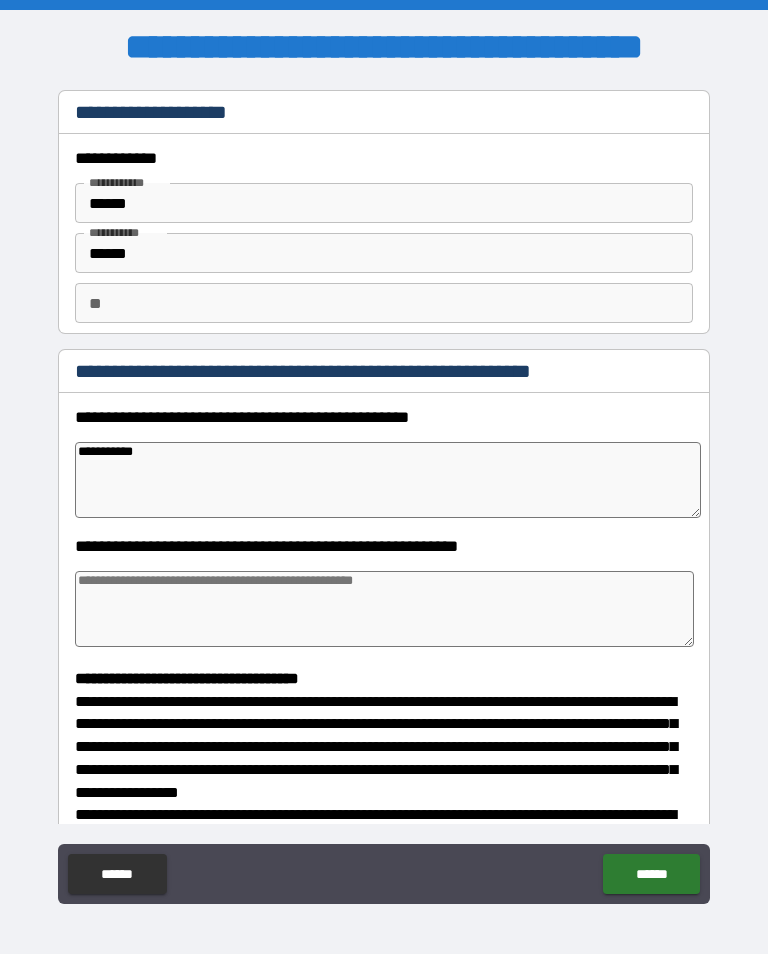 type on "*" 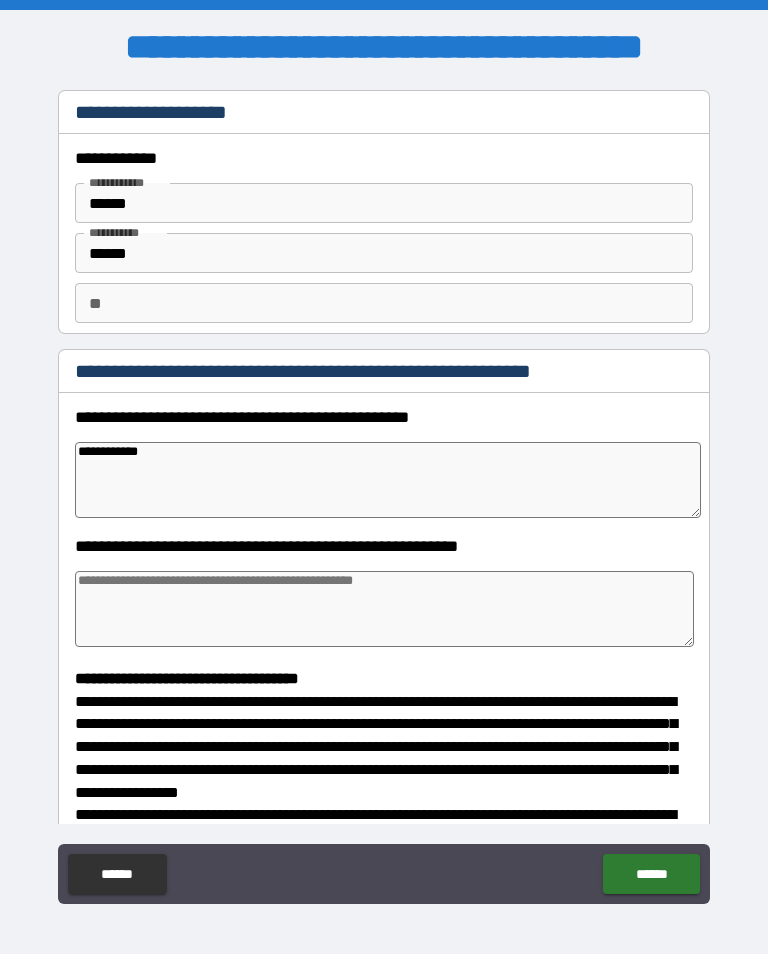type on "**********" 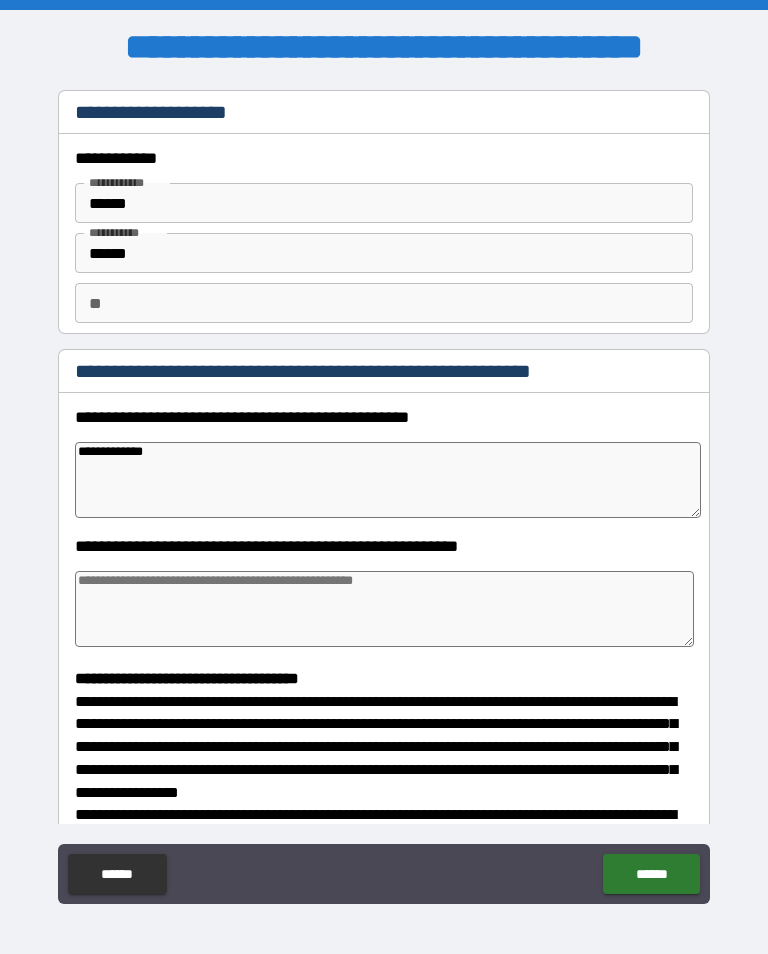 type on "*" 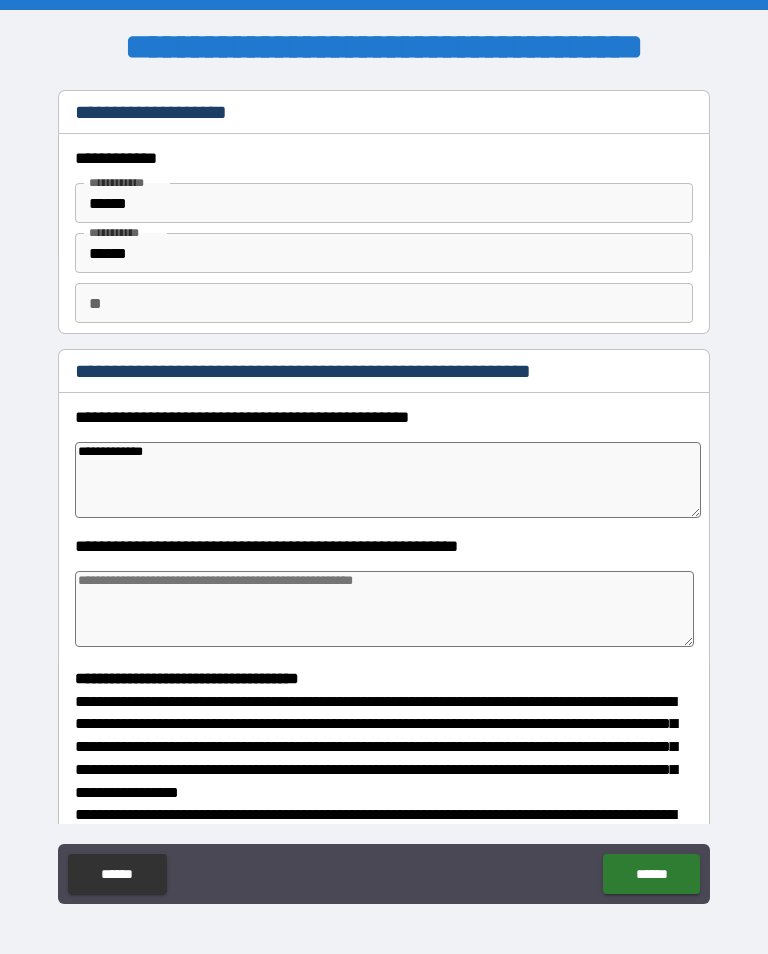 type on "**********" 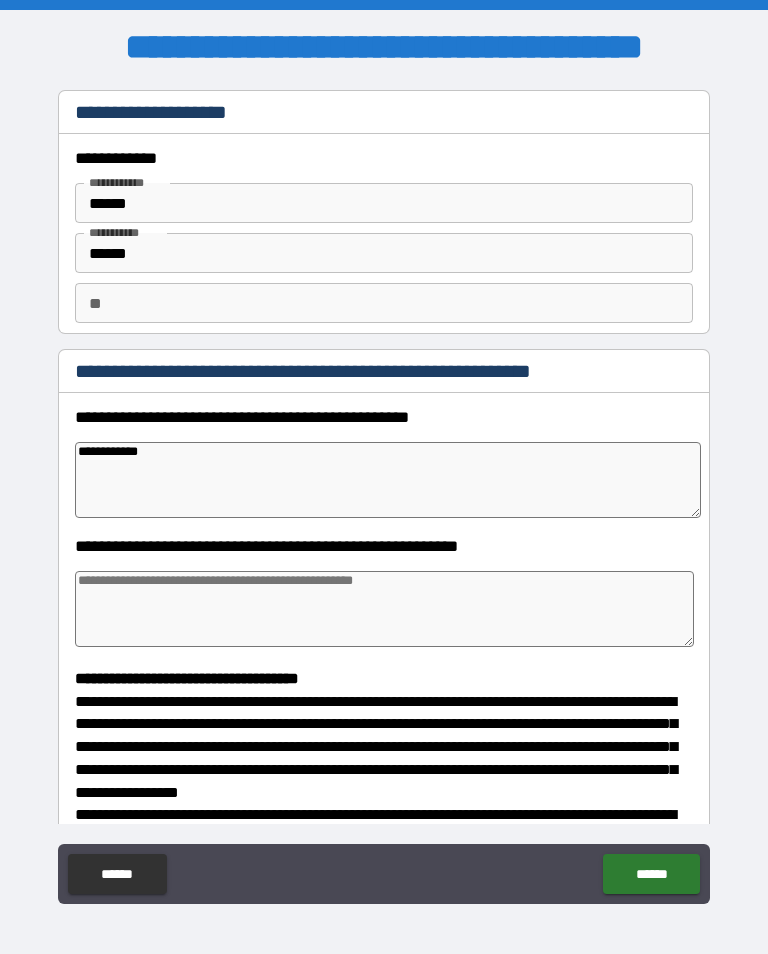 type on "*" 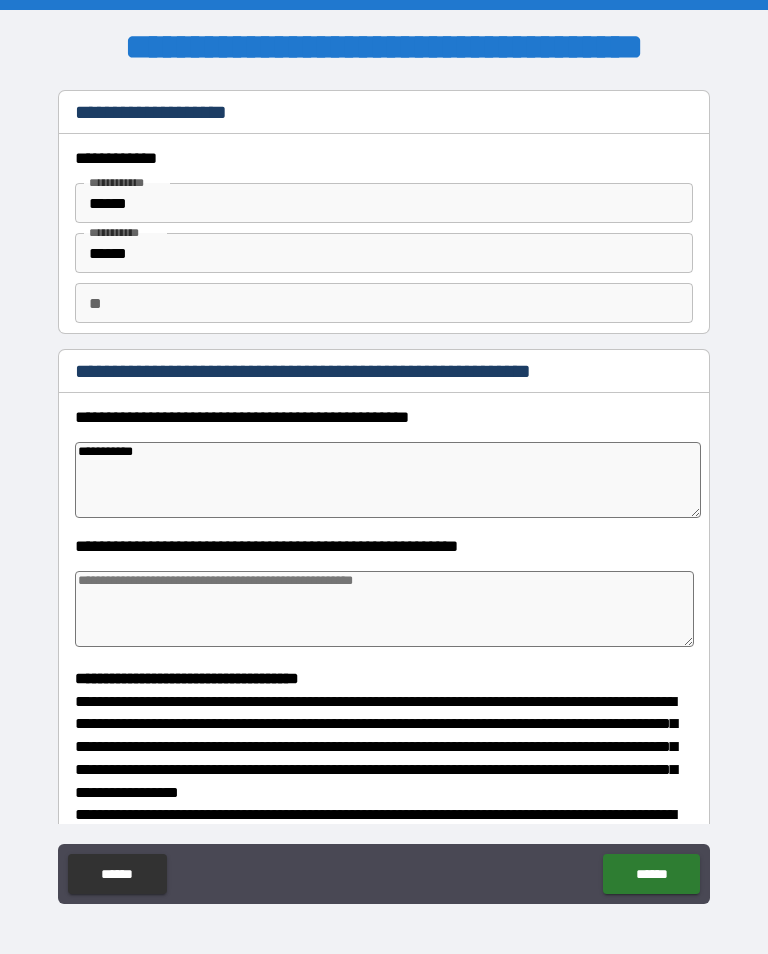 type on "**********" 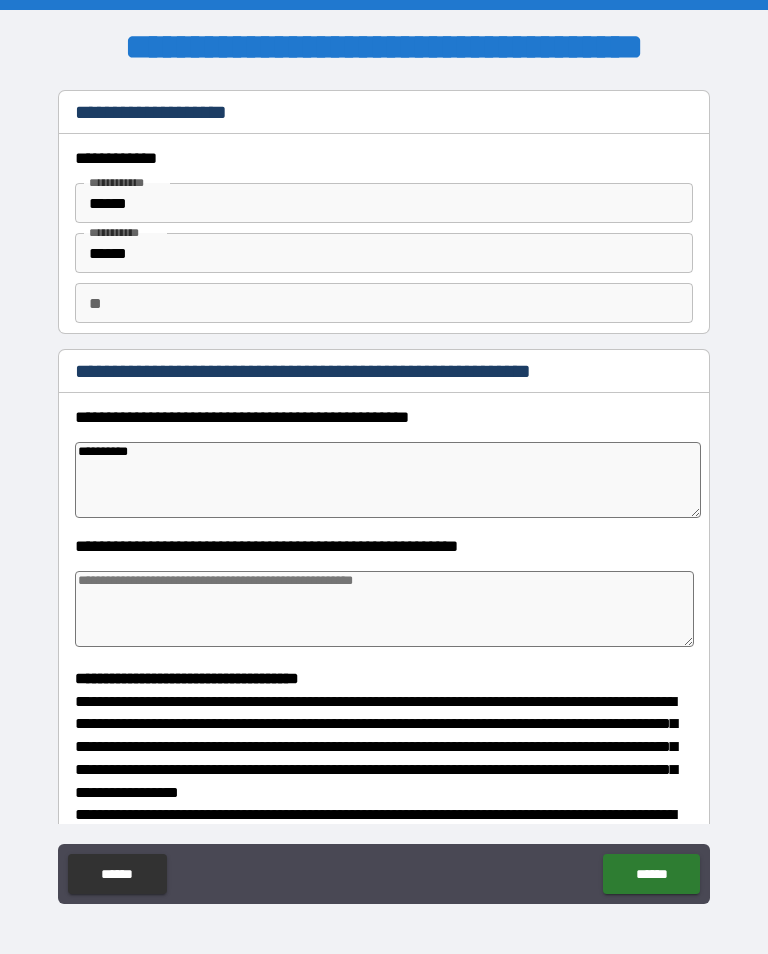 type on "*" 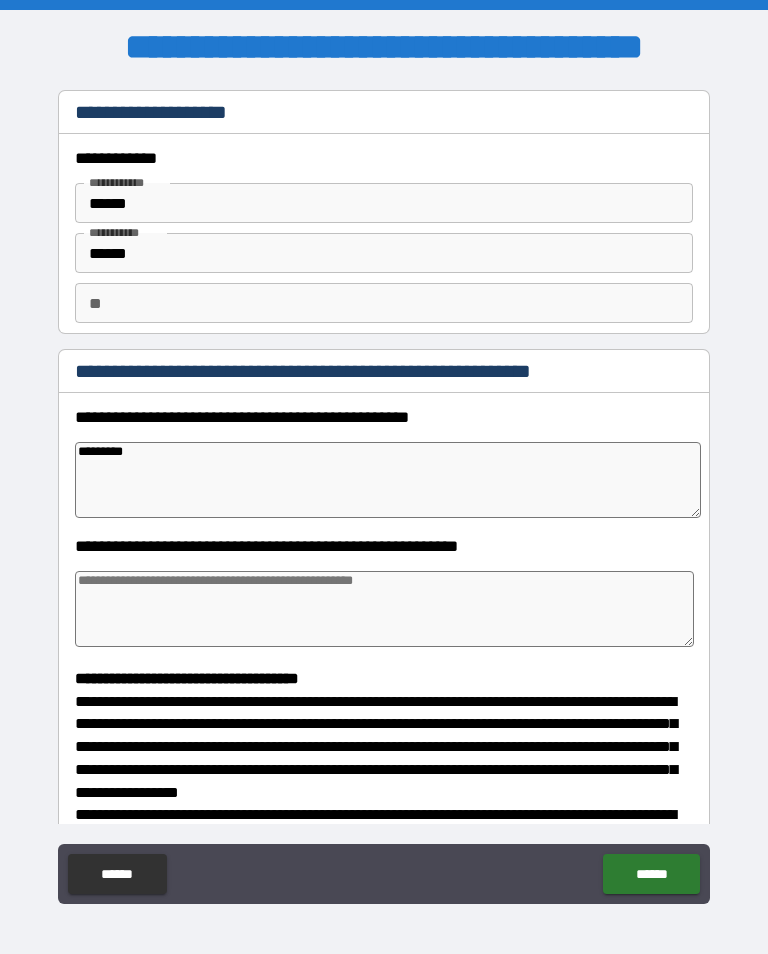 type on "*" 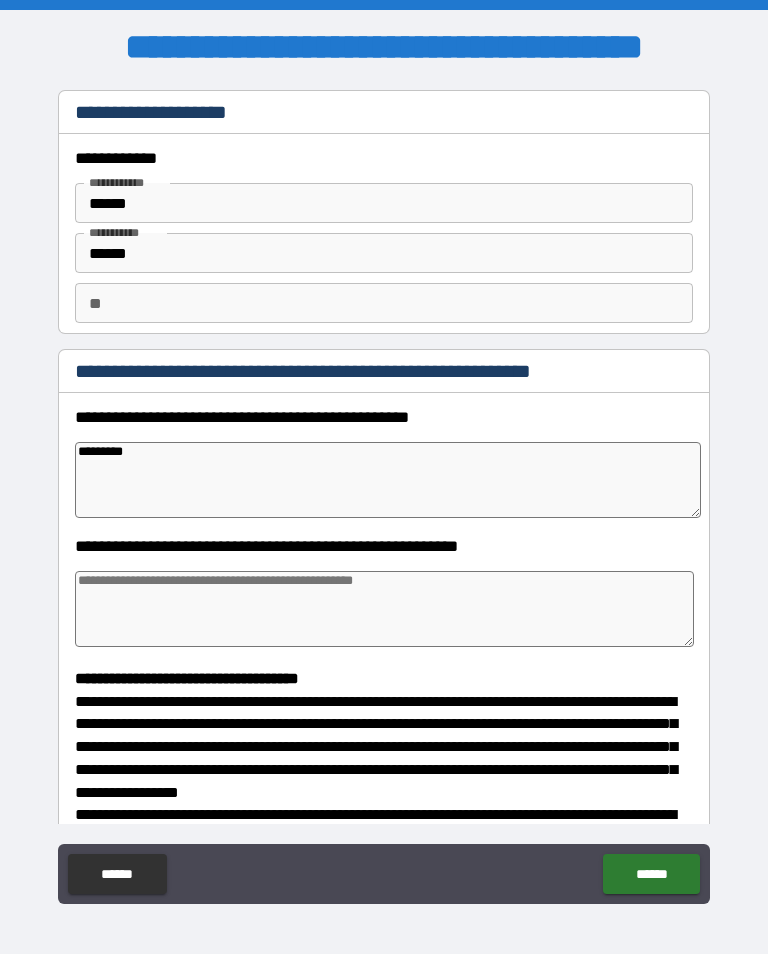 type on "********" 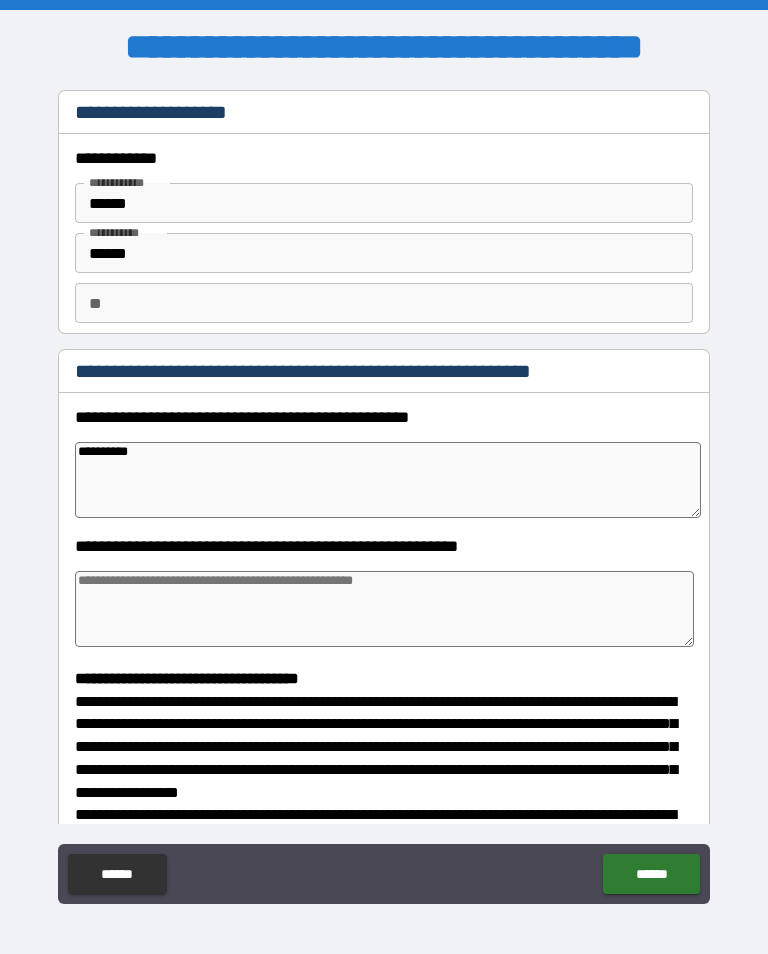 type on "*" 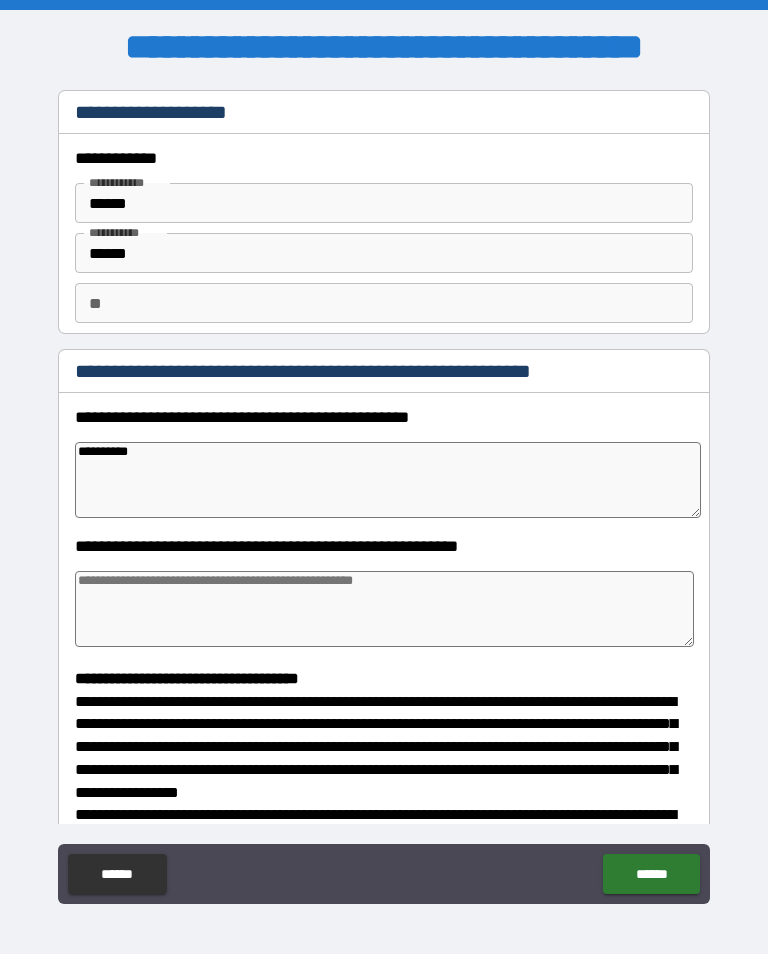 type on "*********
*" 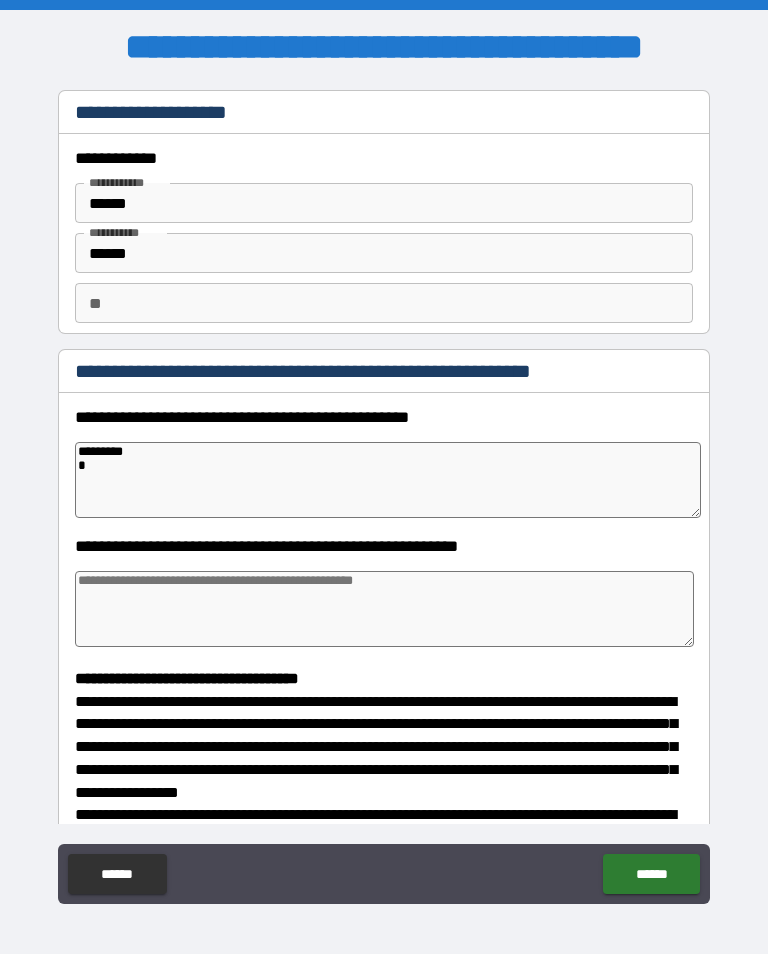 type on "*" 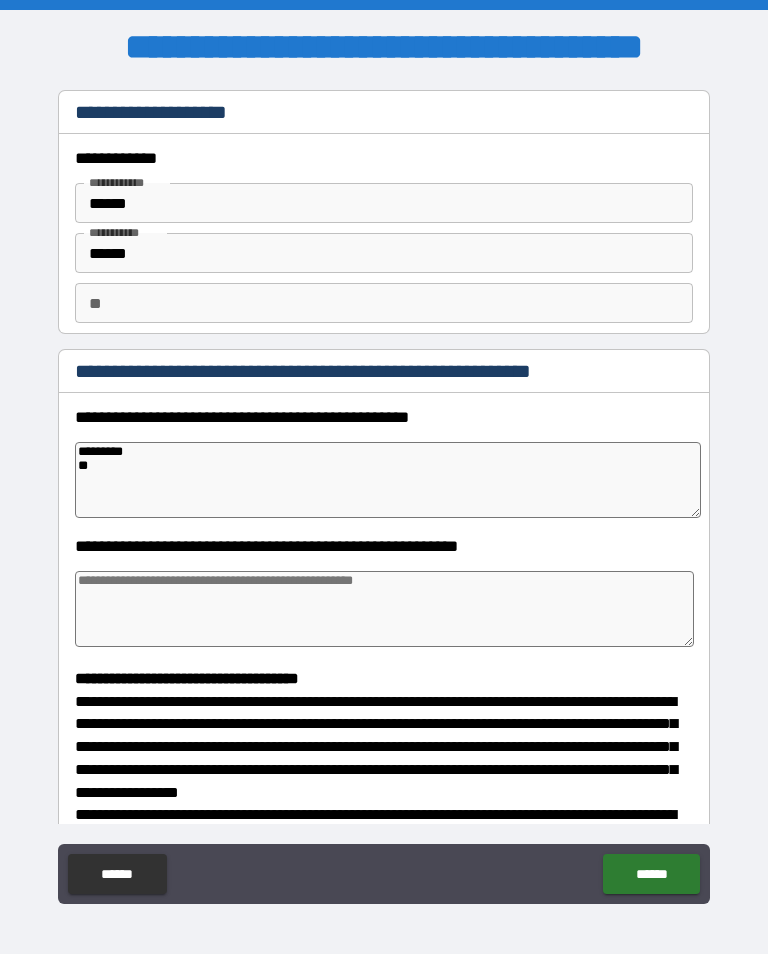 type on "*" 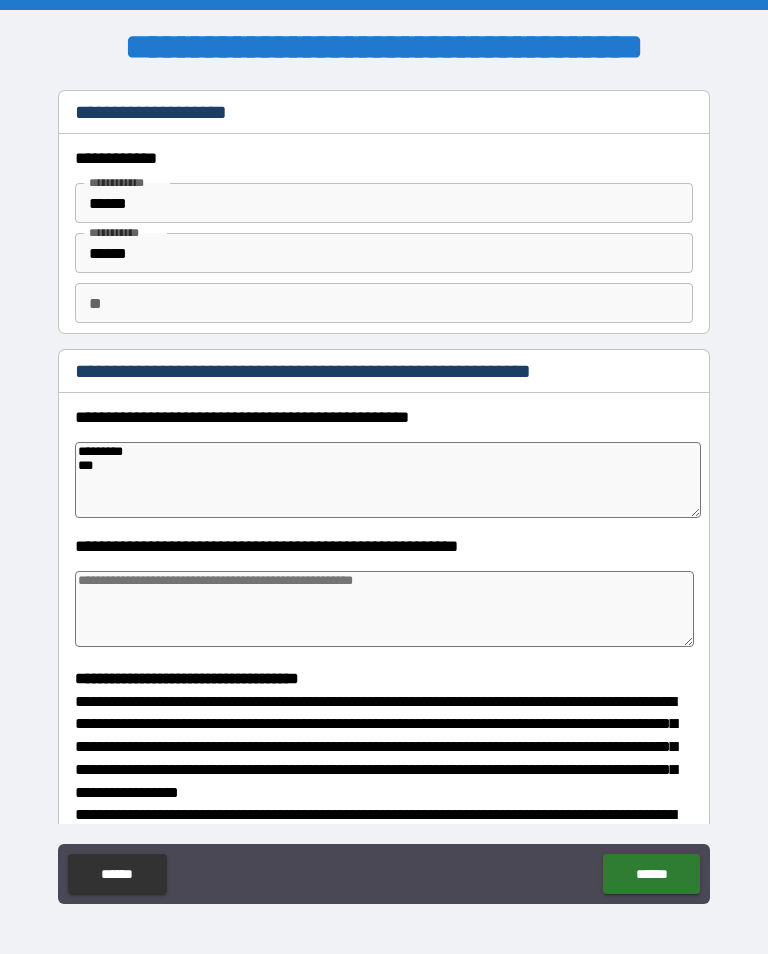 type on "*" 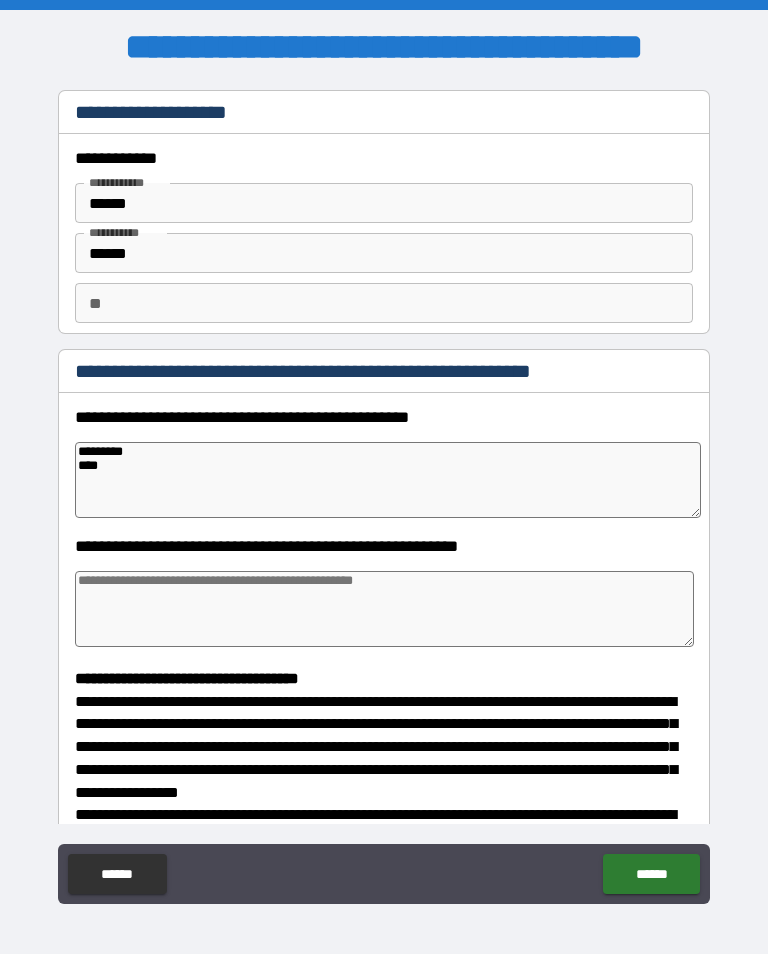 type on "*" 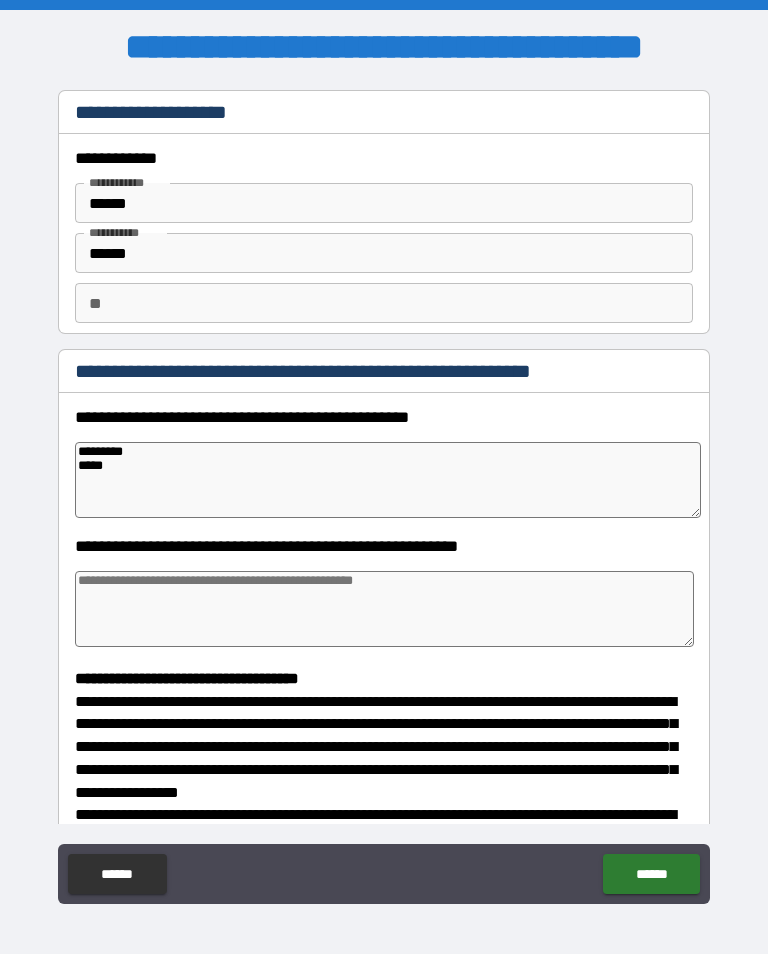 type on "*" 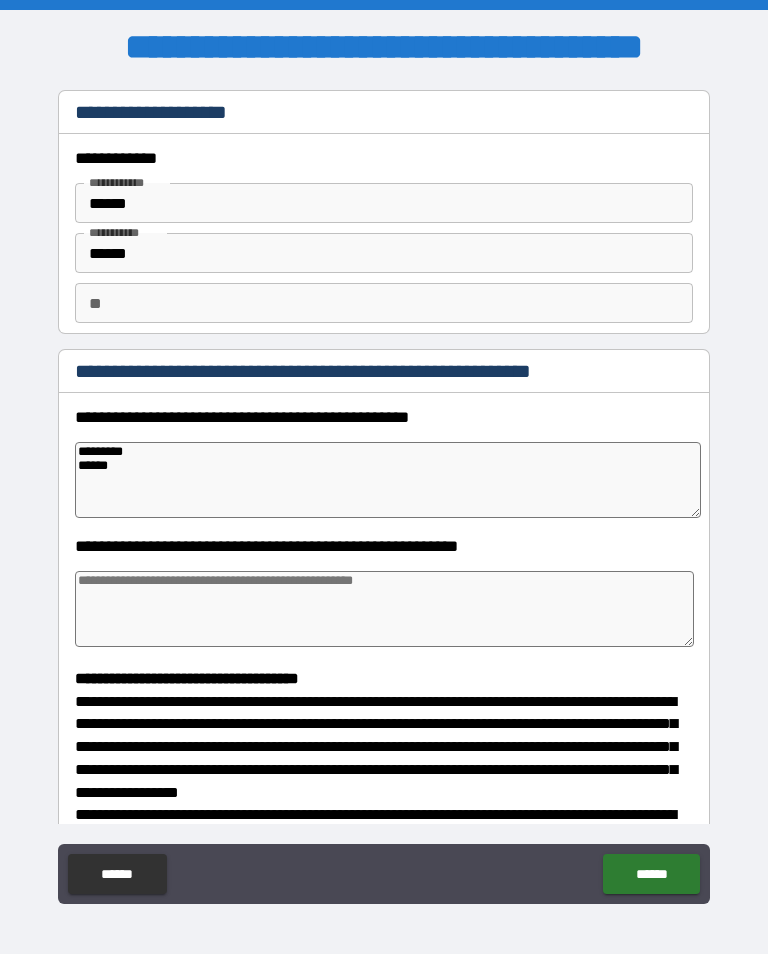 type on "*" 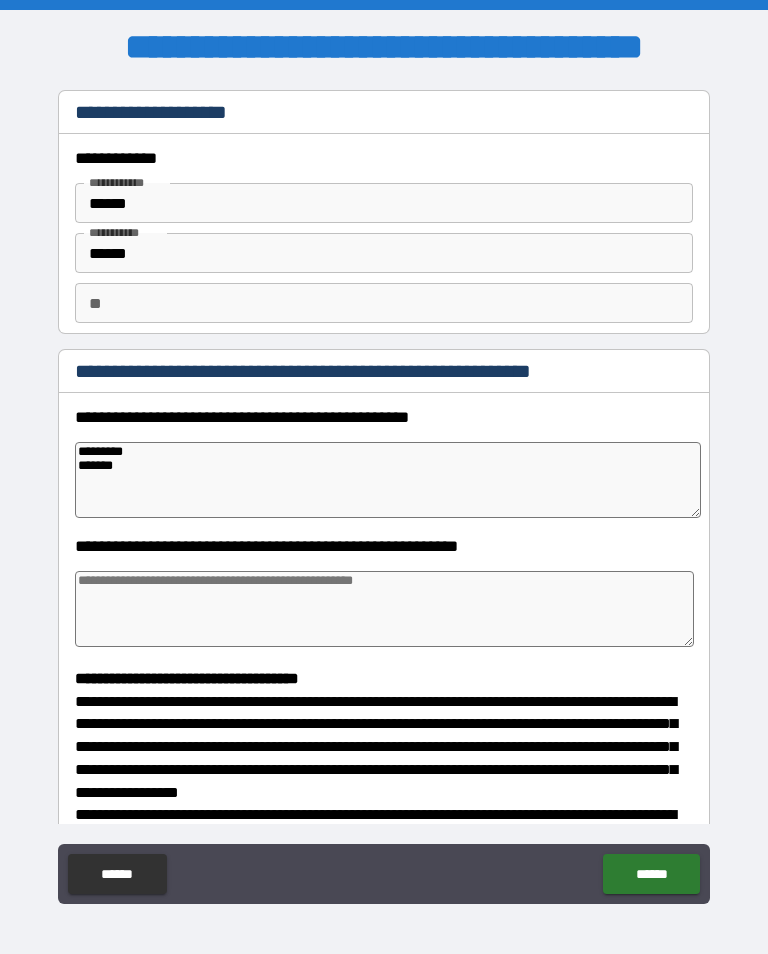 type on "*" 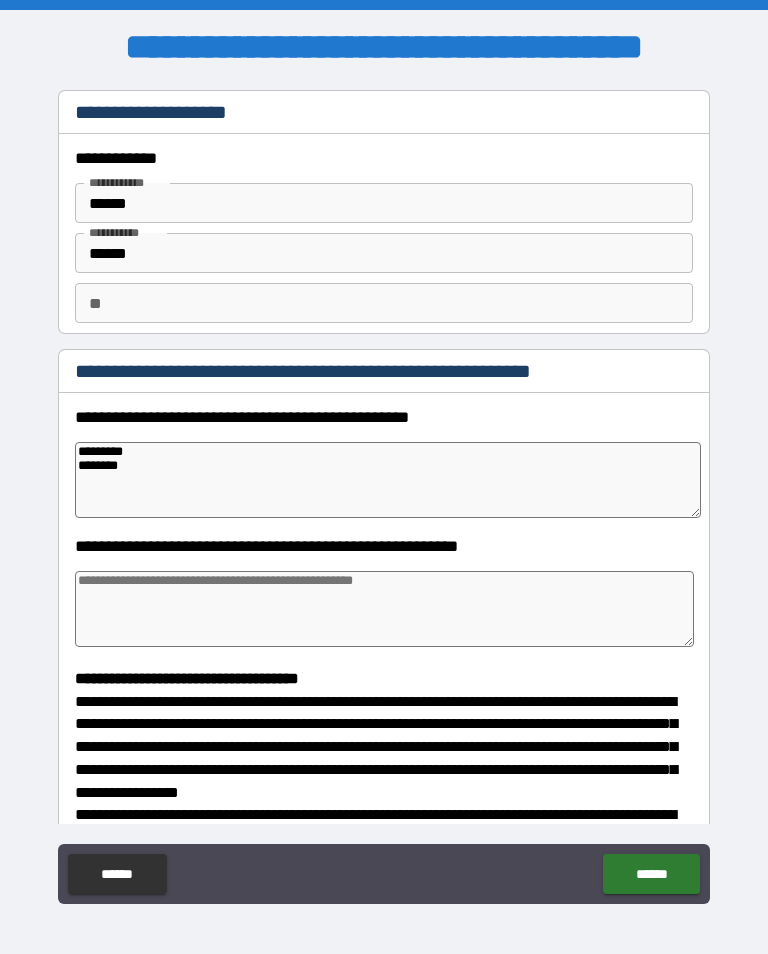 type on "*" 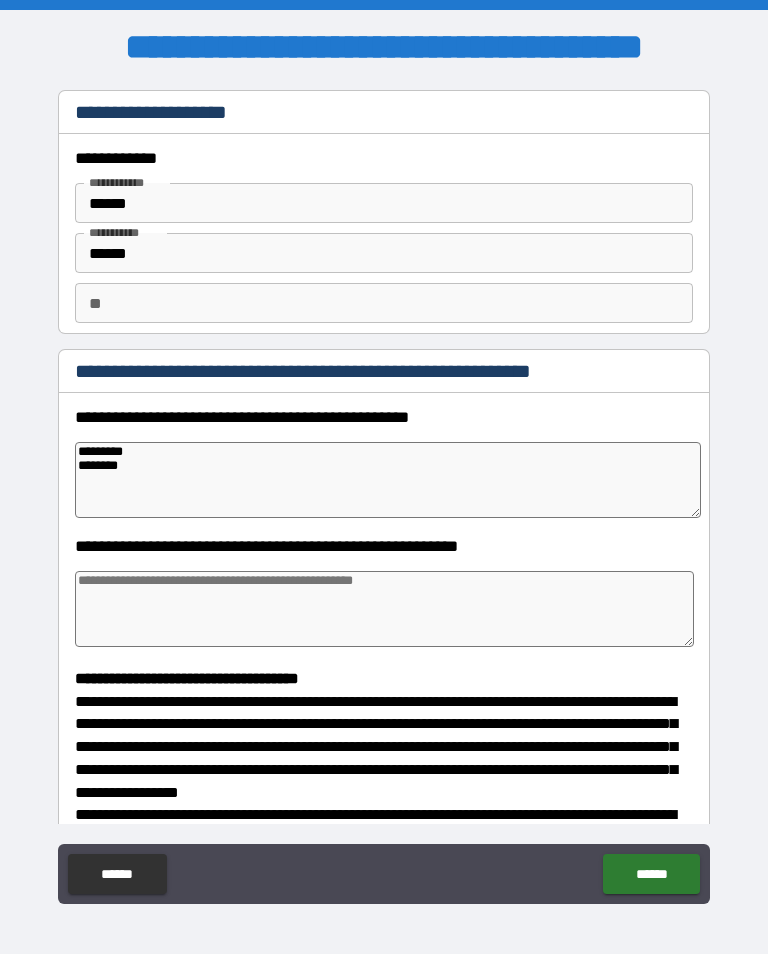 type on "*********
*********" 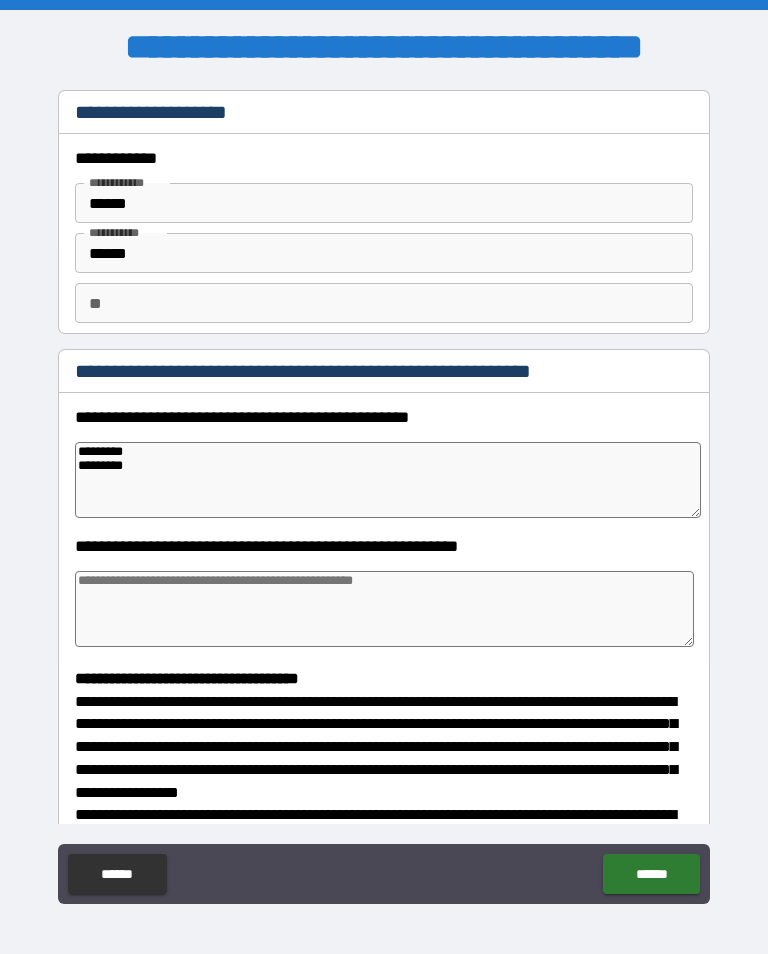 type on "*" 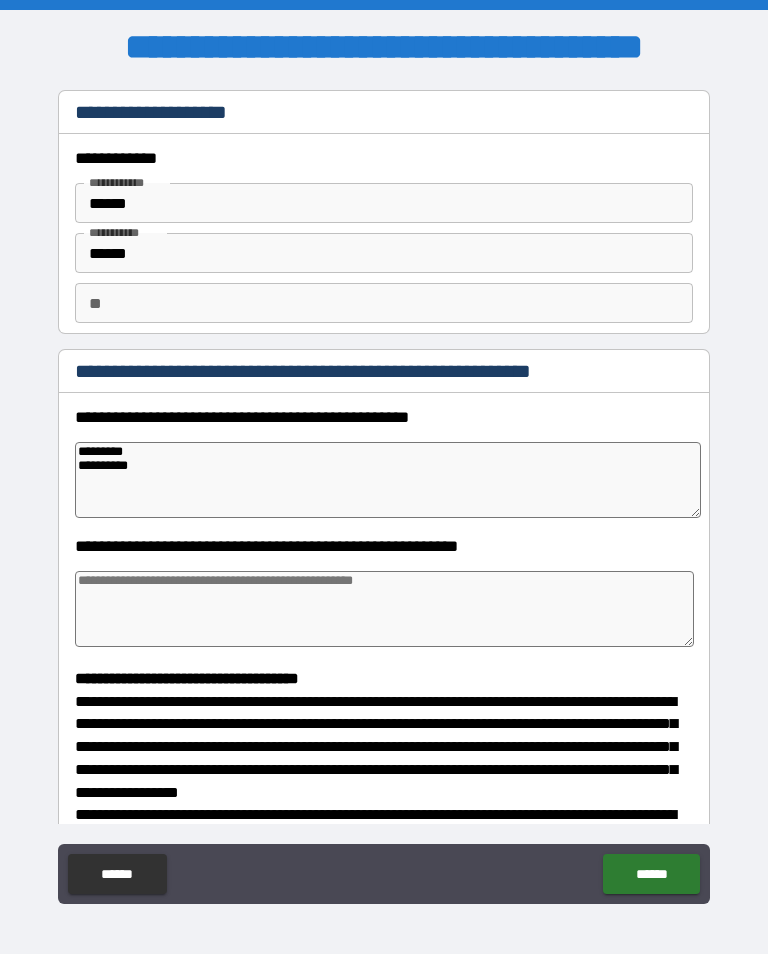 type on "*" 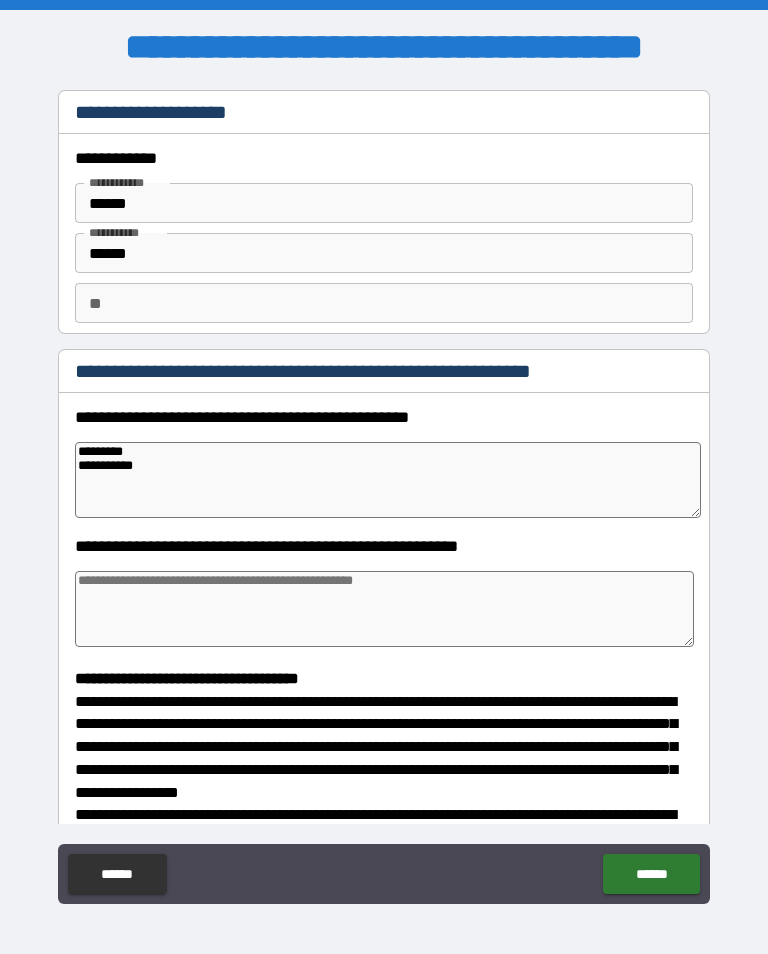 type on "*" 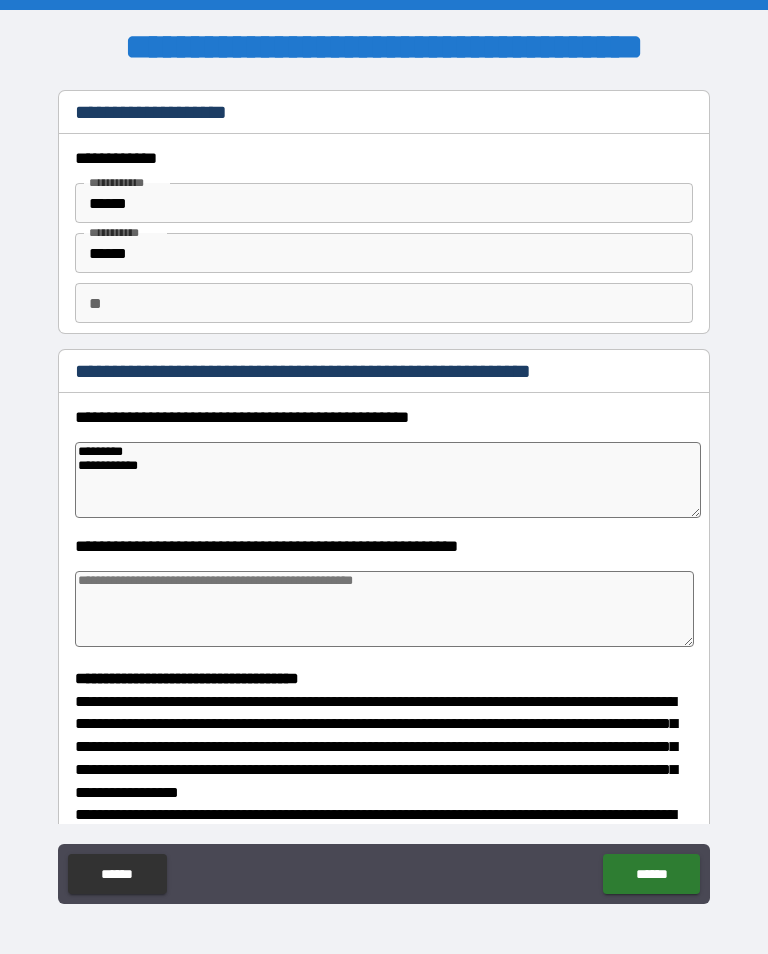 type on "*" 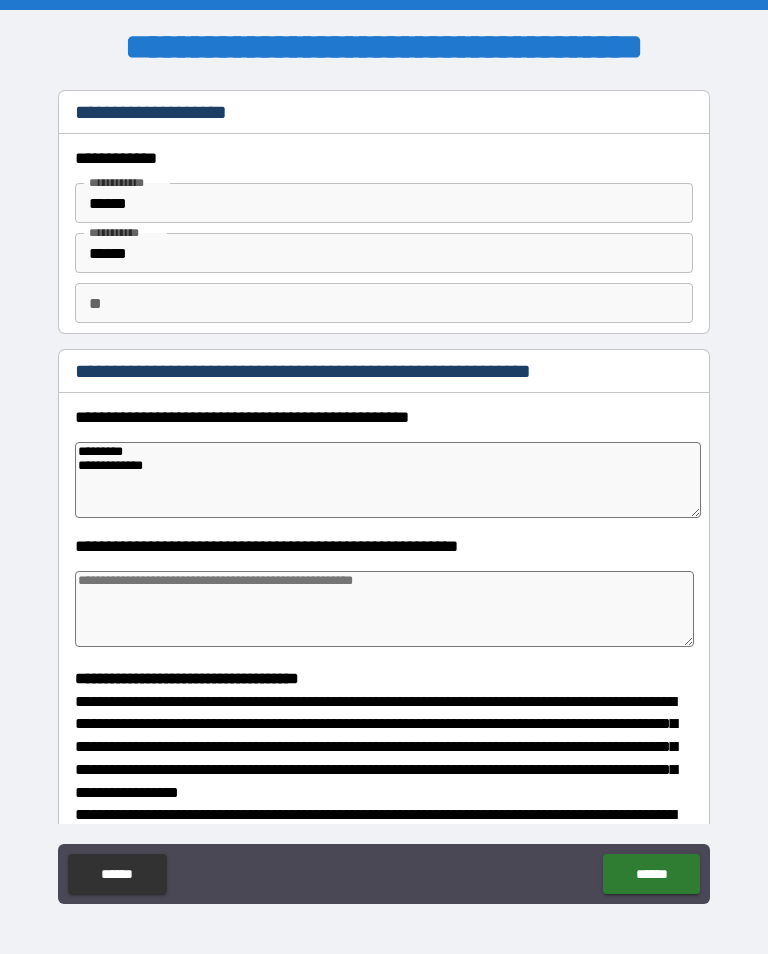 type on "*" 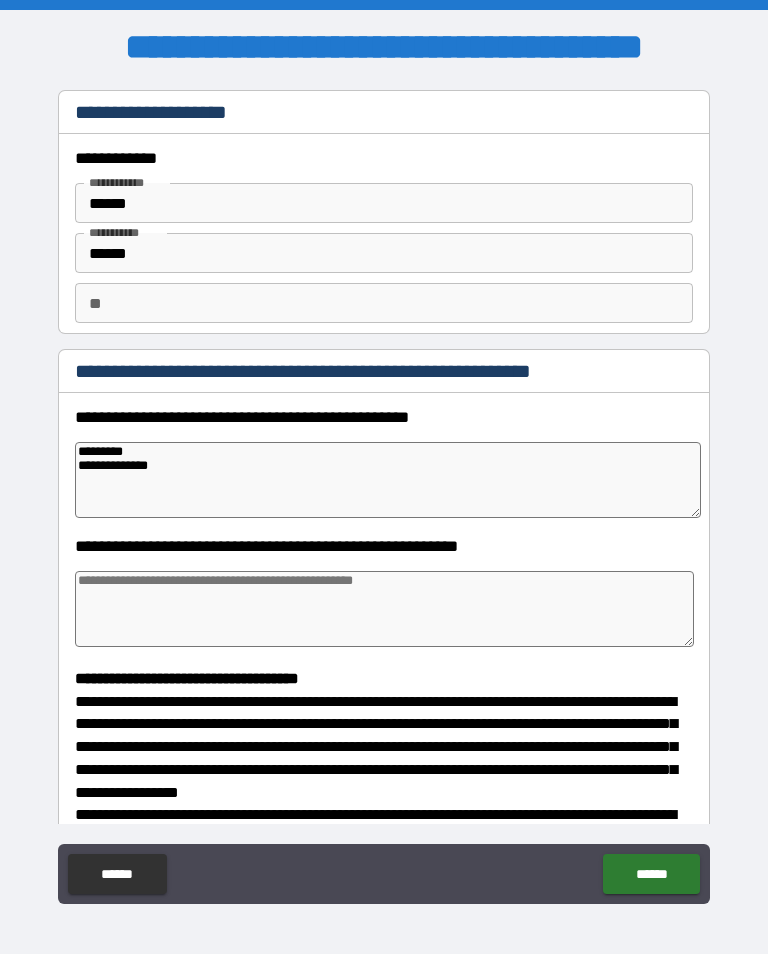 type on "*" 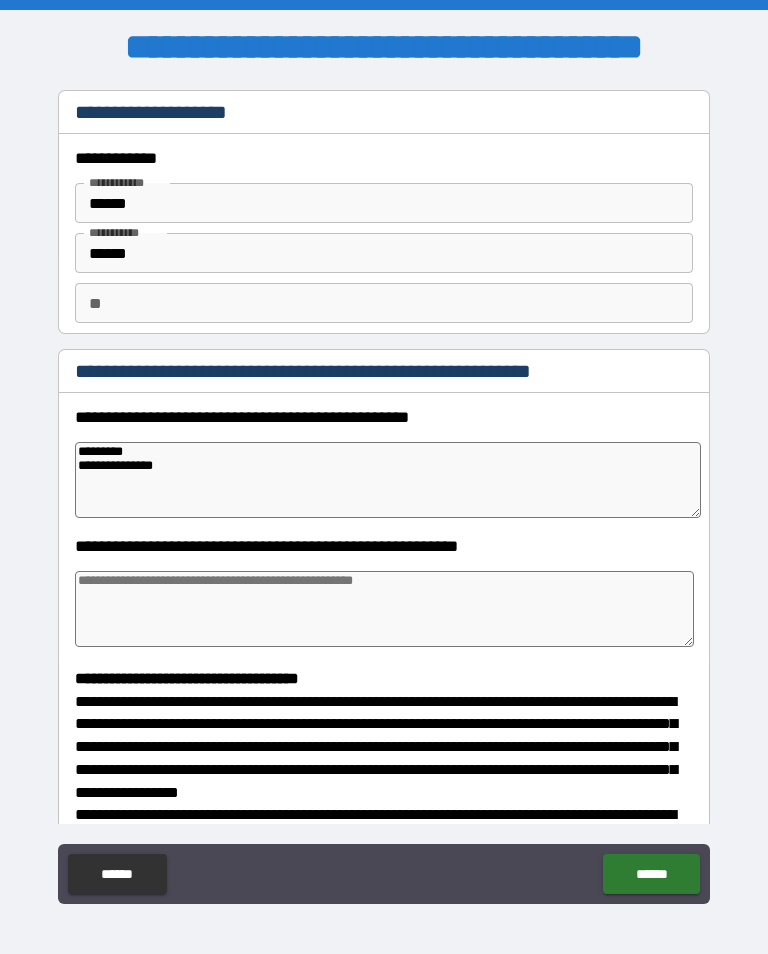 type on "*" 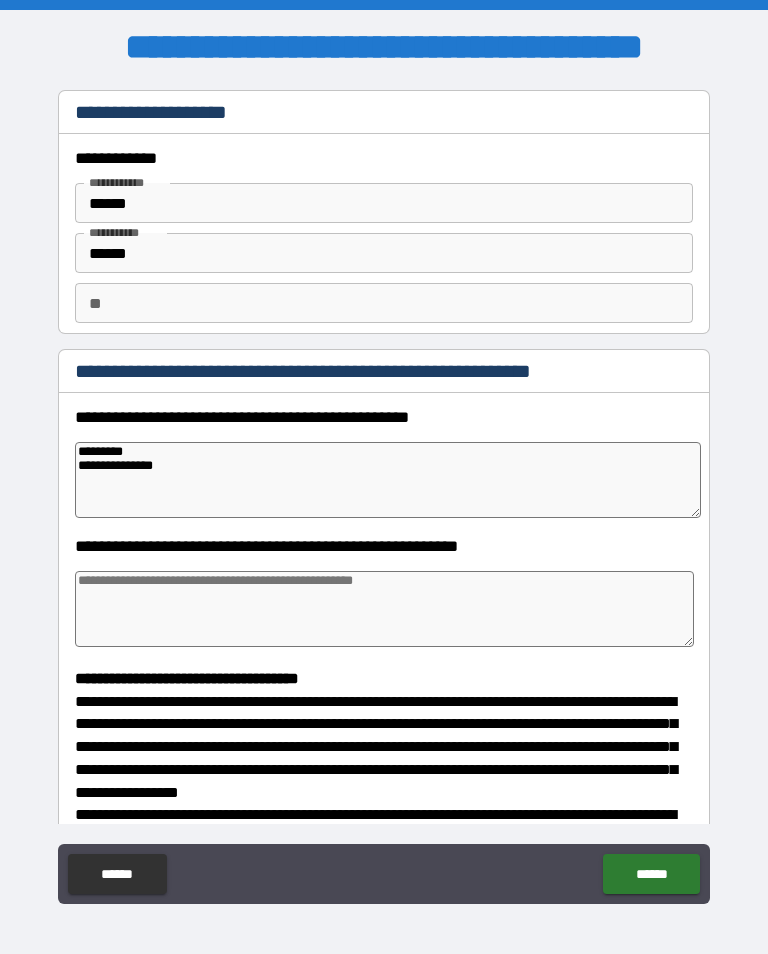 type on "**********" 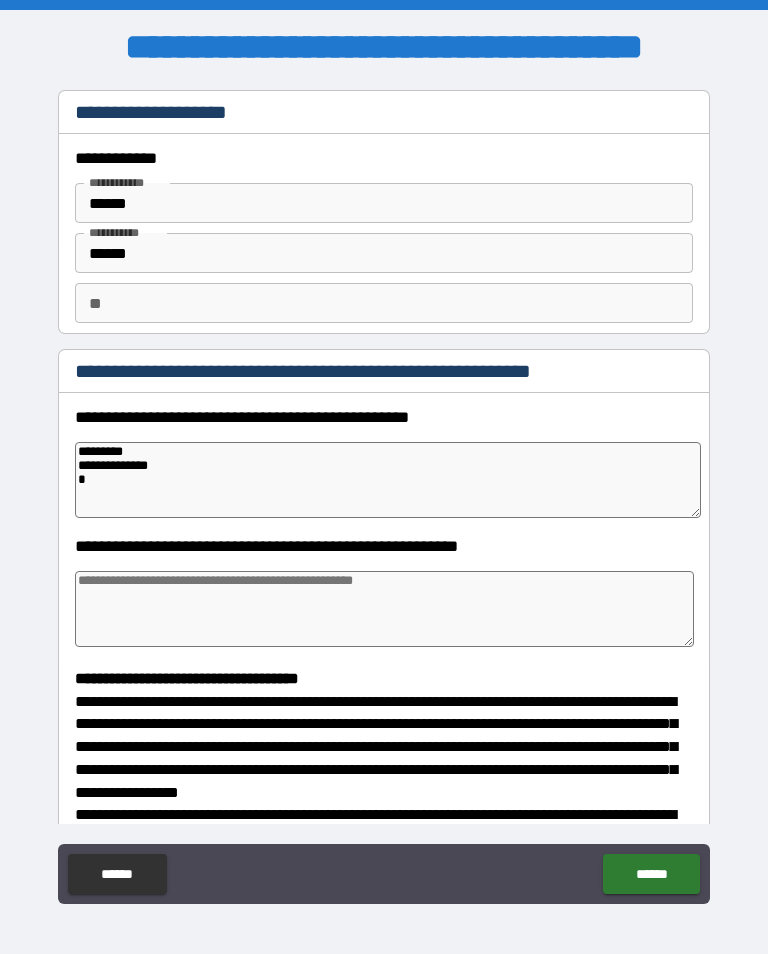 type on "*" 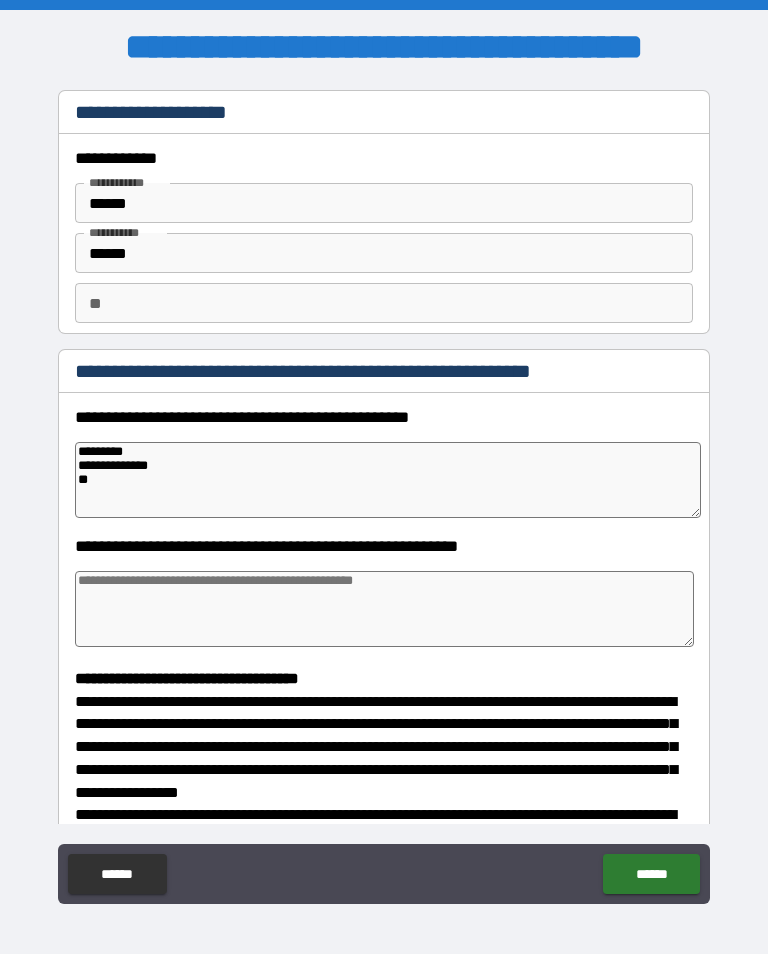 type on "*" 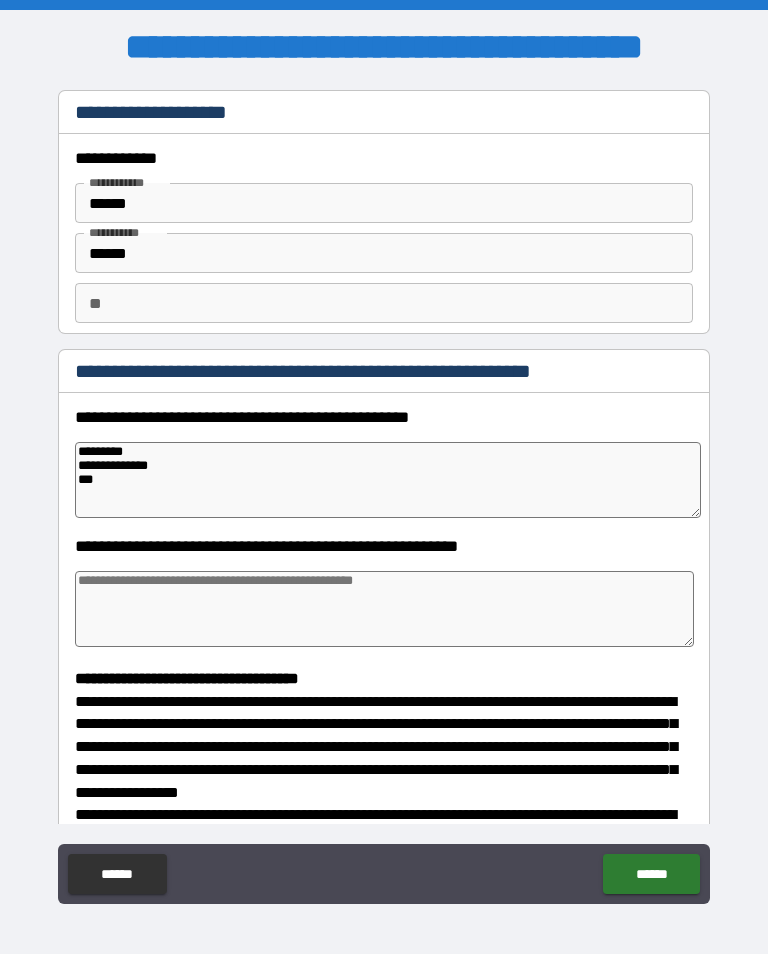 type on "*" 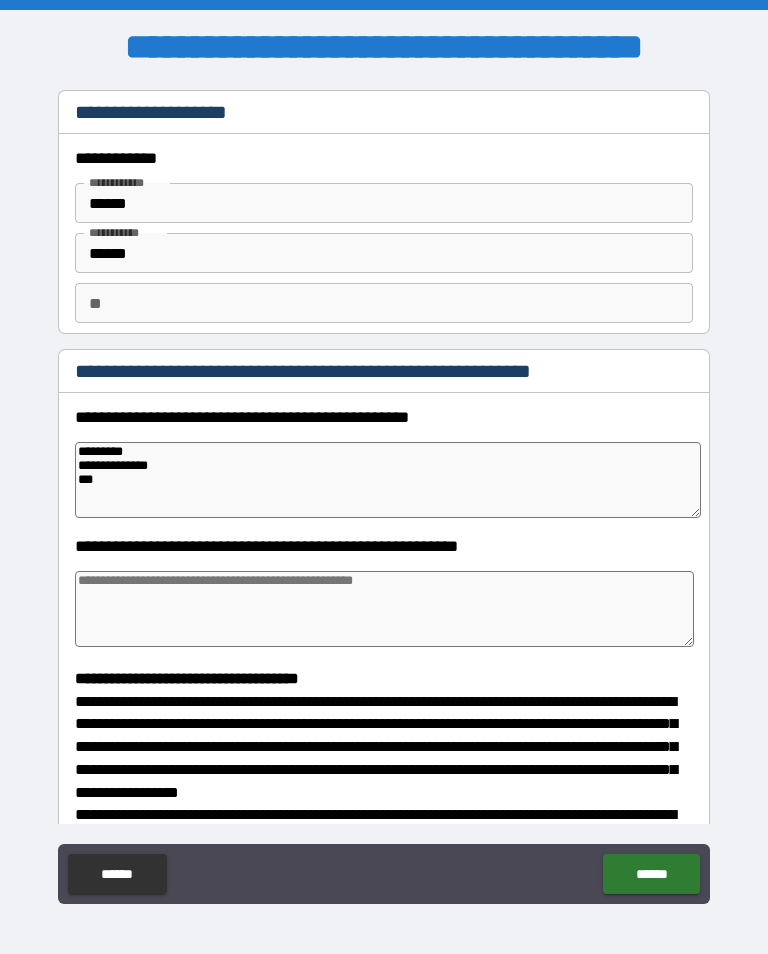 type on "*" 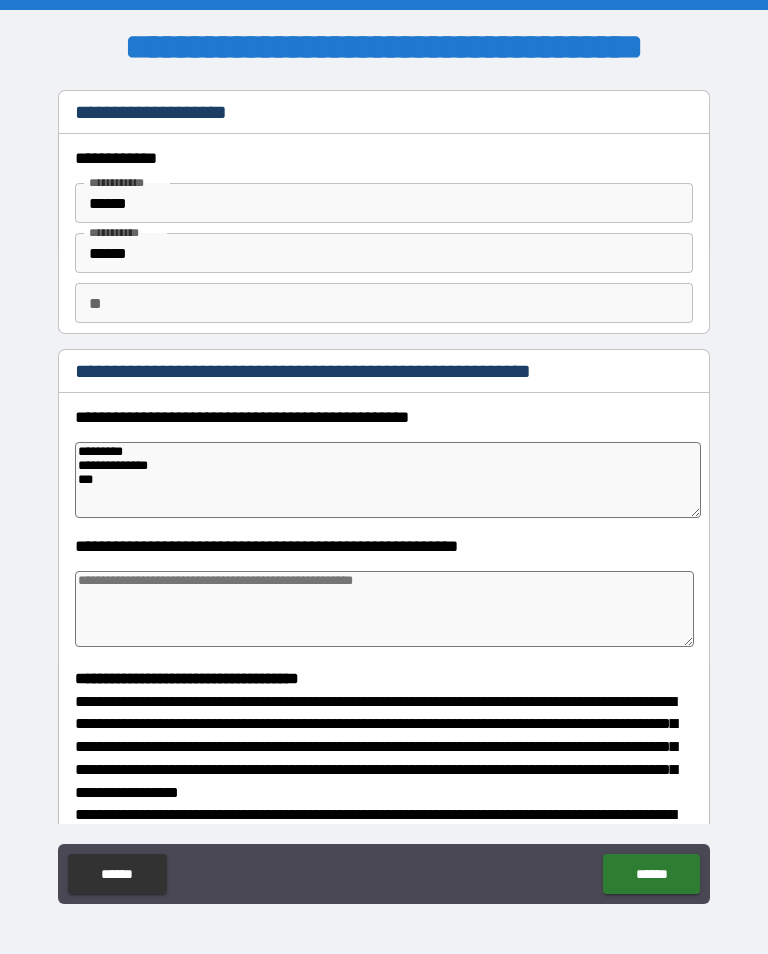 type on "*" 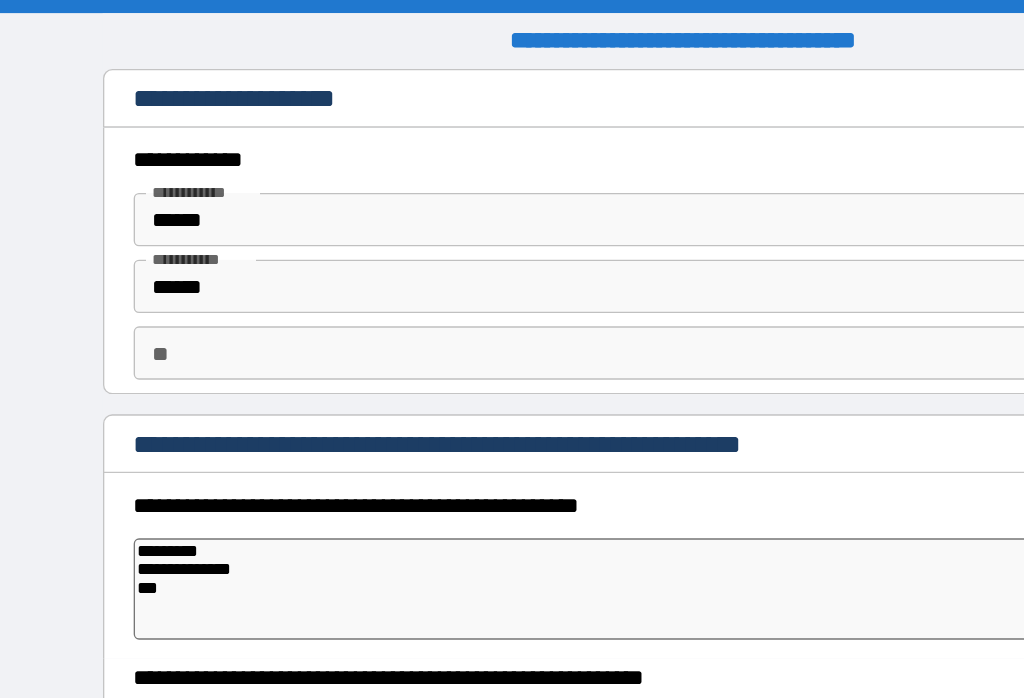 type on "*" 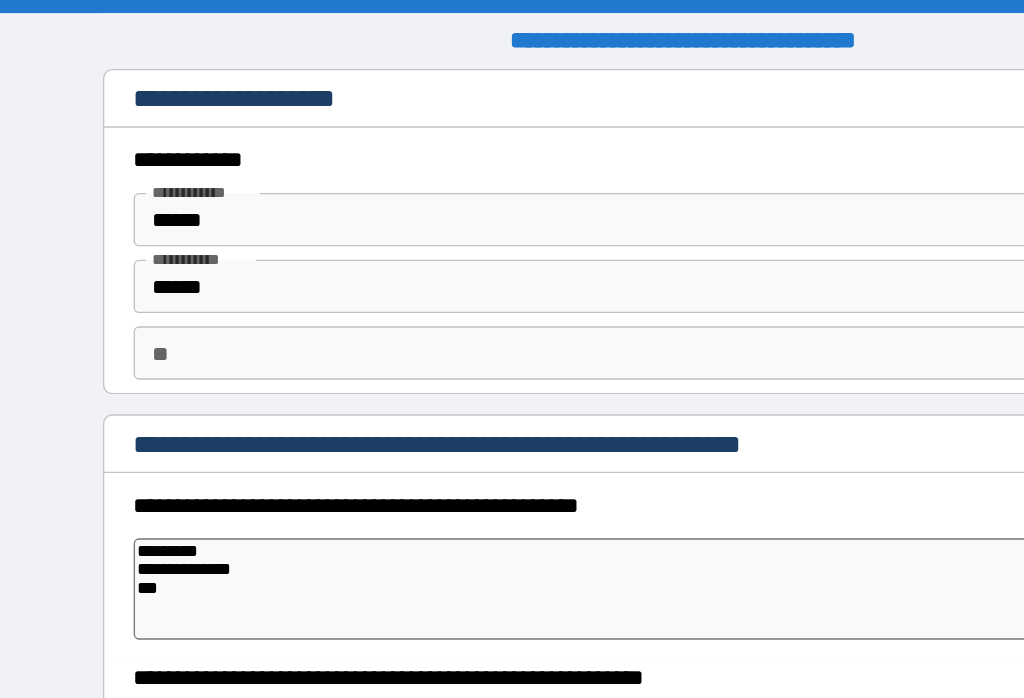 type on "*" 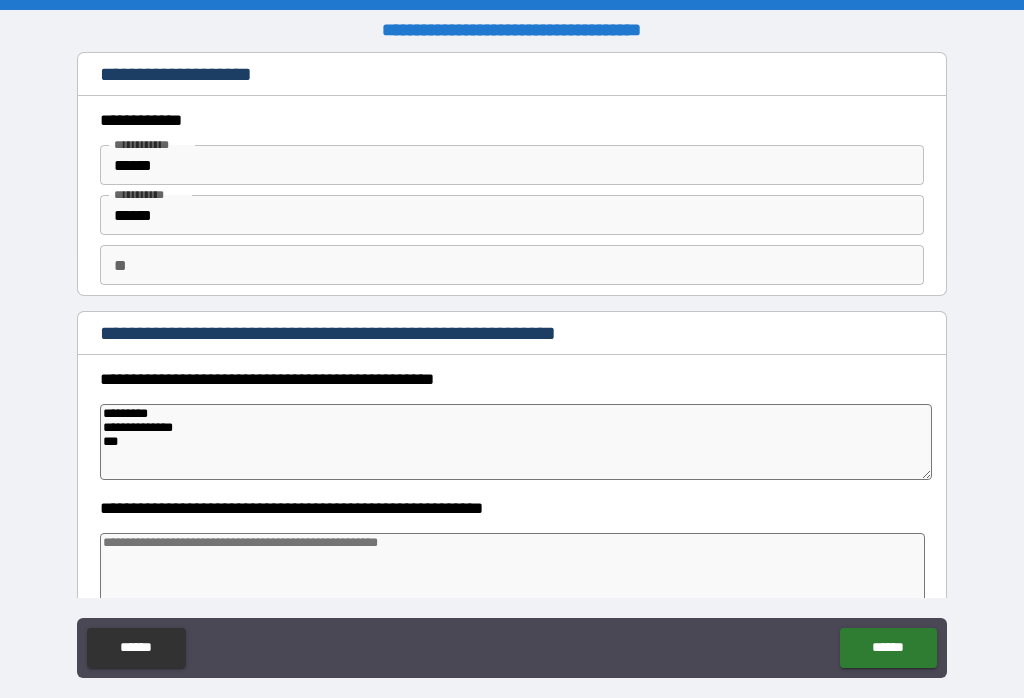 type on "*" 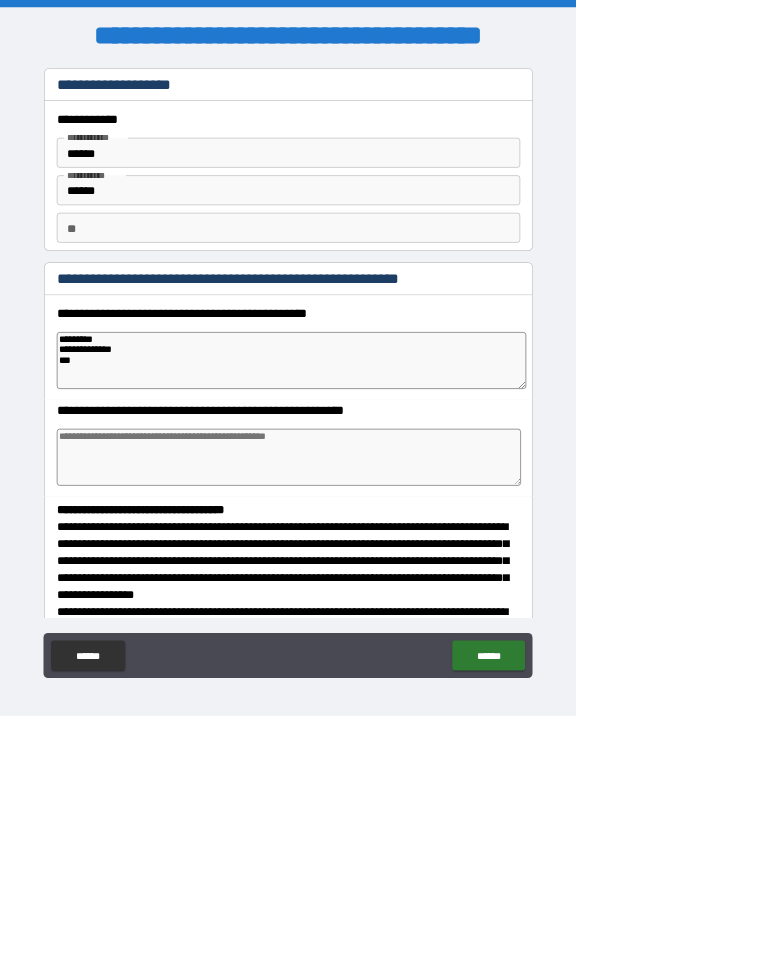 type on "*" 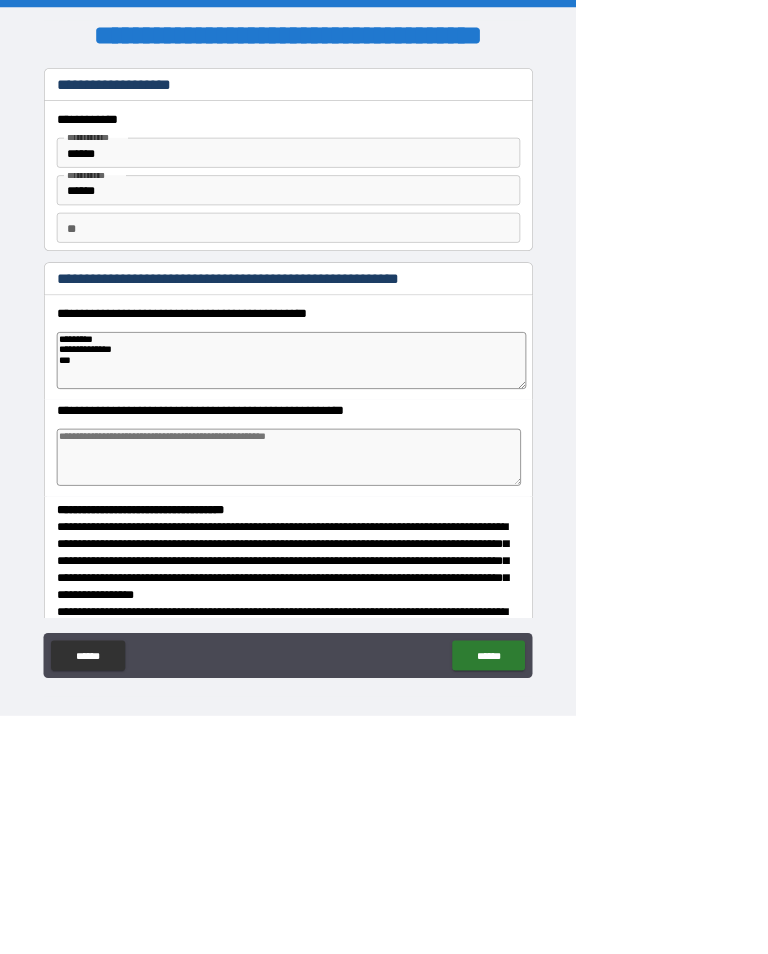 type on "*" 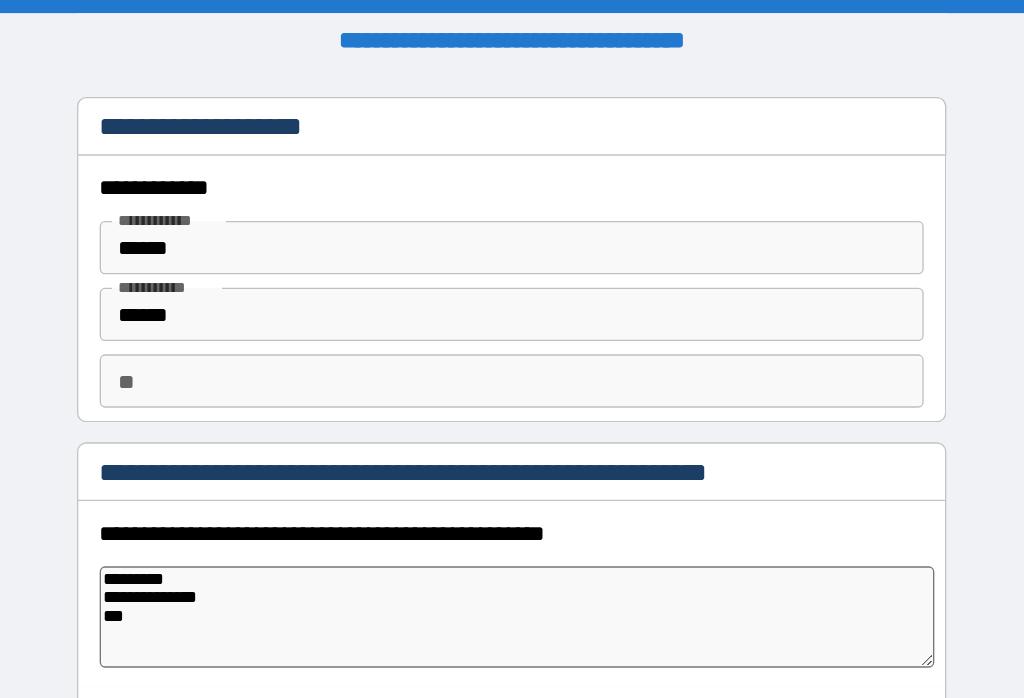 type on "*" 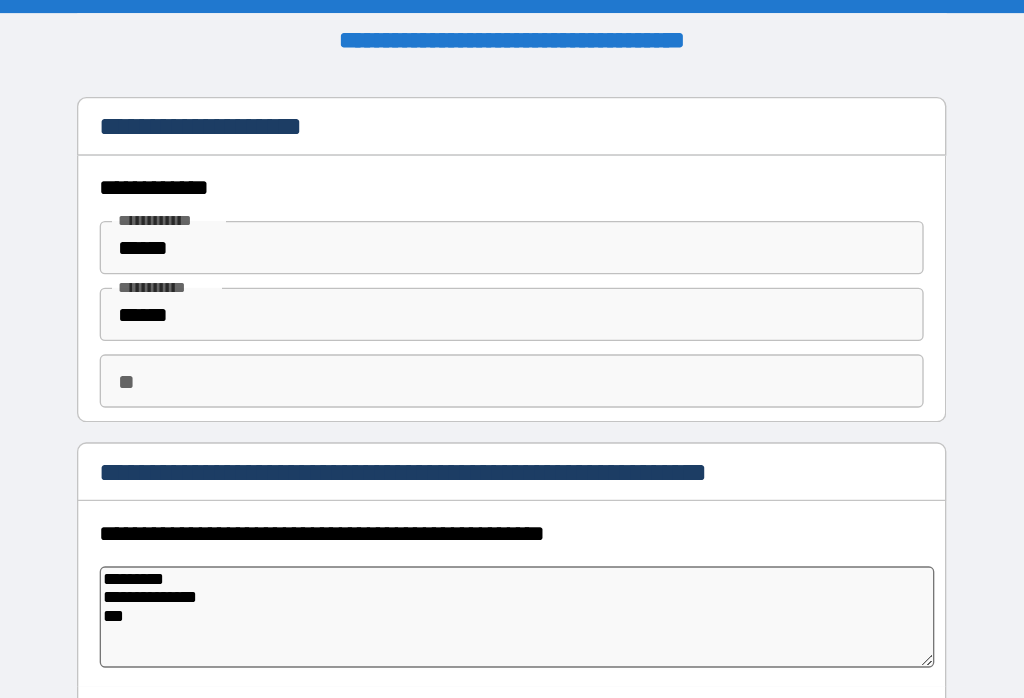 type on "*" 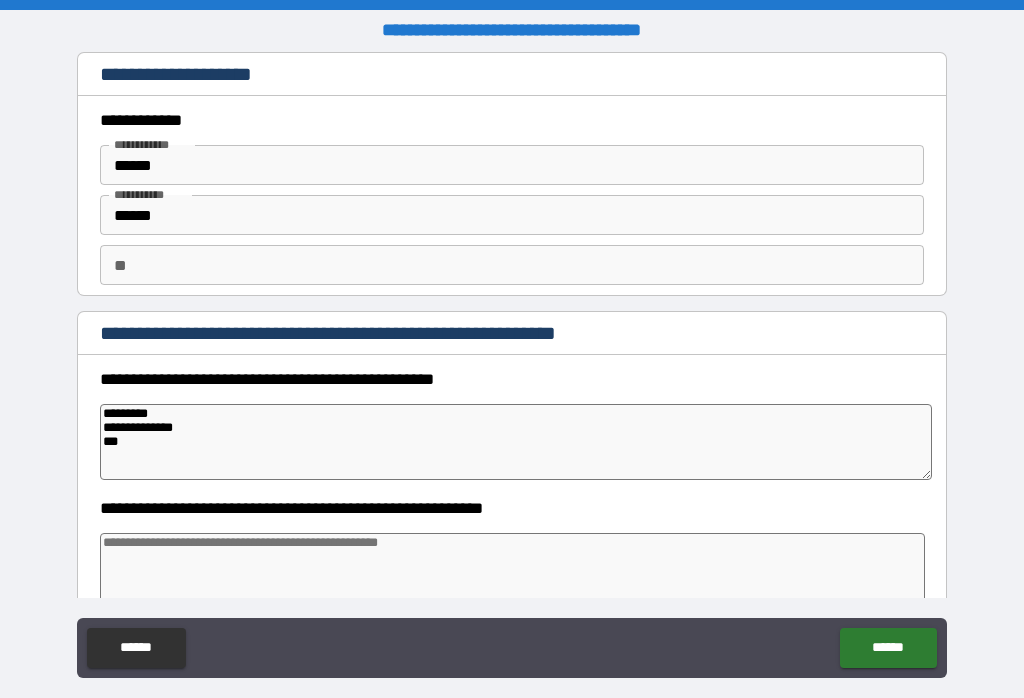type on "*" 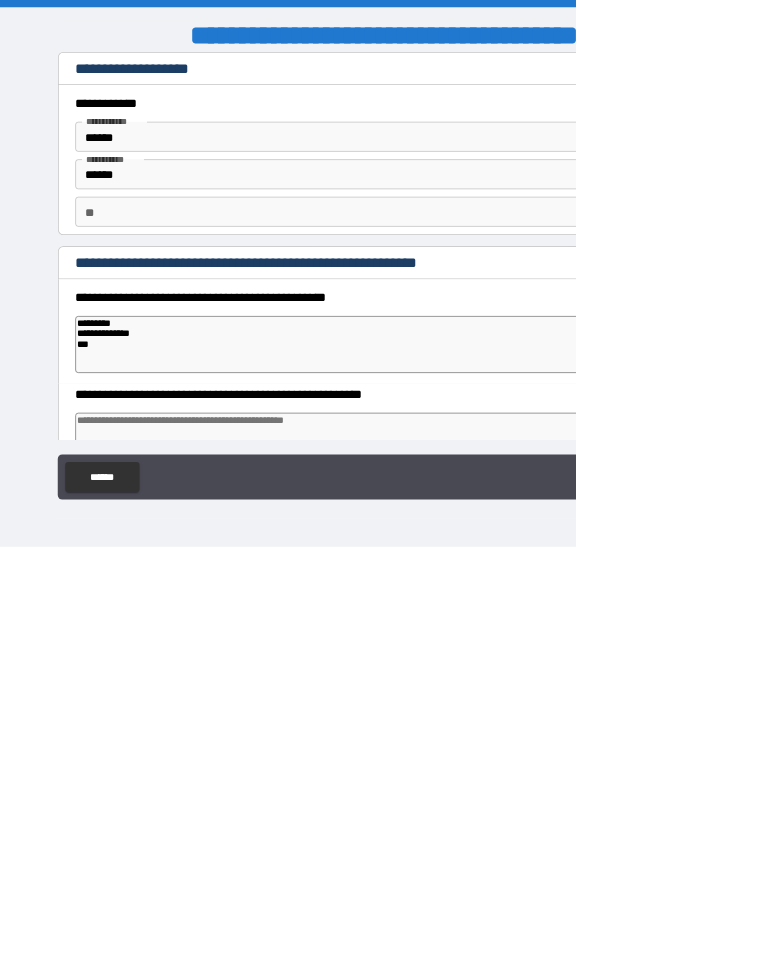 type 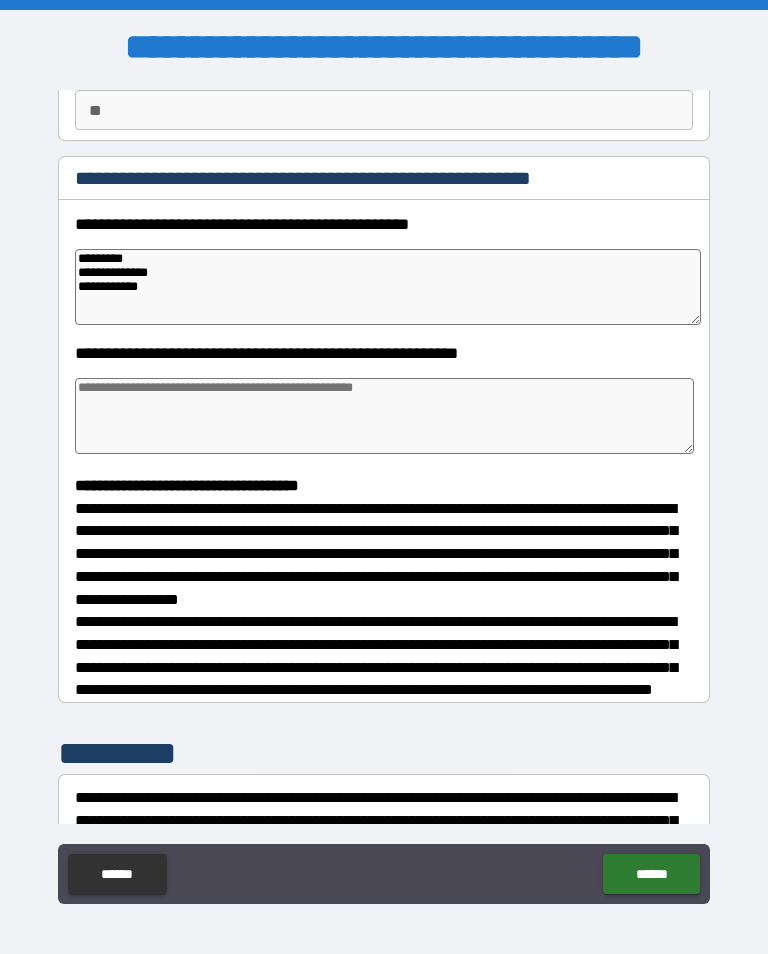 scroll, scrollTop: 193, scrollLeft: 0, axis: vertical 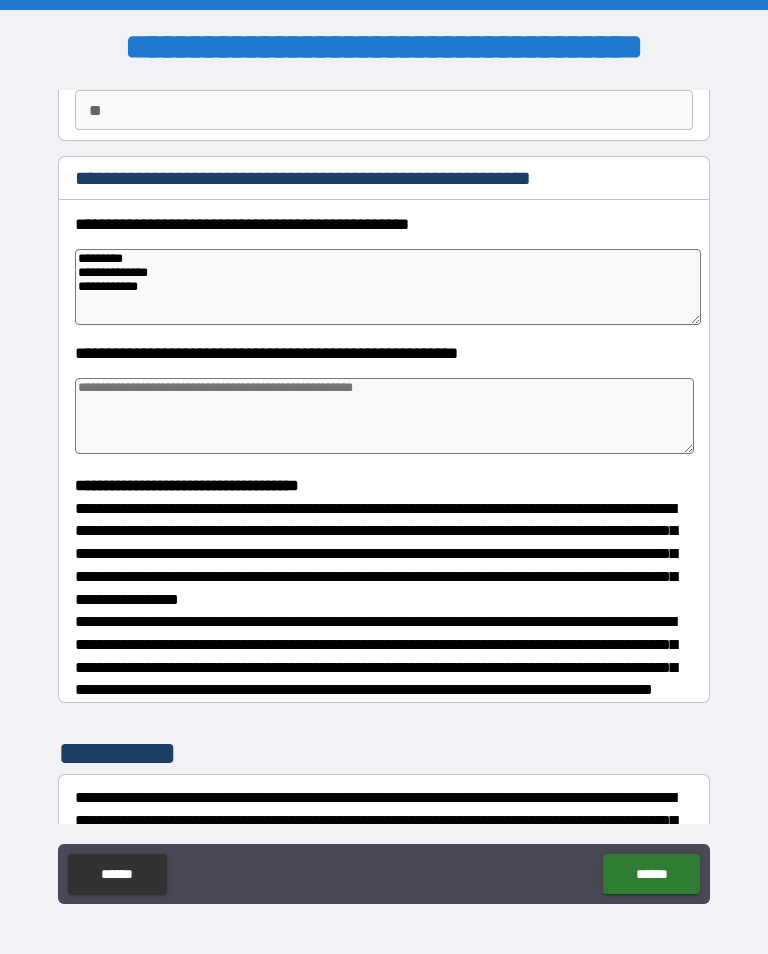 click at bounding box center [384, 416] 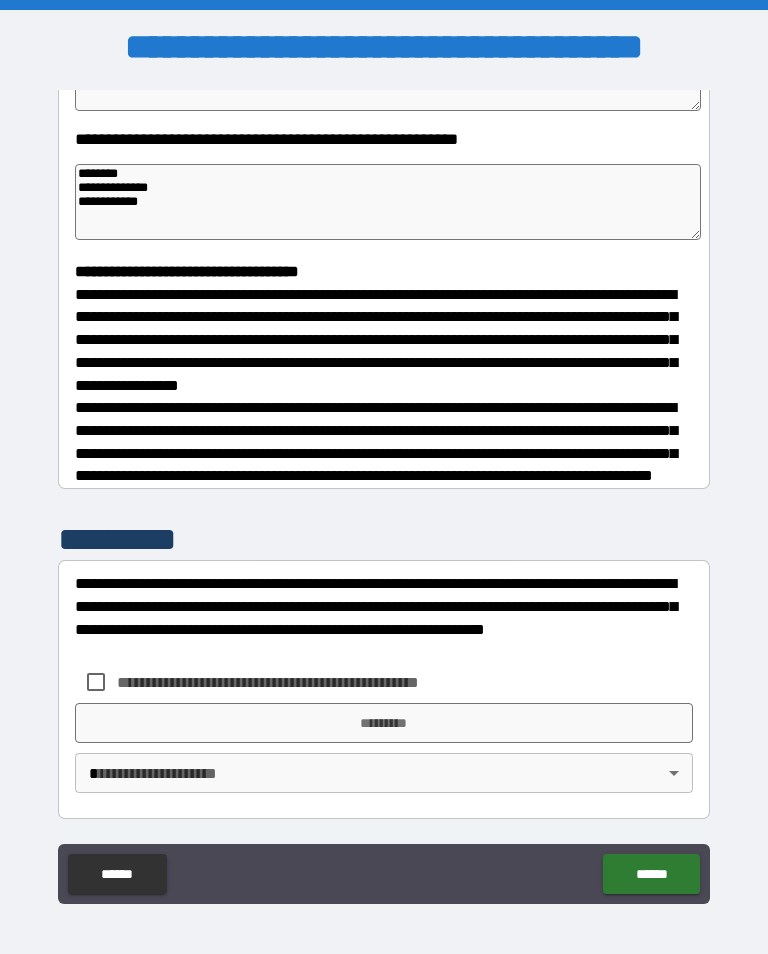 scroll, scrollTop: 422, scrollLeft: 0, axis: vertical 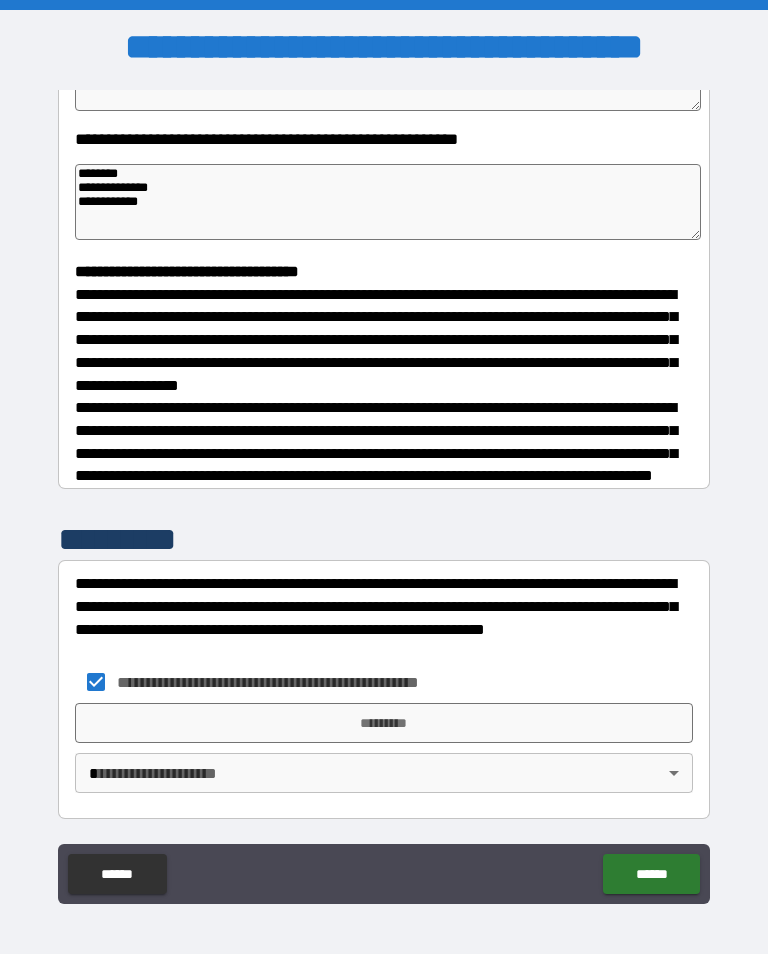 click on "*********" at bounding box center [384, 723] 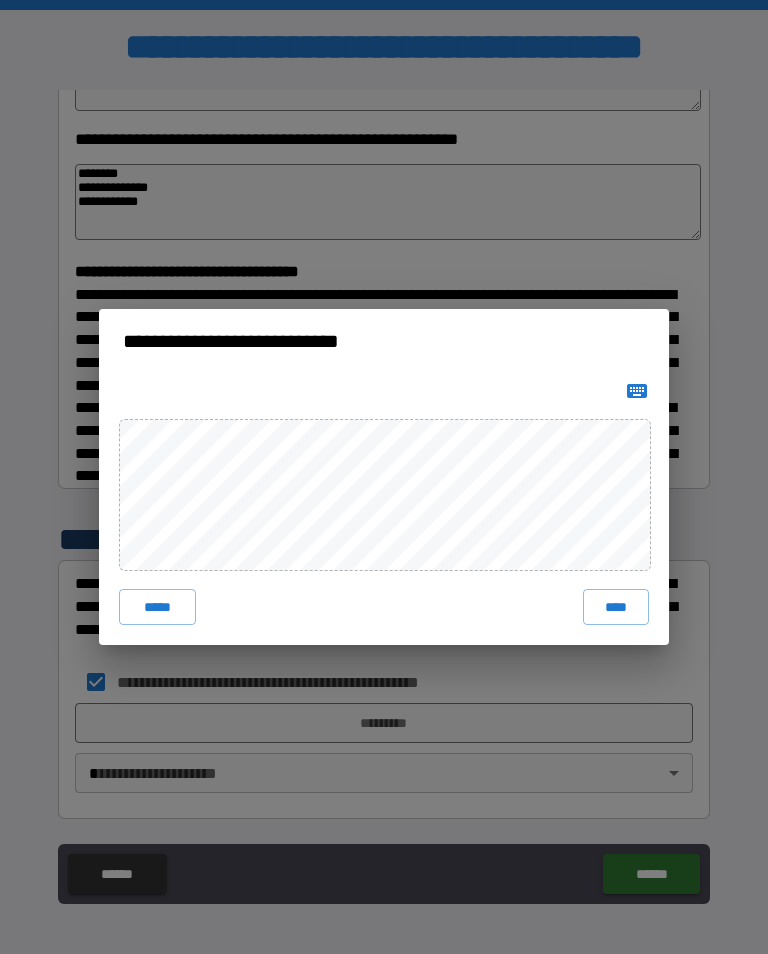 click on "****" at bounding box center (616, 607) 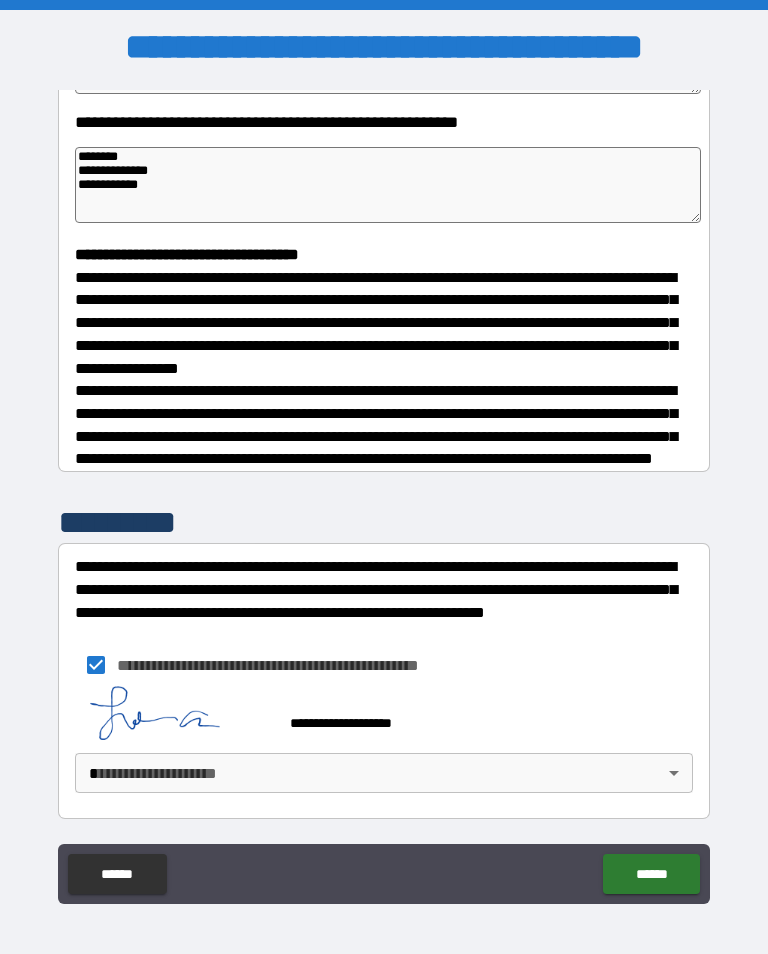scroll, scrollTop: 439, scrollLeft: 0, axis: vertical 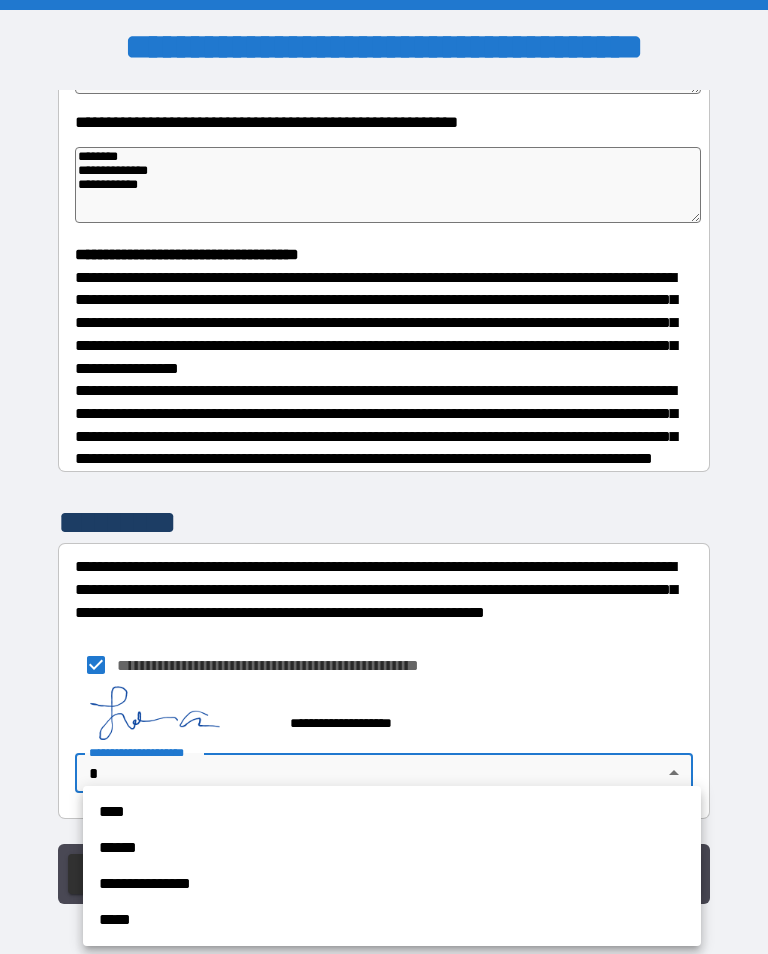 click on "**********" at bounding box center [392, 884] 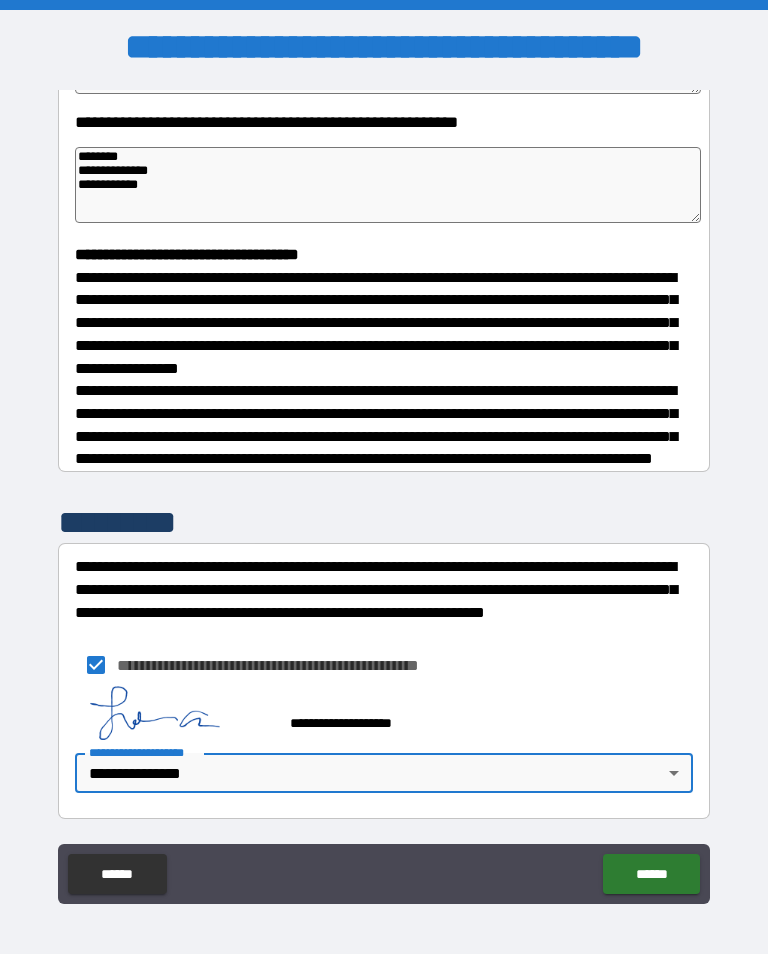 click on "******" at bounding box center (651, 874) 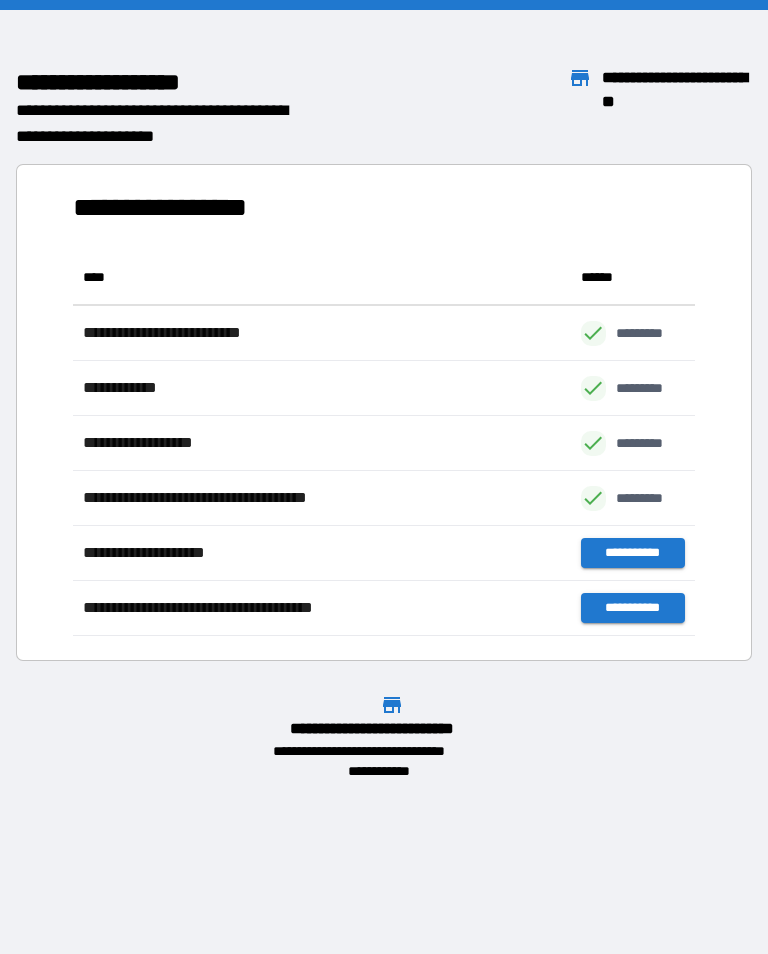 scroll, scrollTop: 1, scrollLeft: 1, axis: both 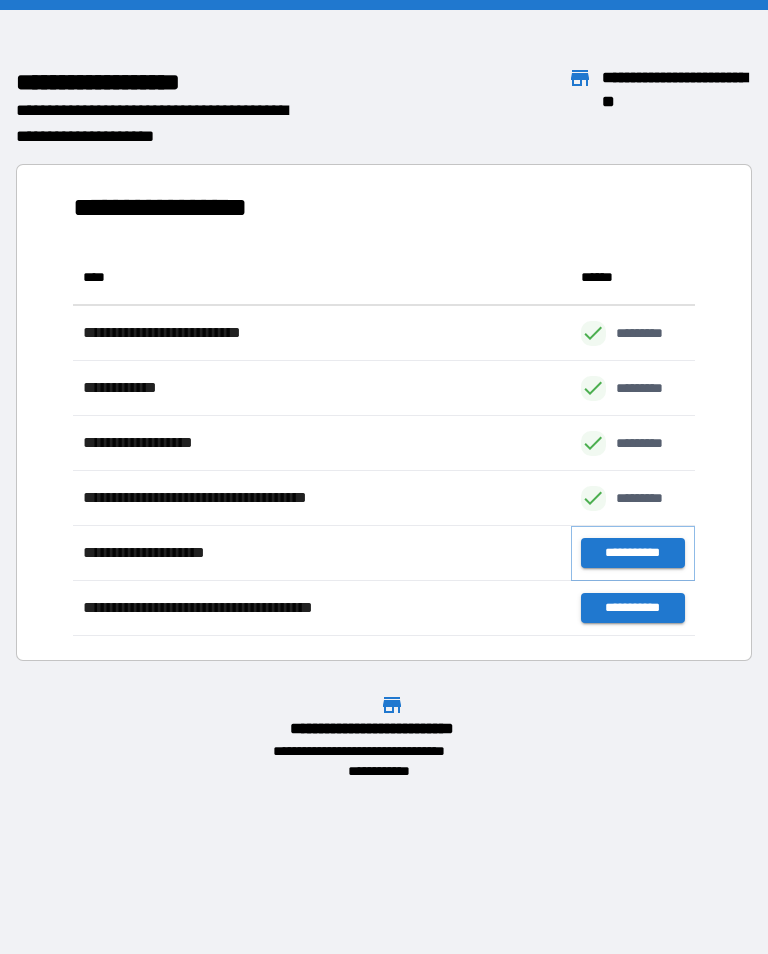 click on "**********" at bounding box center [633, 553] 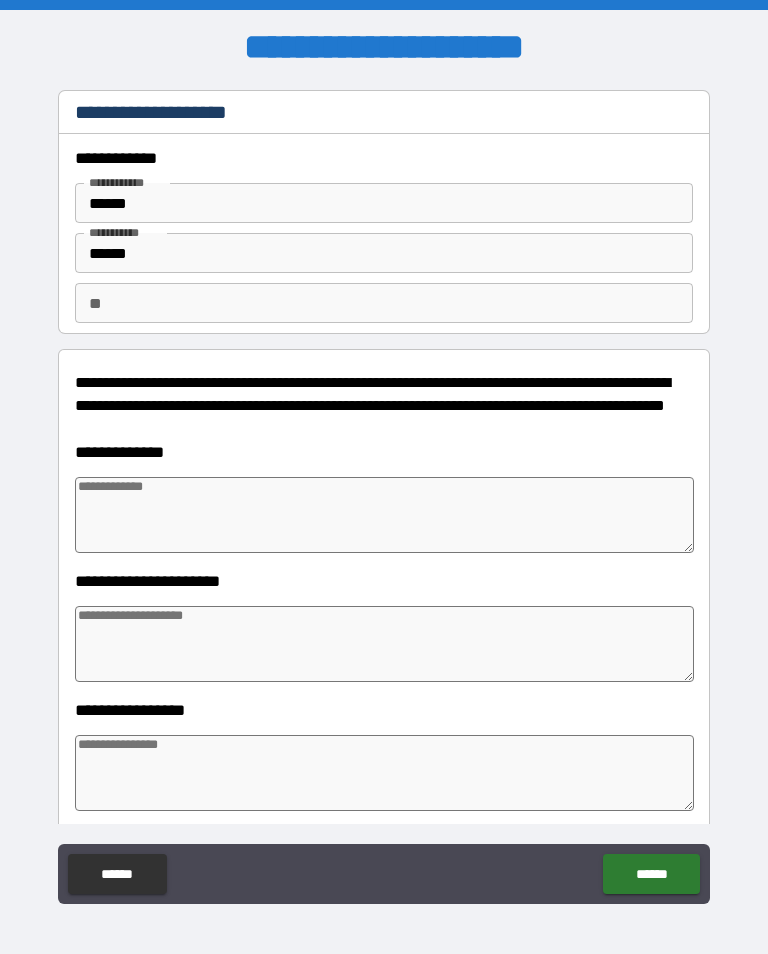 click at bounding box center [384, 515] 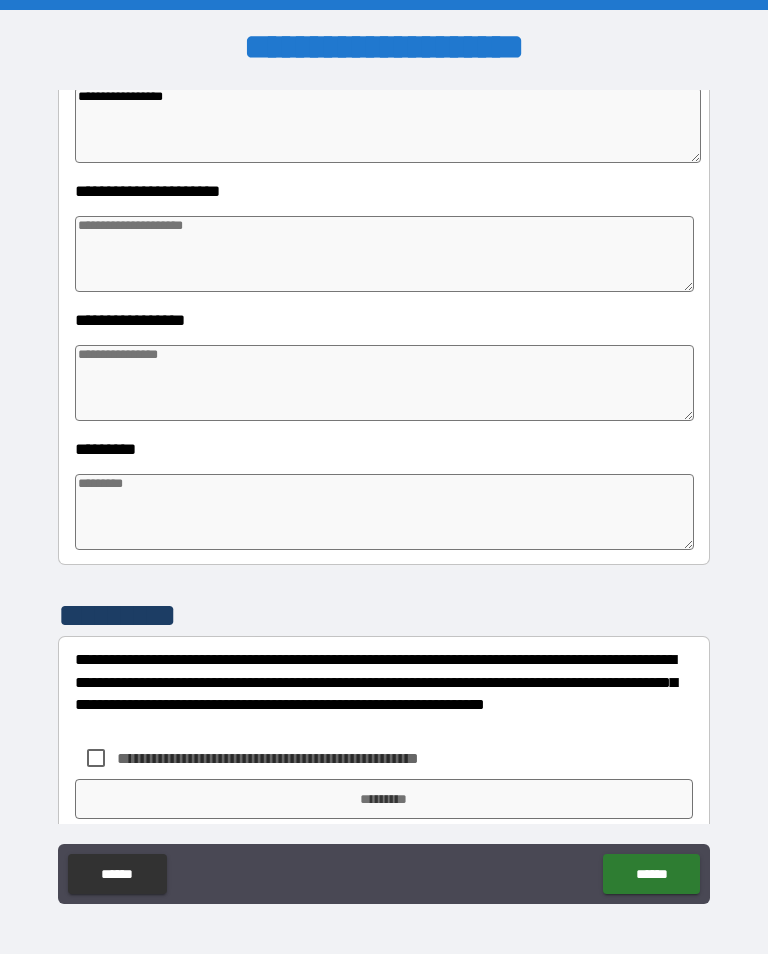 scroll, scrollTop: 387, scrollLeft: 0, axis: vertical 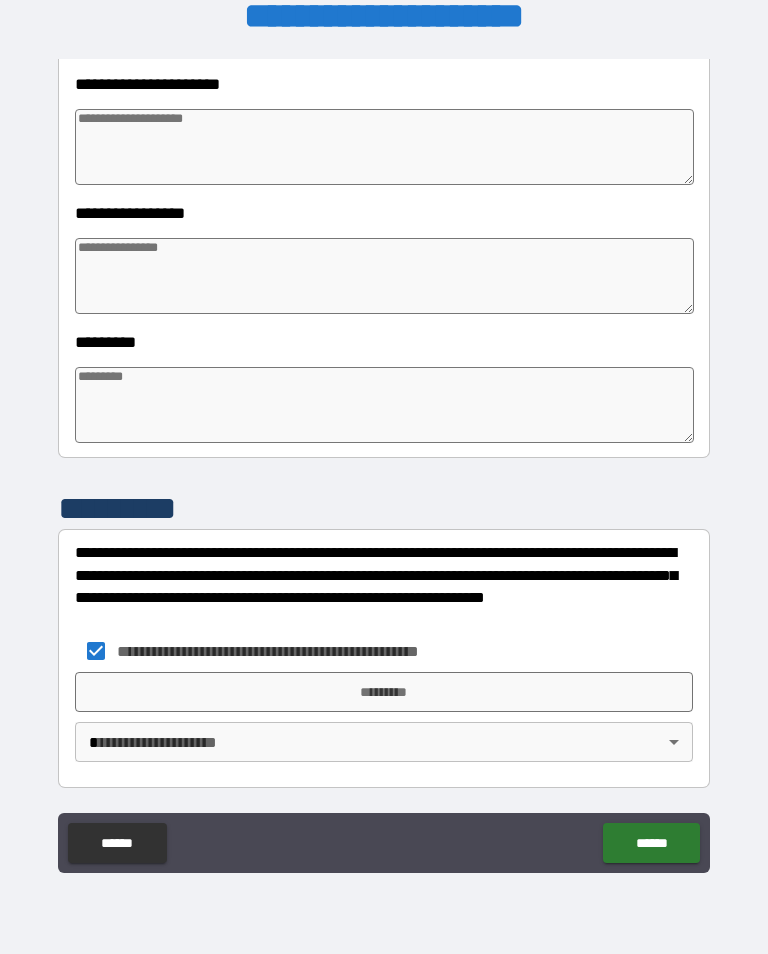click on "*********" at bounding box center [384, 692] 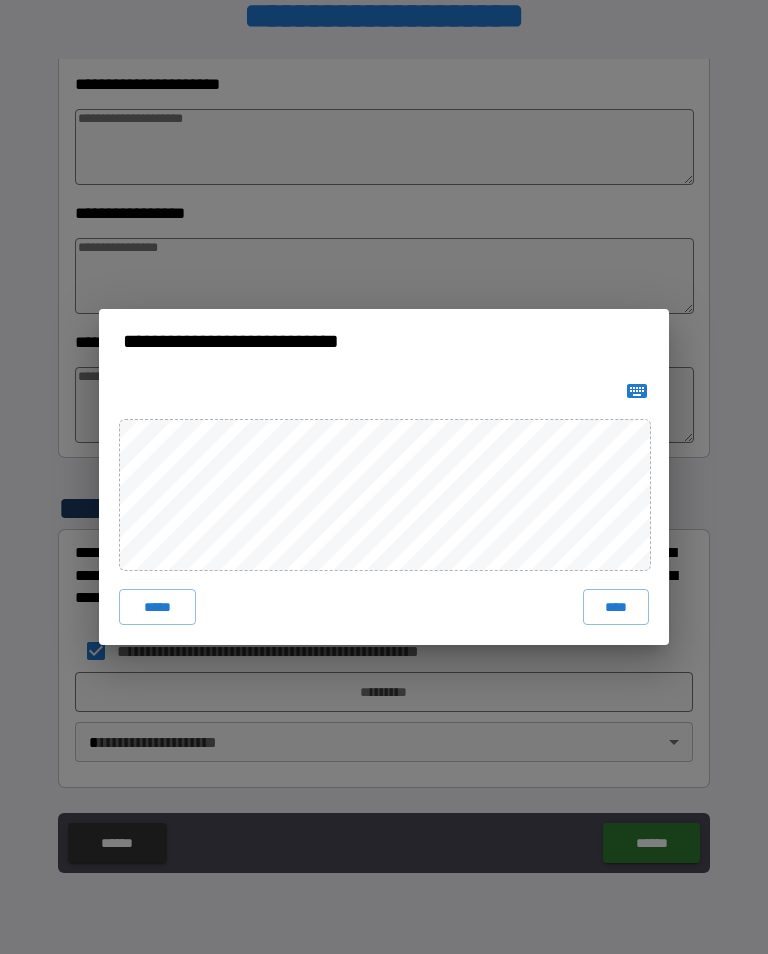 click on "****" at bounding box center [616, 607] 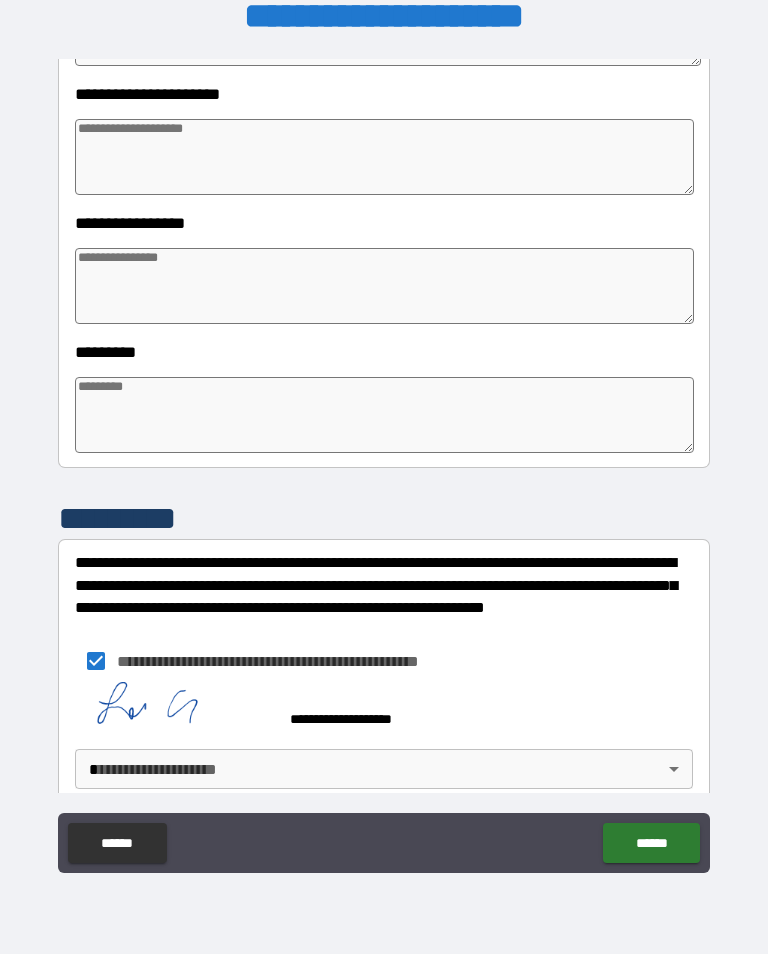 click on "**********" at bounding box center [384, 461] 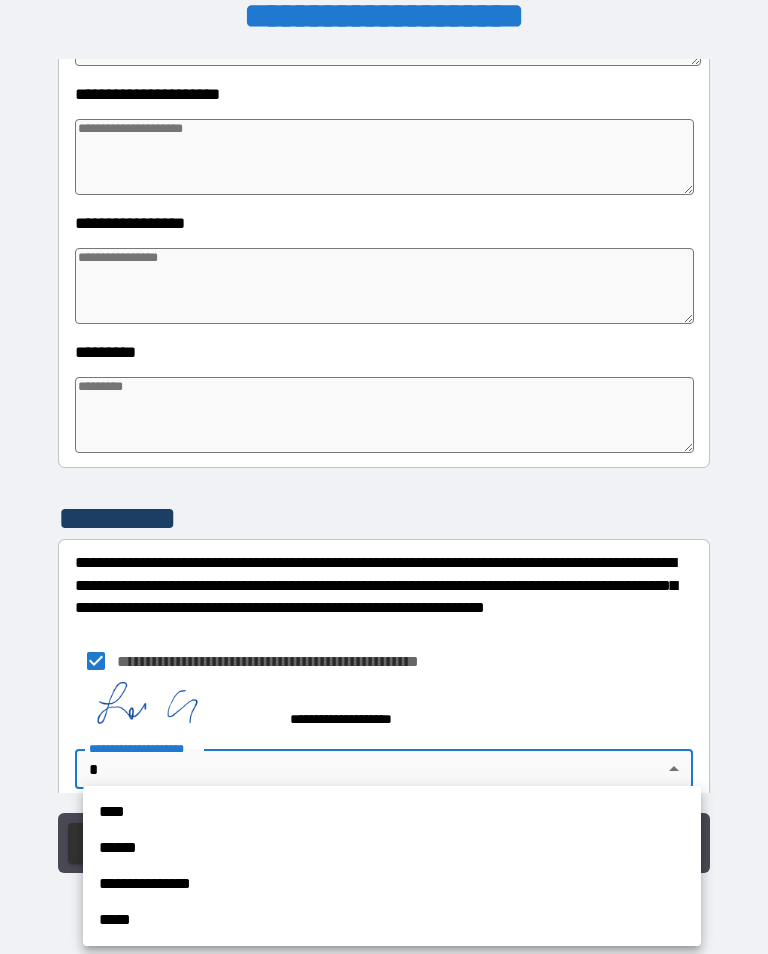 click on "**********" at bounding box center [392, 884] 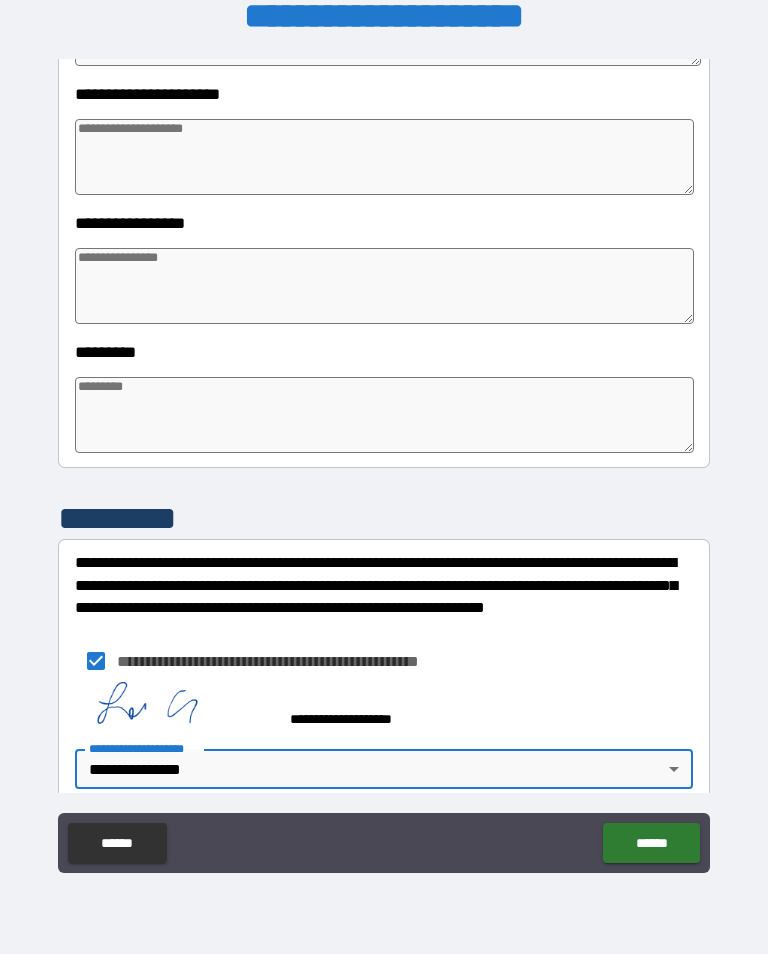 click on "******" at bounding box center [651, 843] 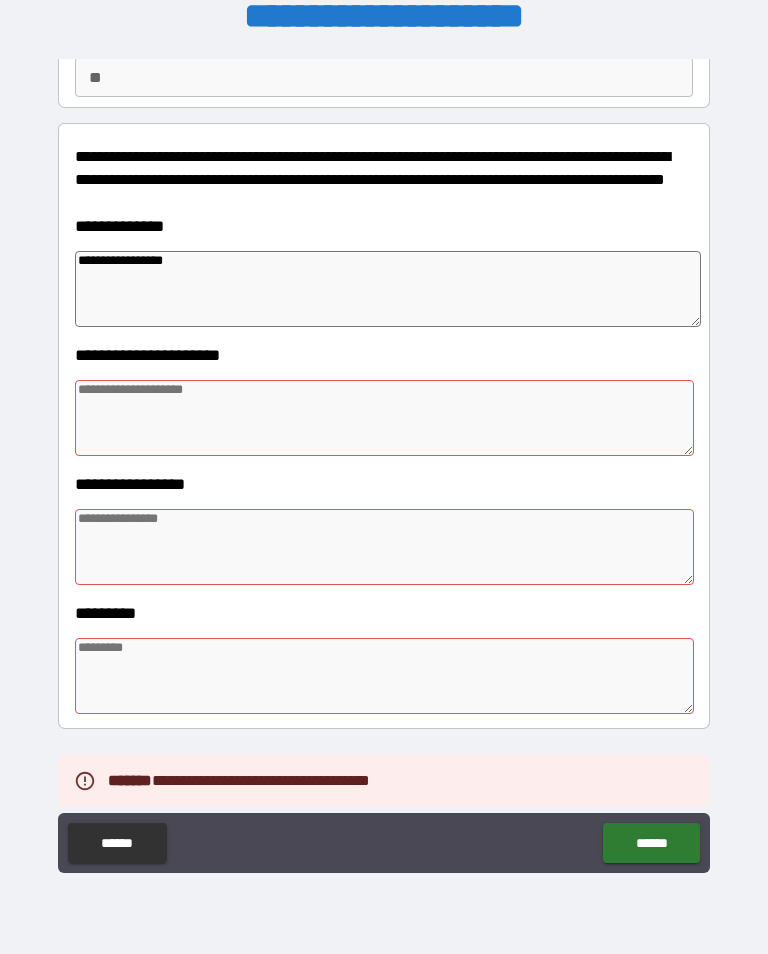scroll, scrollTop: 194, scrollLeft: 0, axis: vertical 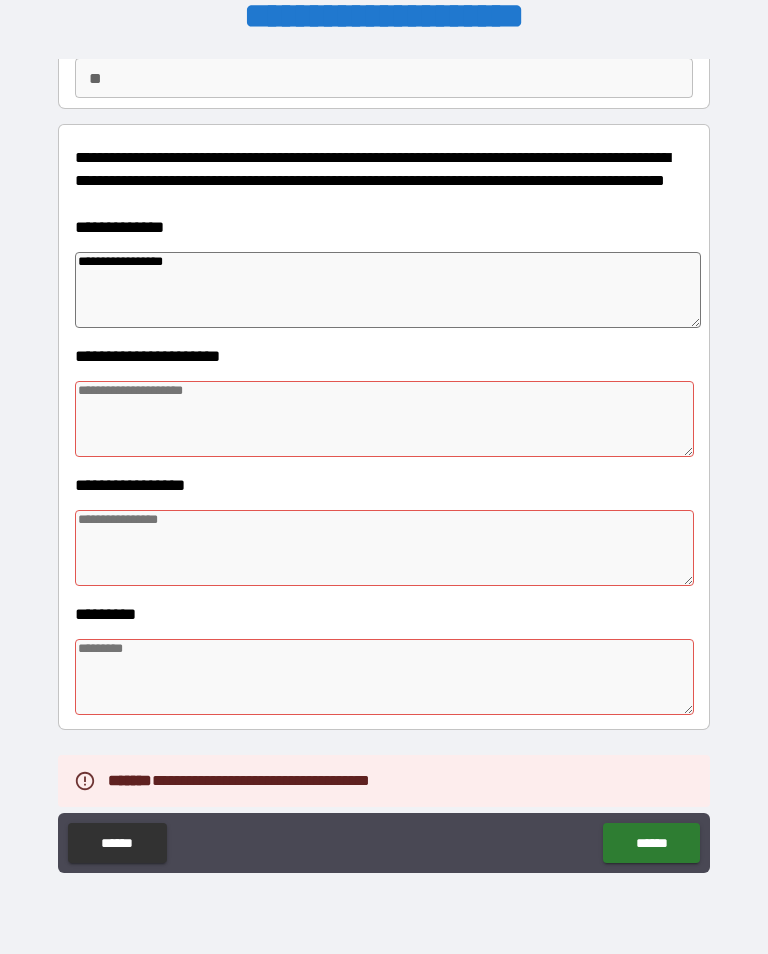click at bounding box center (384, 419) 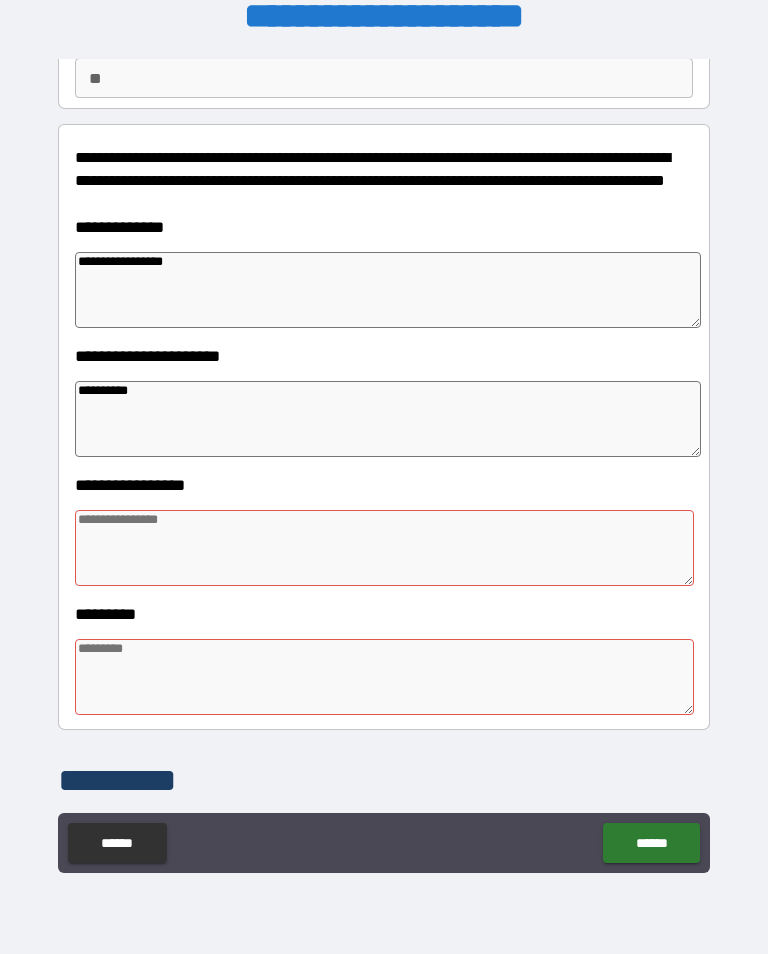 click at bounding box center (384, 548) 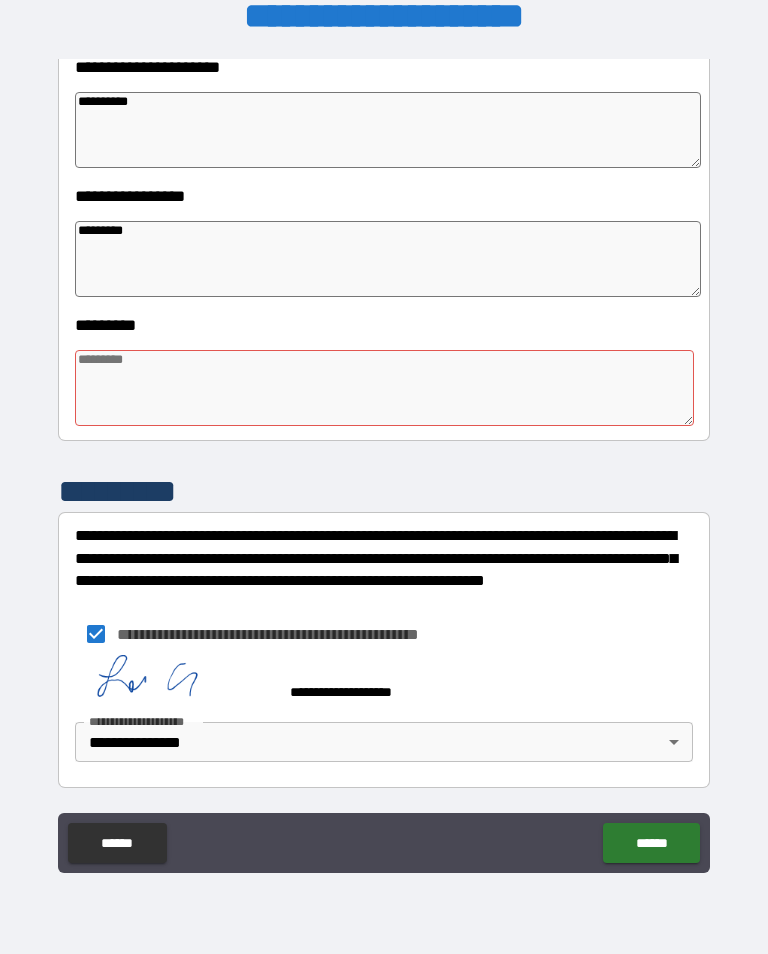 click at bounding box center [384, 388] 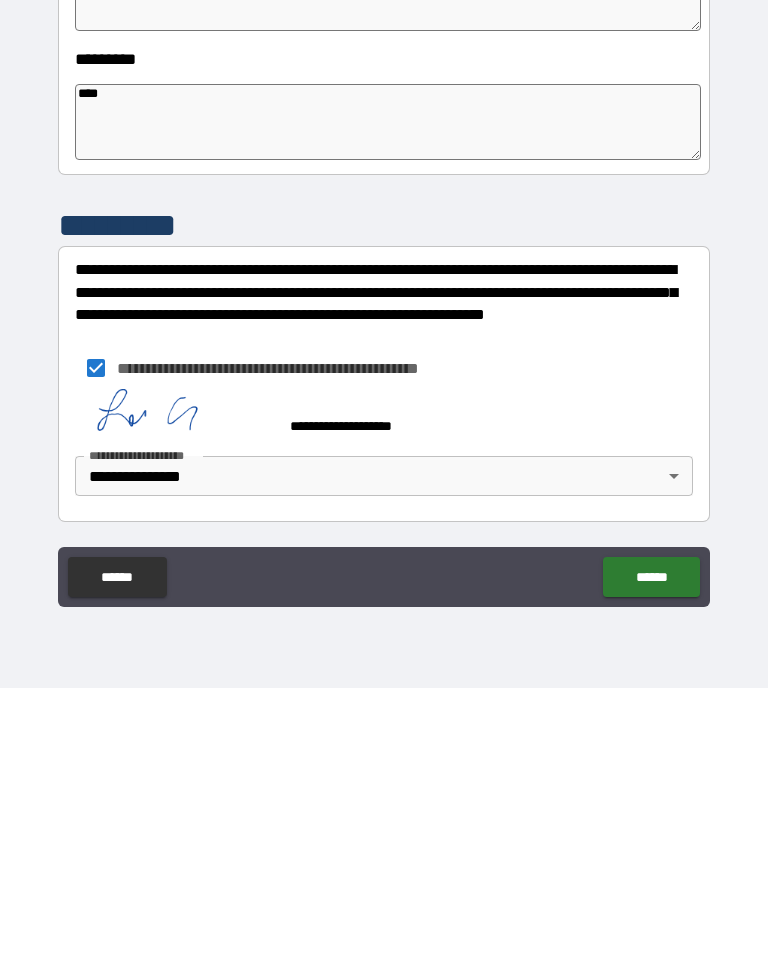 click on "******" at bounding box center [651, 843] 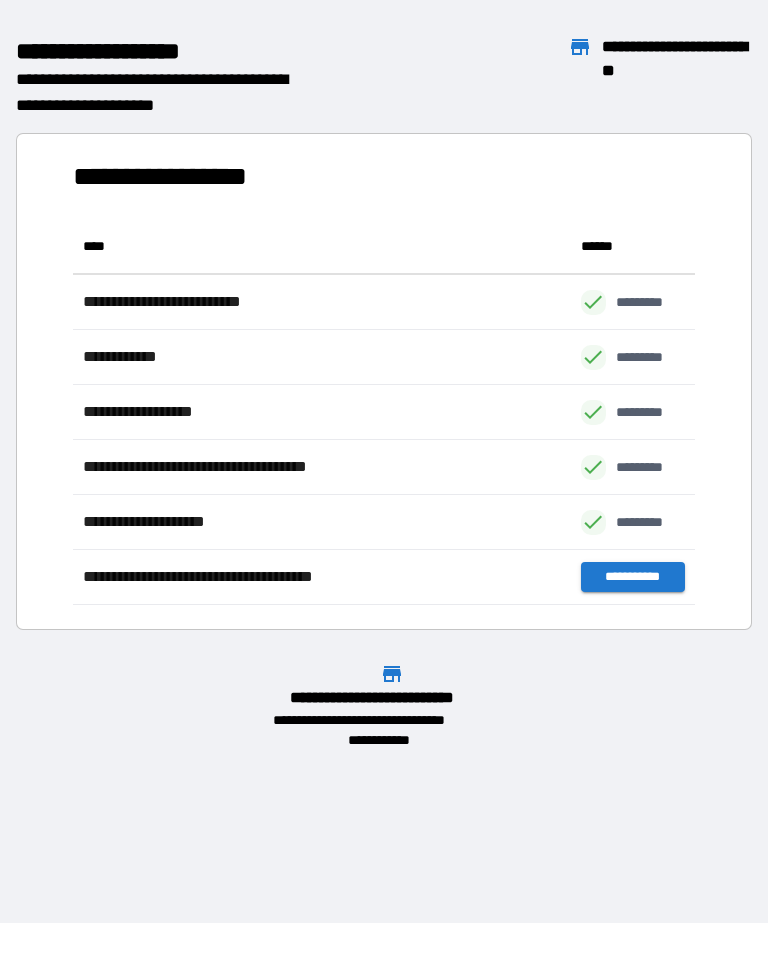 scroll, scrollTop: 386, scrollLeft: 622, axis: both 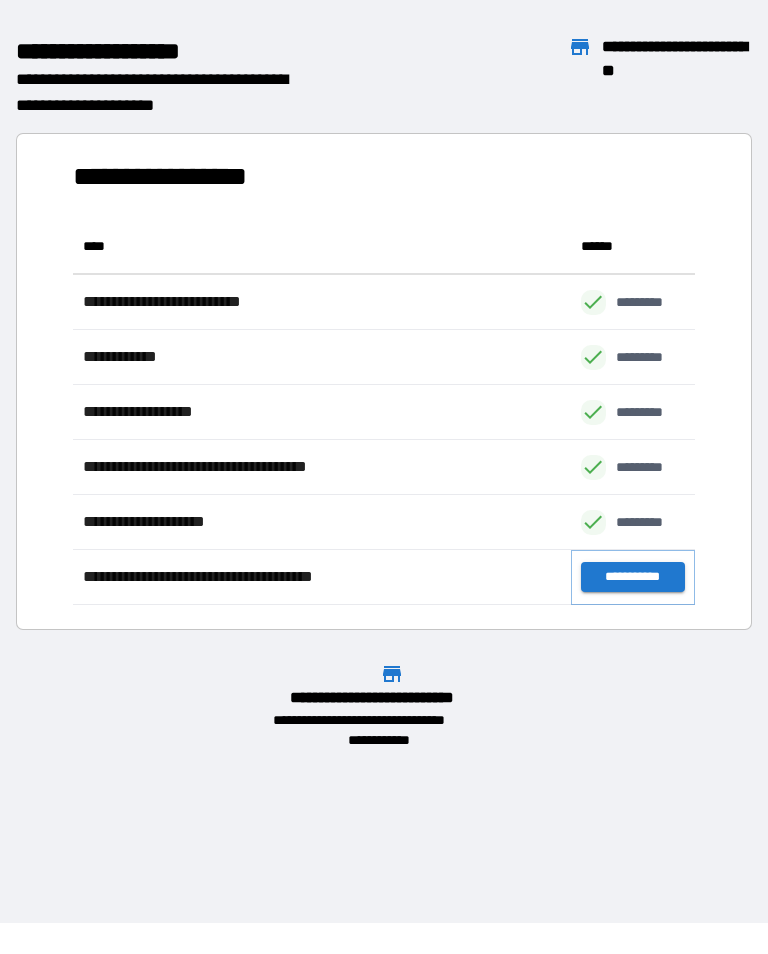 click on "**********" at bounding box center (633, 577) 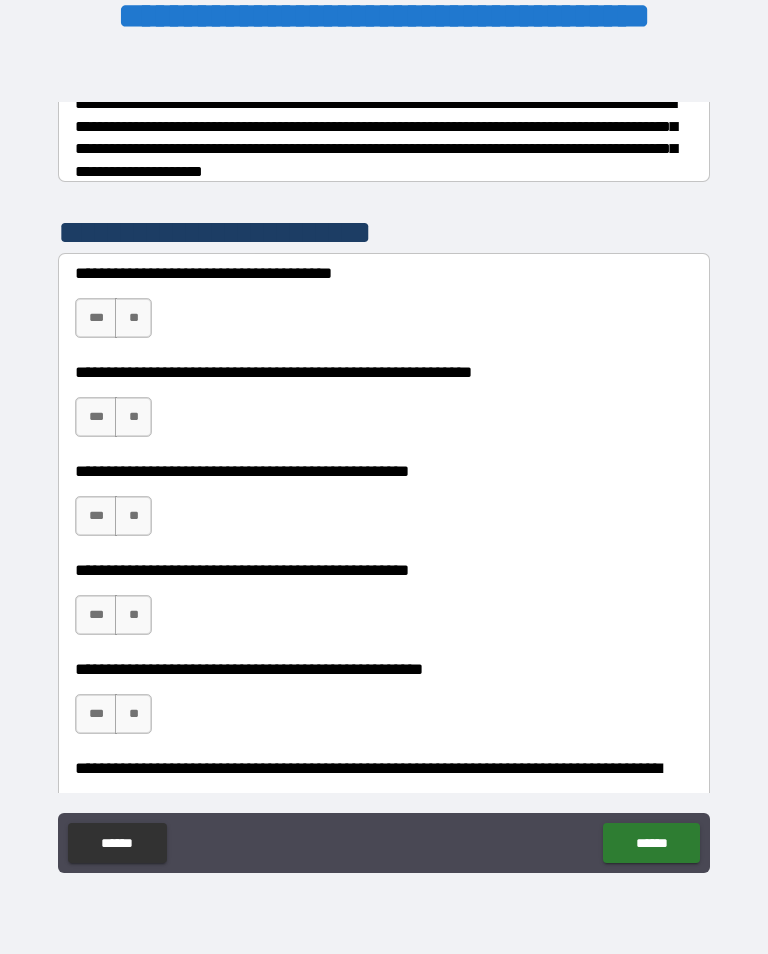 scroll, scrollTop: 359, scrollLeft: 0, axis: vertical 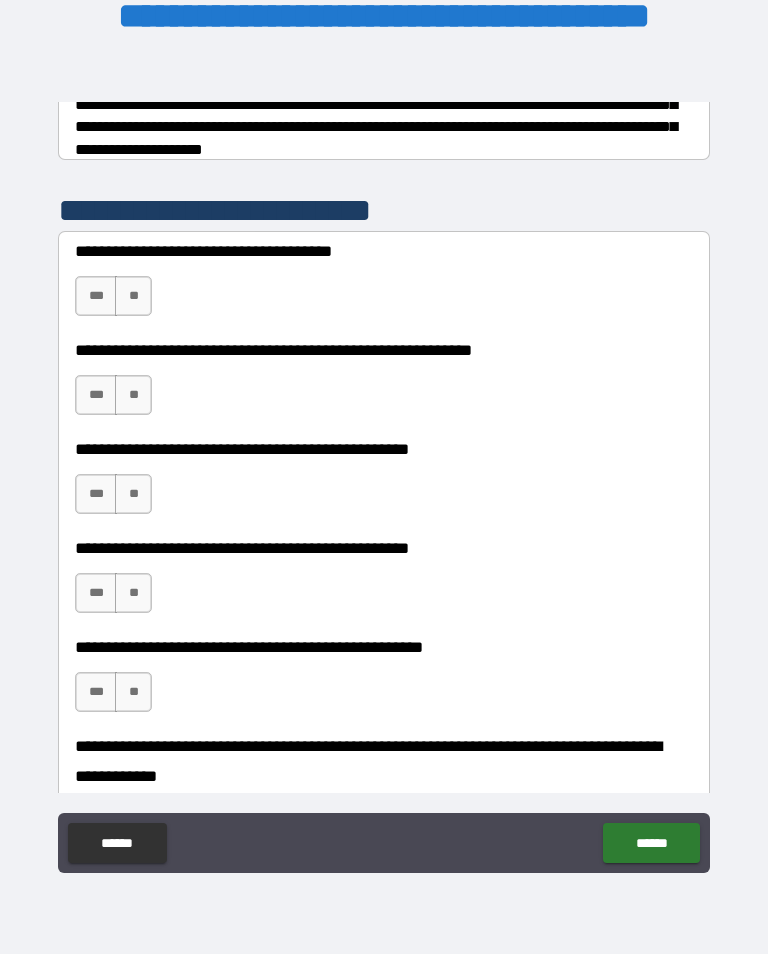 click on "**" at bounding box center [133, 296] 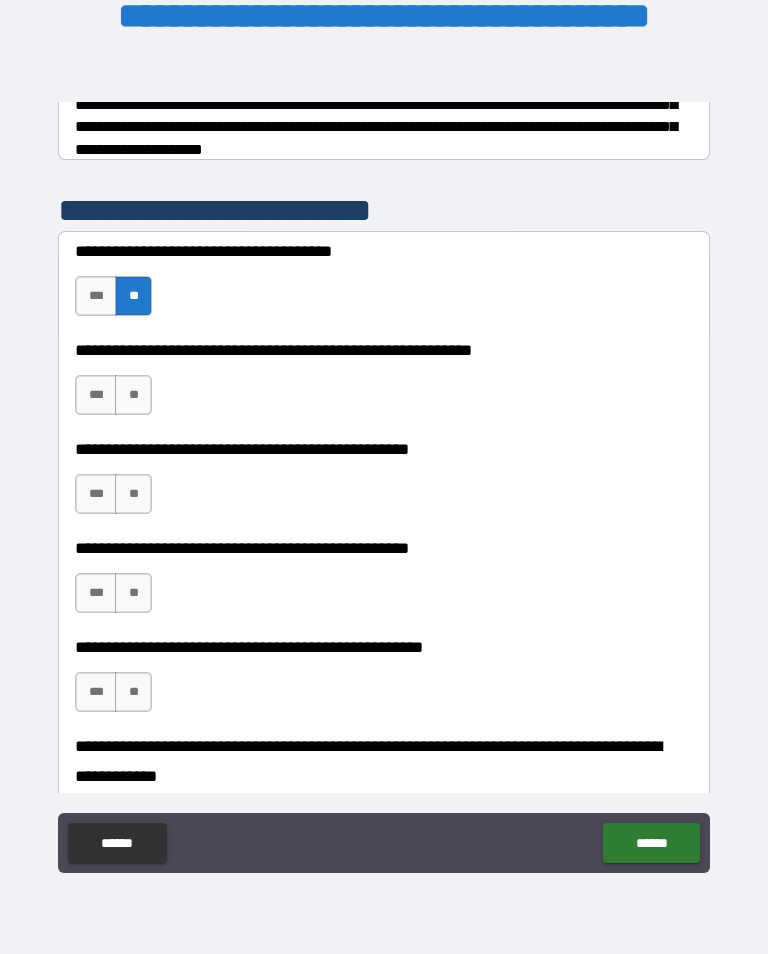 click on "**" at bounding box center [133, 395] 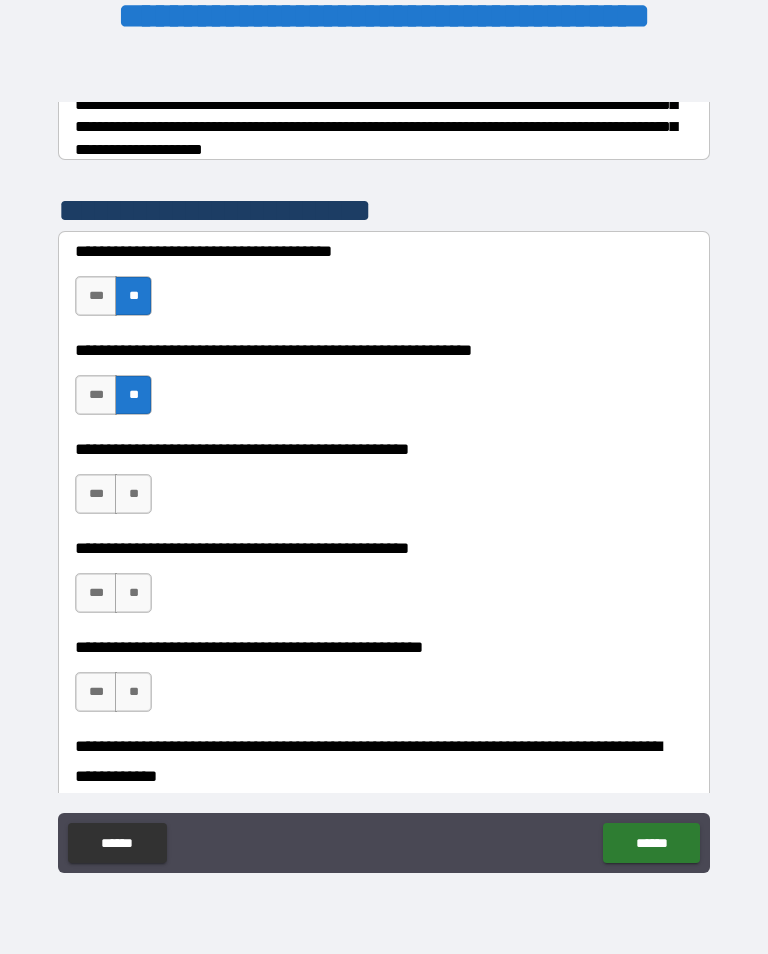 click on "**" at bounding box center [133, 494] 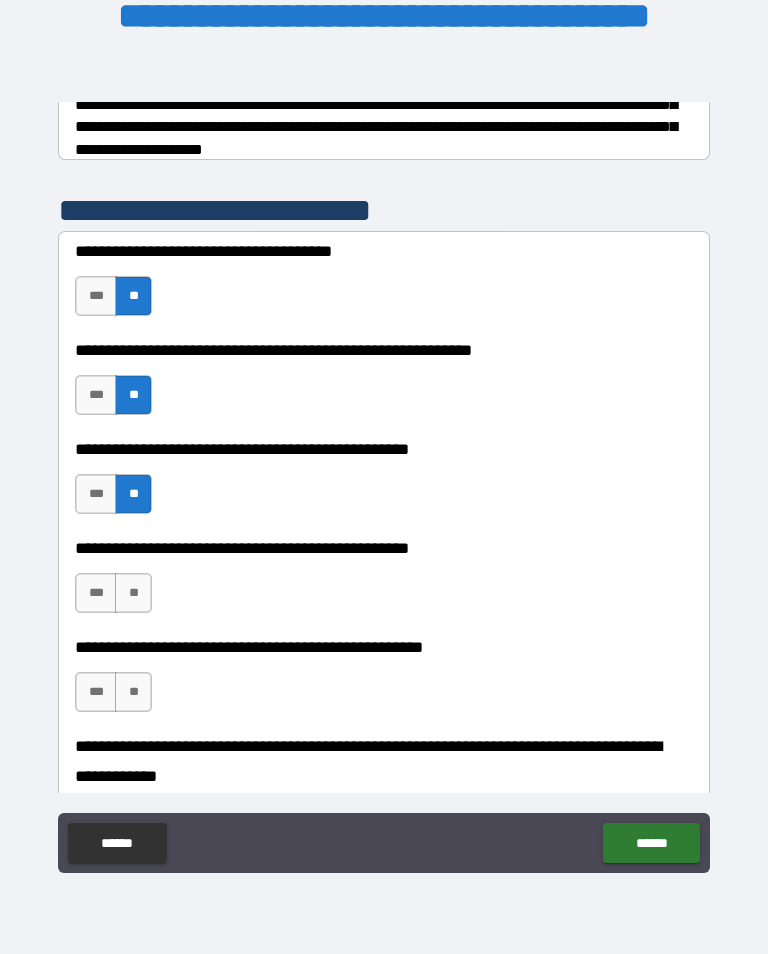 click on "***" at bounding box center (96, 593) 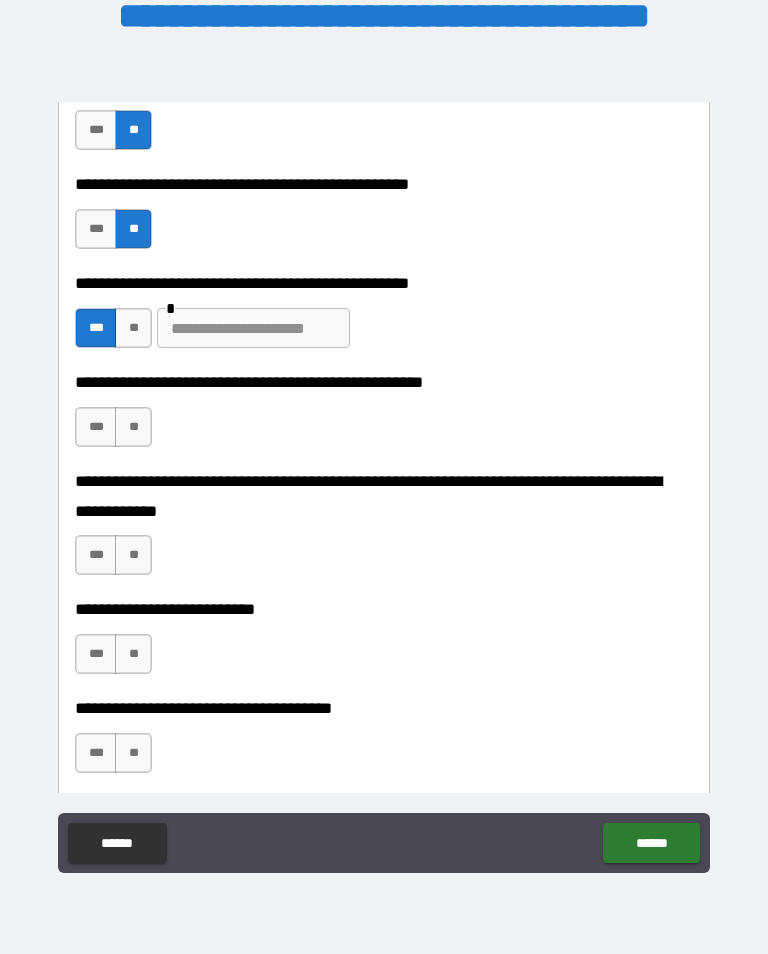 scroll, scrollTop: 628, scrollLeft: 0, axis: vertical 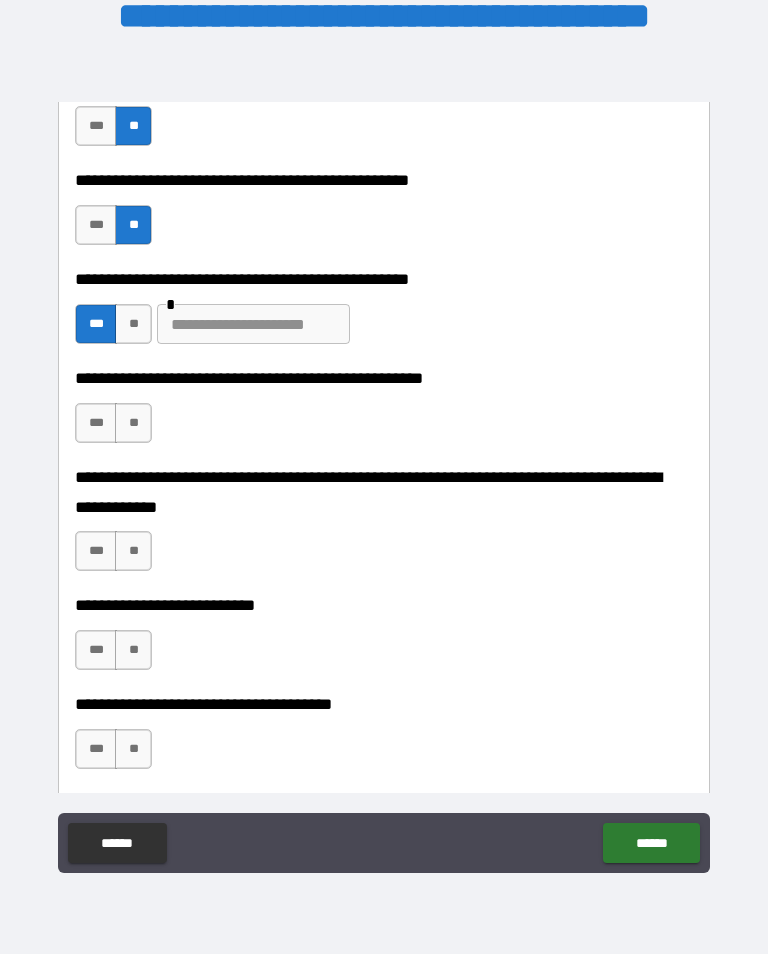 click at bounding box center [253, 324] 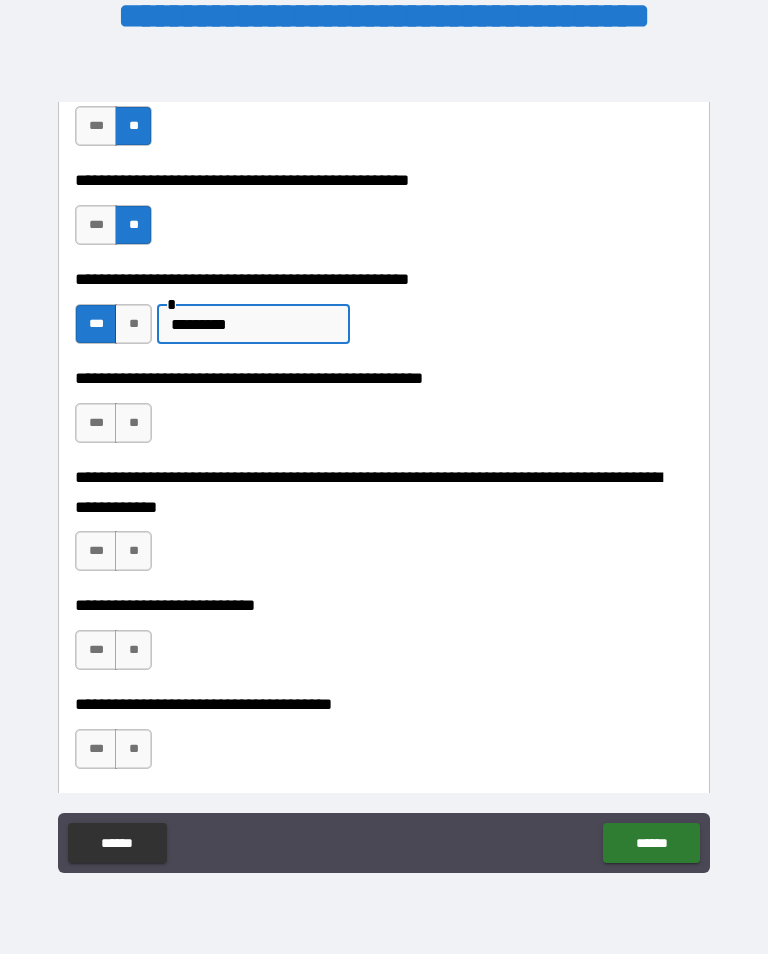 click on "**" at bounding box center [133, 423] 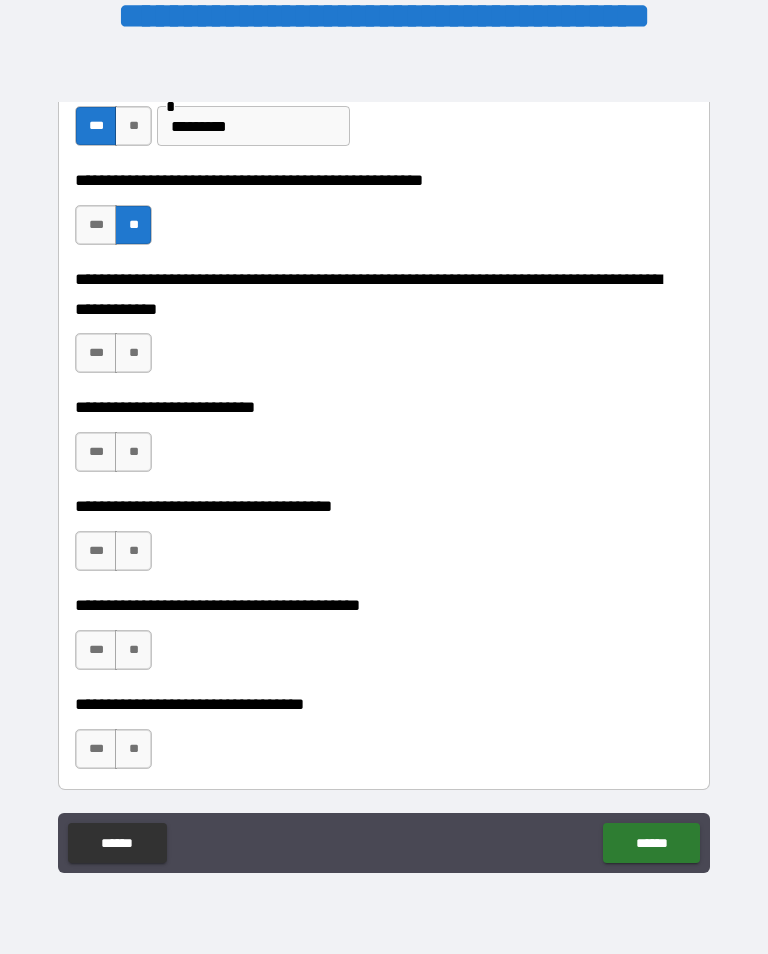 scroll, scrollTop: 866, scrollLeft: 0, axis: vertical 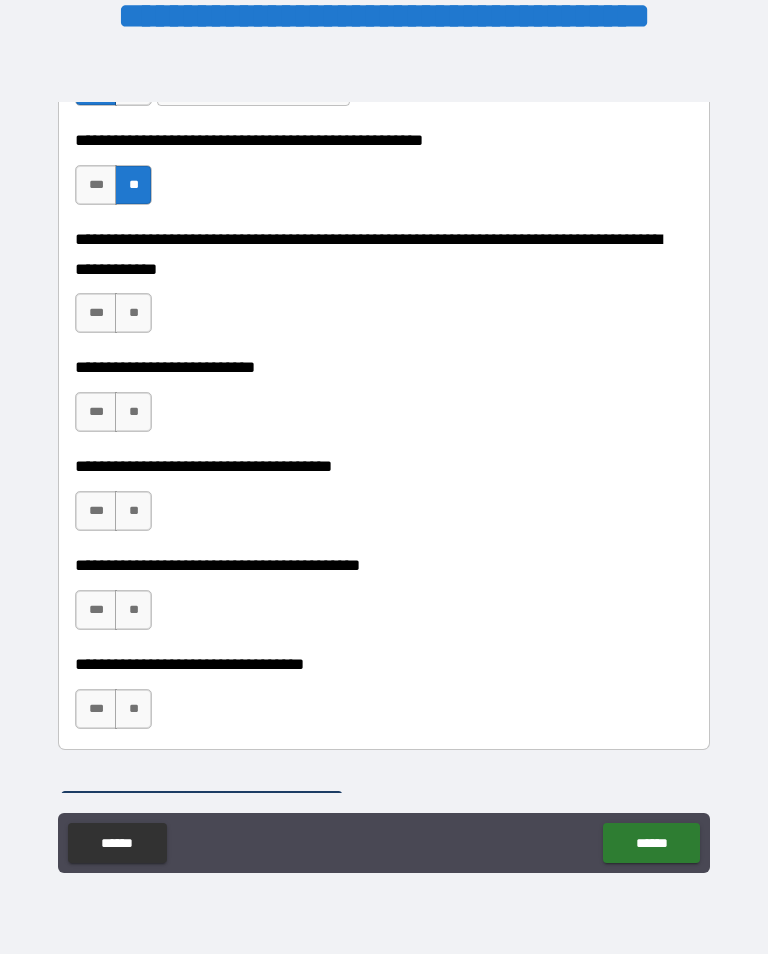 click on "**" at bounding box center (133, 313) 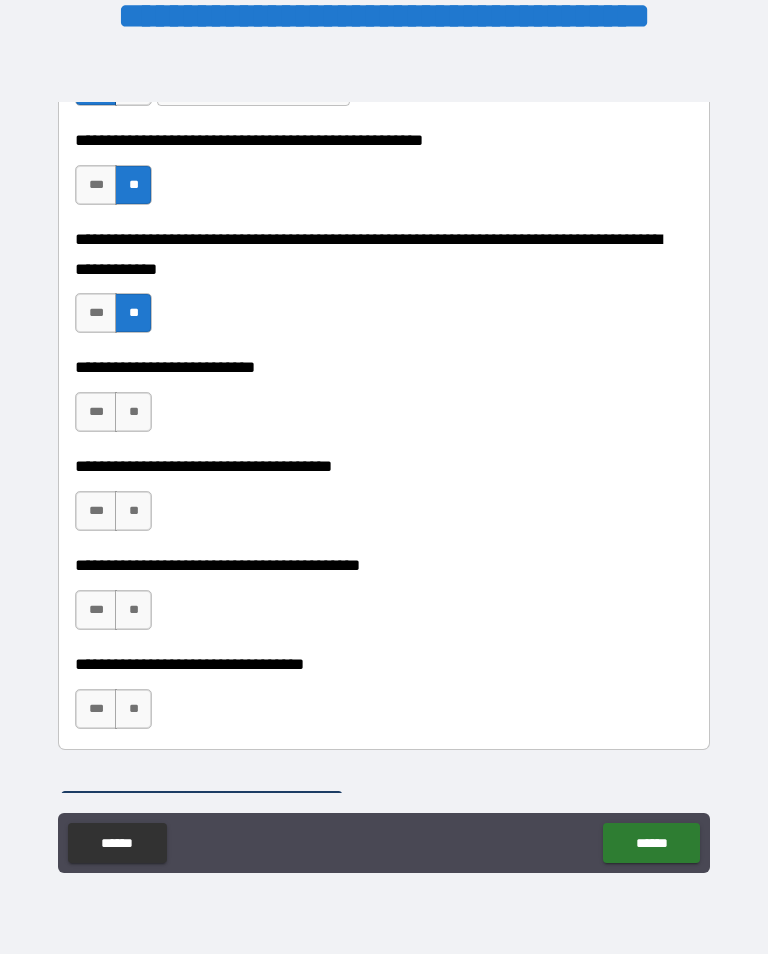 click on "**" at bounding box center [133, 412] 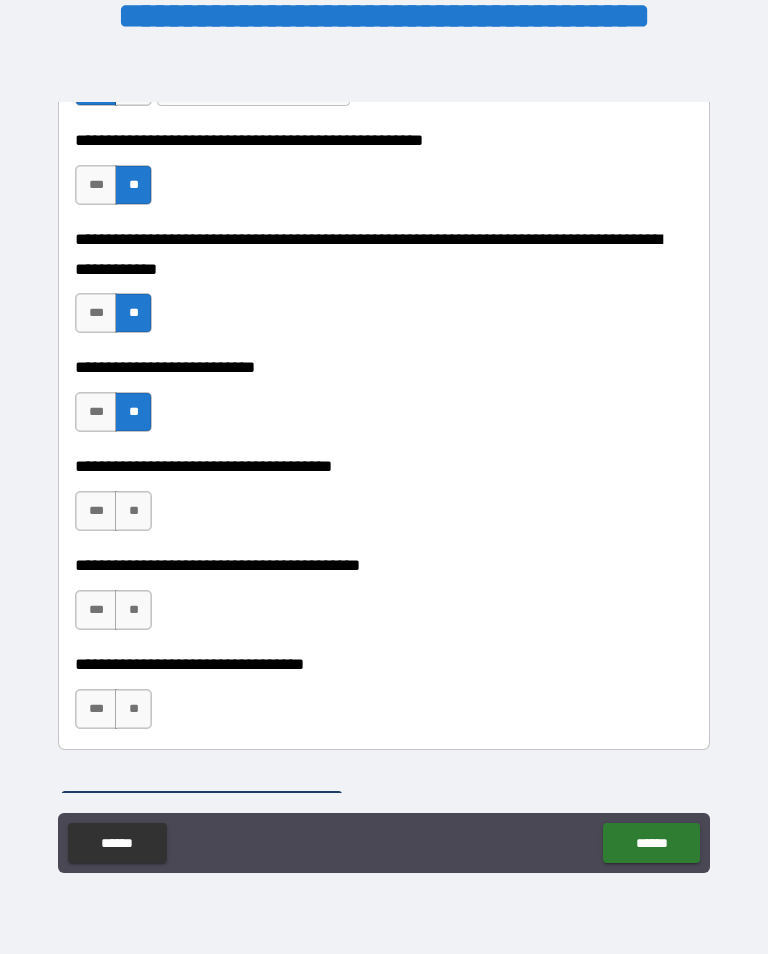 click on "**" at bounding box center (133, 511) 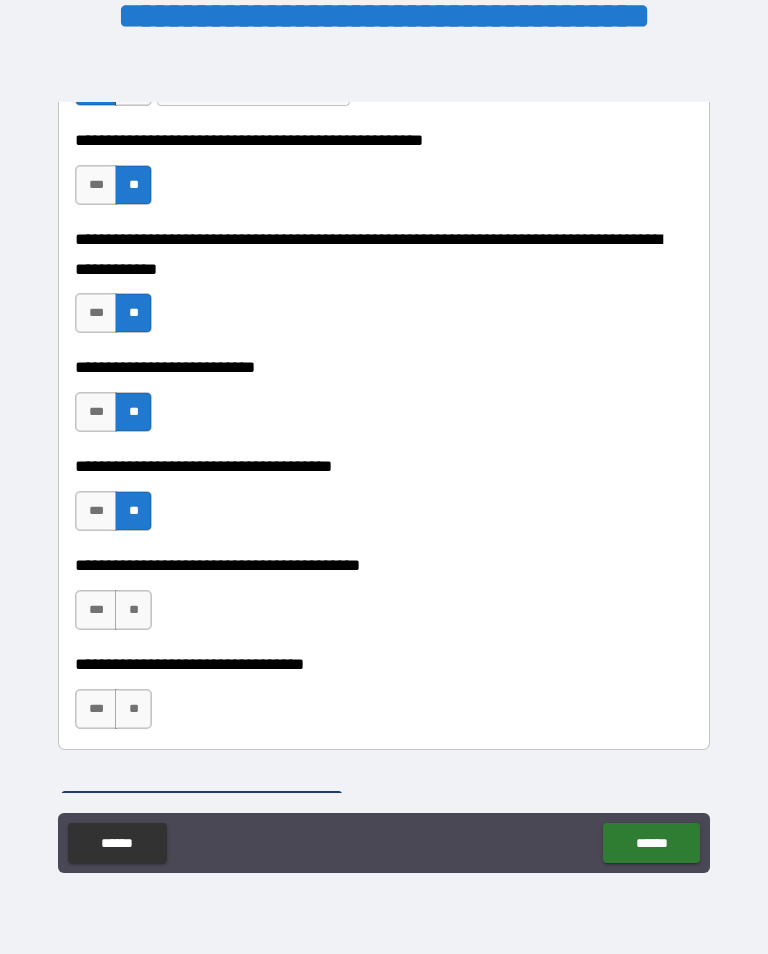 click on "**" at bounding box center (133, 610) 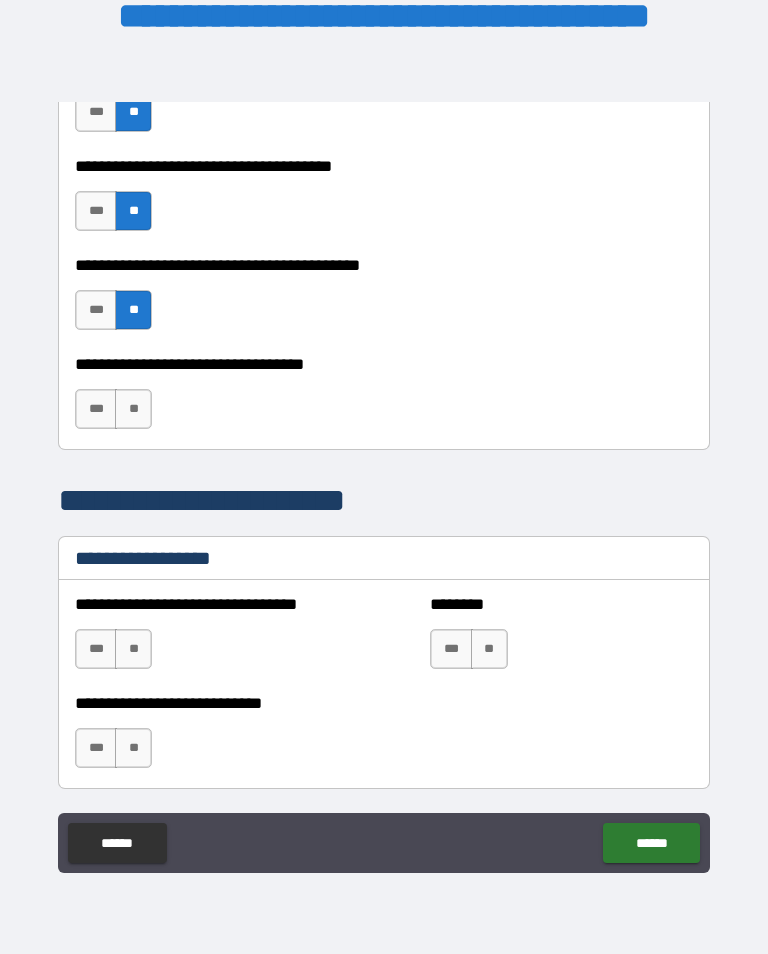 scroll, scrollTop: 1165, scrollLeft: 0, axis: vertical 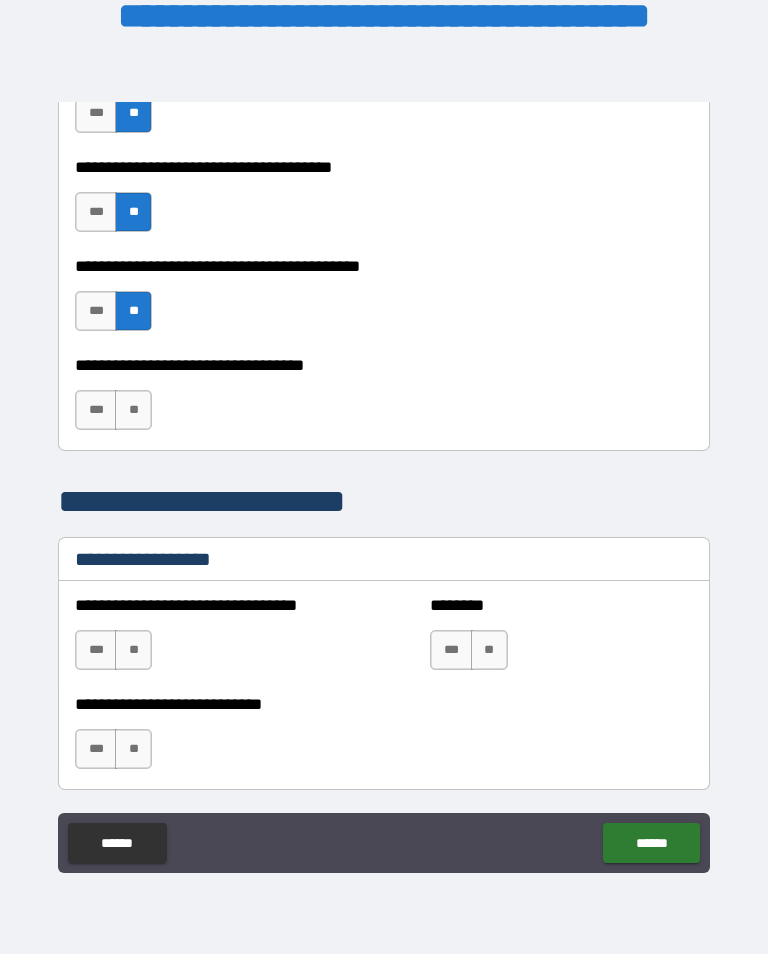 click on "**" at bounding box center (133, 410) 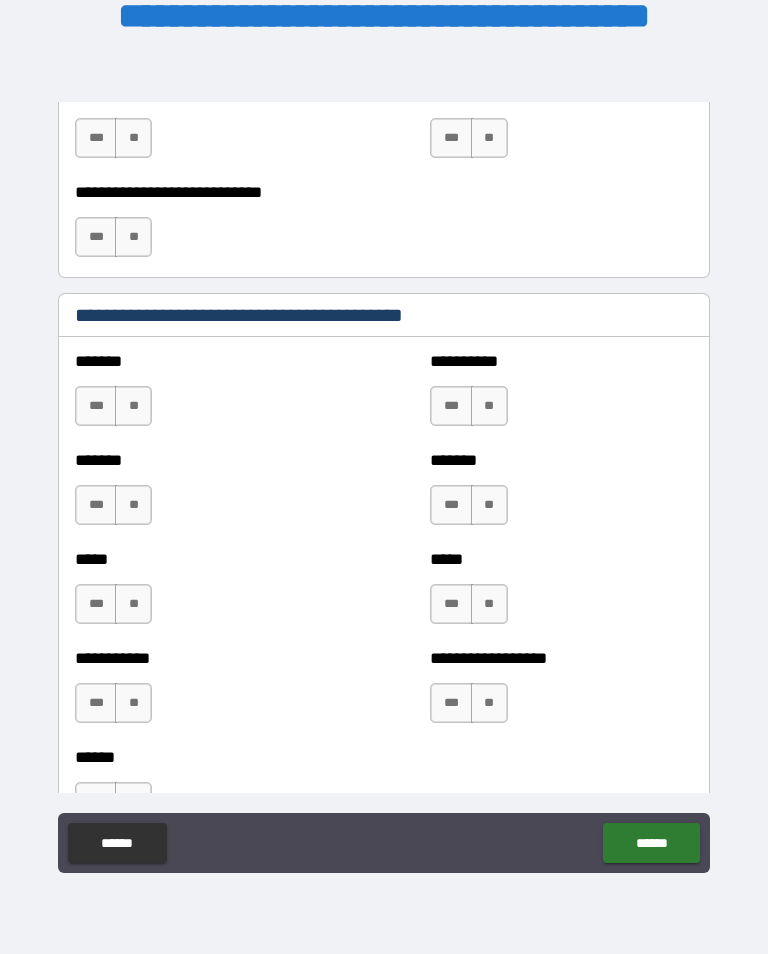 scroll, scrollTop: 1692, scrollLeft: 0, axis: vertical 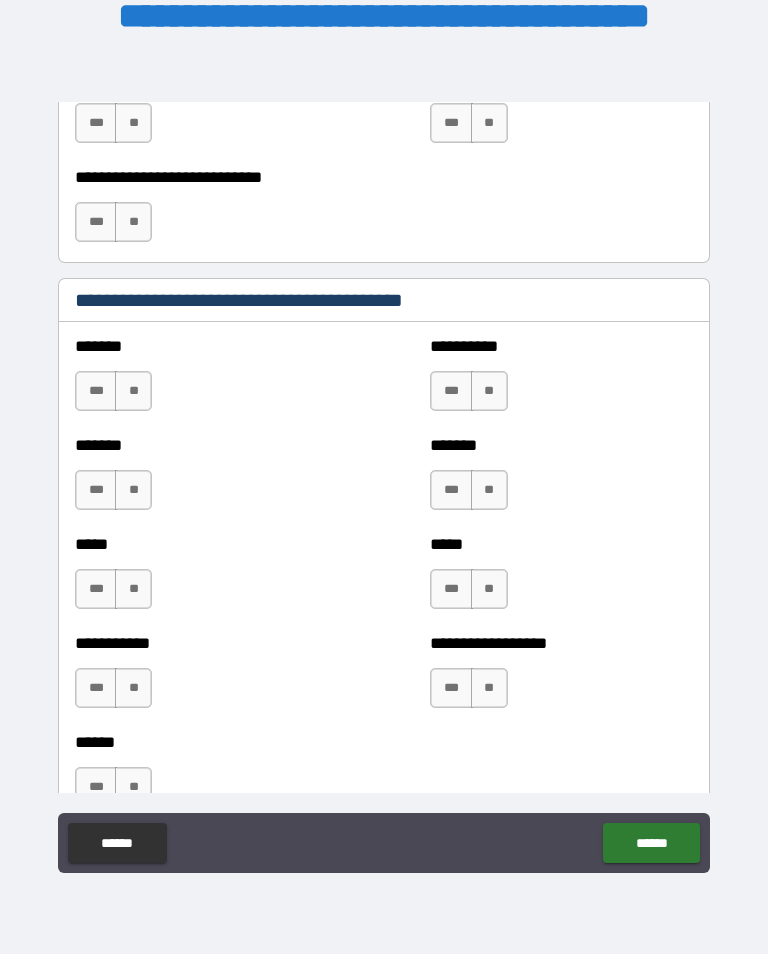 click on "**" at bounding box center [133, 391] 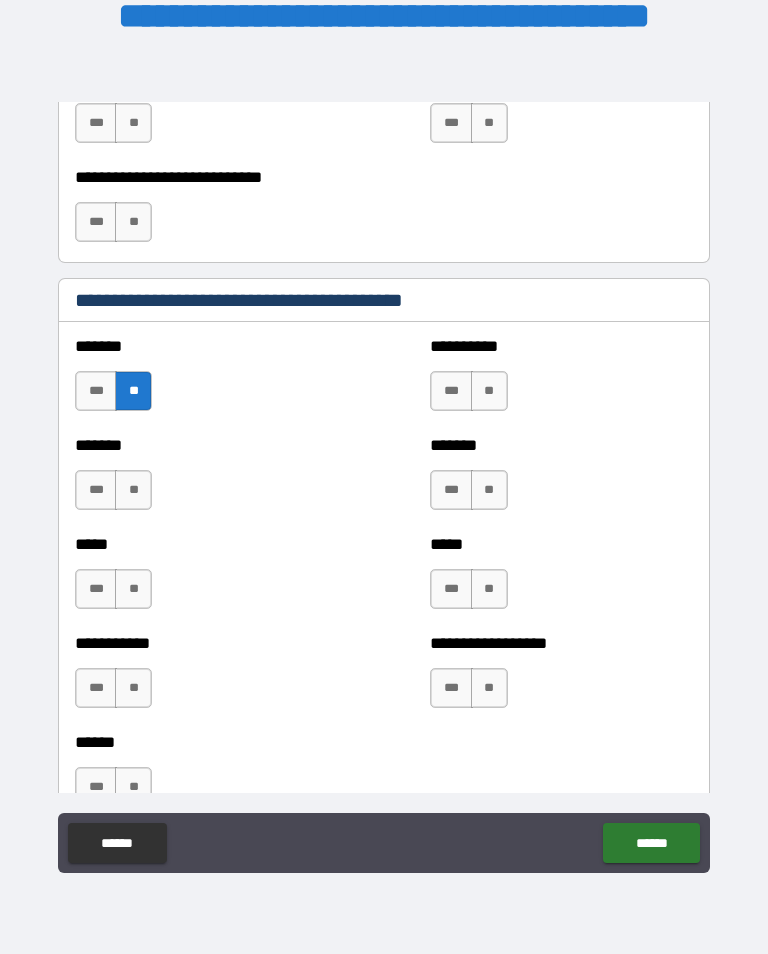 click on "**" at bounding box center (133, 490) 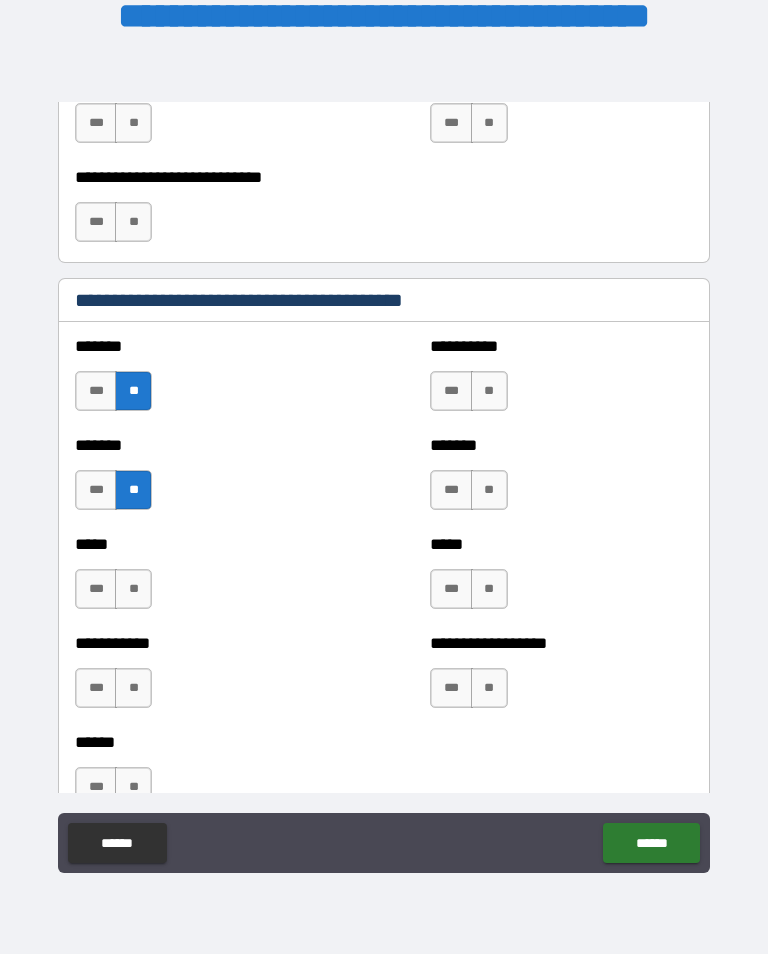 click on "**" at bounding box center [133, 589] 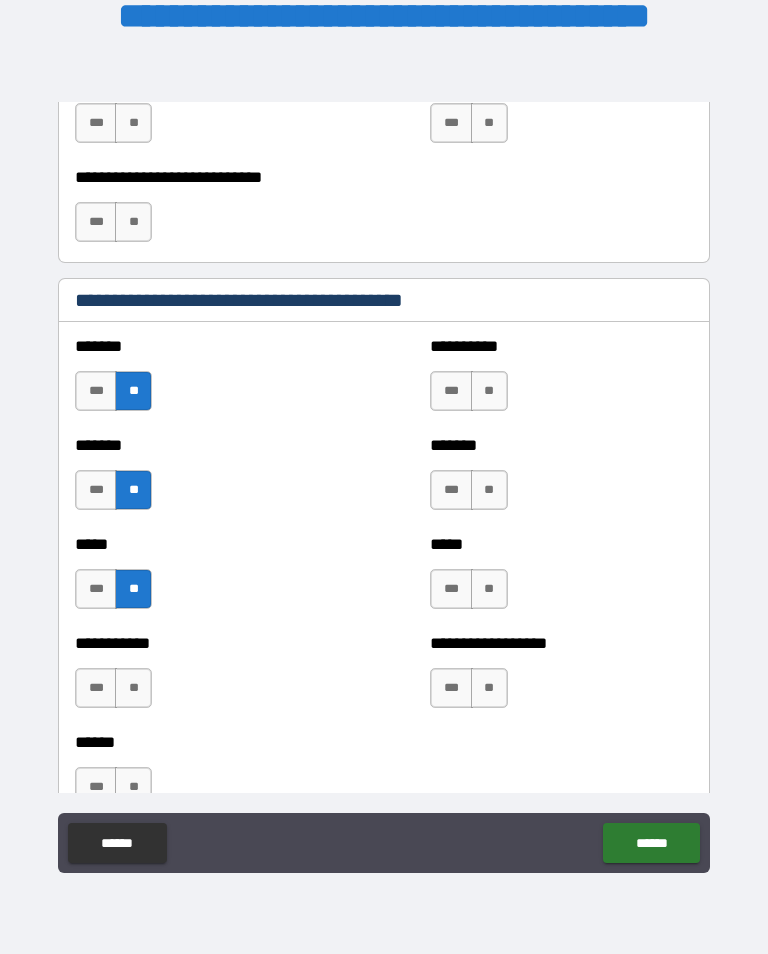 click on "**" at bounding box center (133, 688) 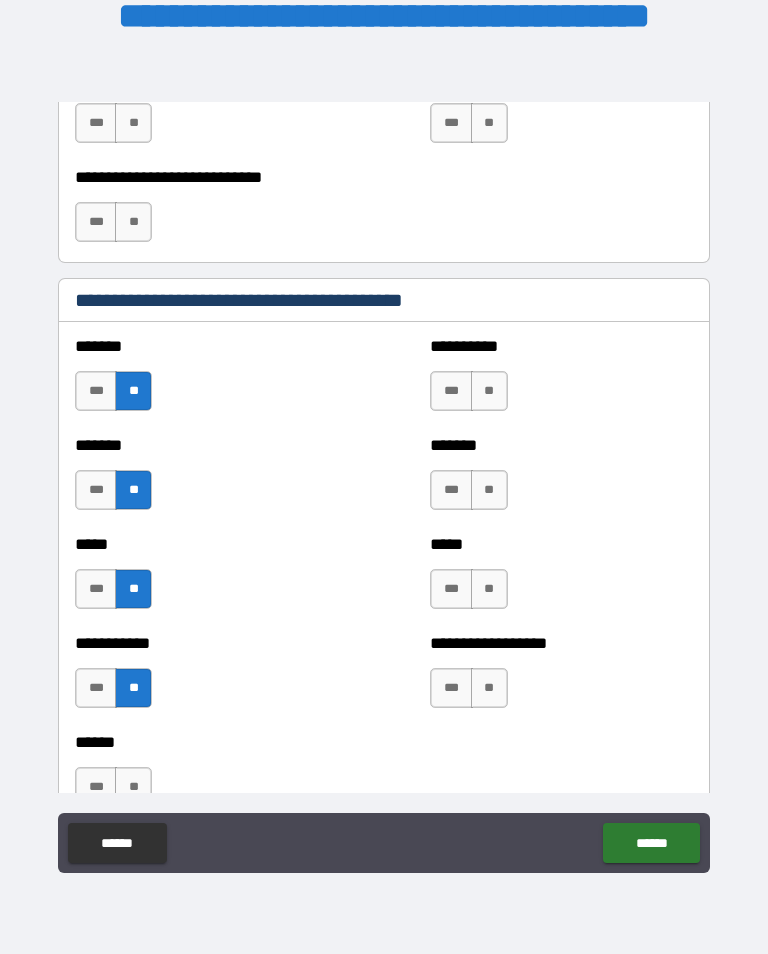 click on "**" at bounding box center (489, 391) 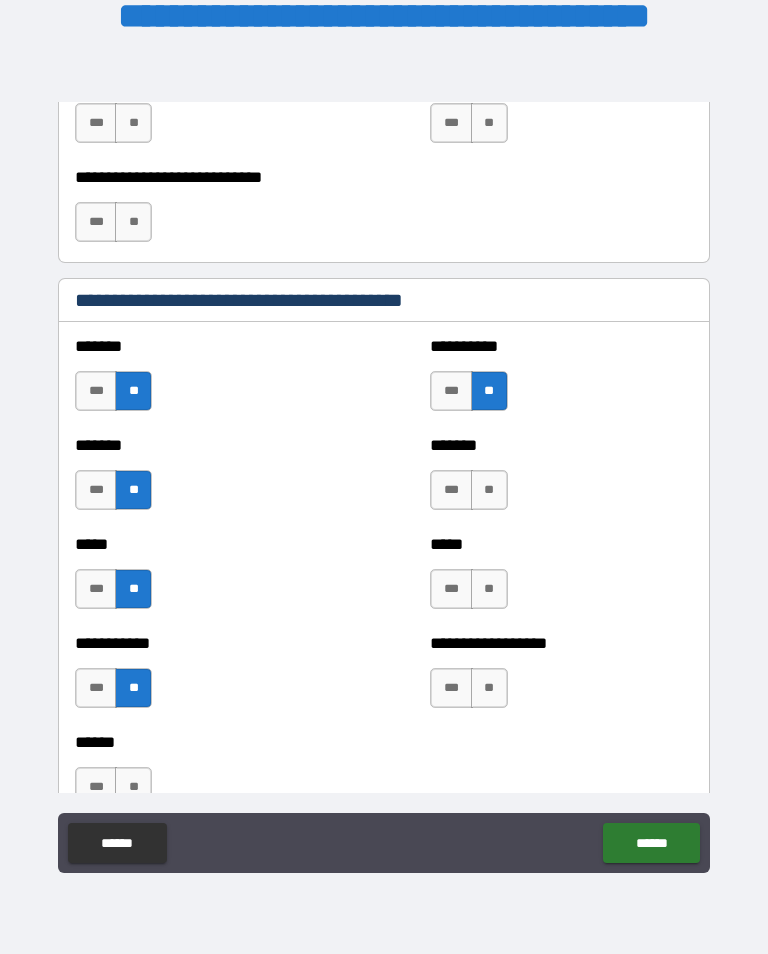 click on "**" at bounding box center [489, 490] 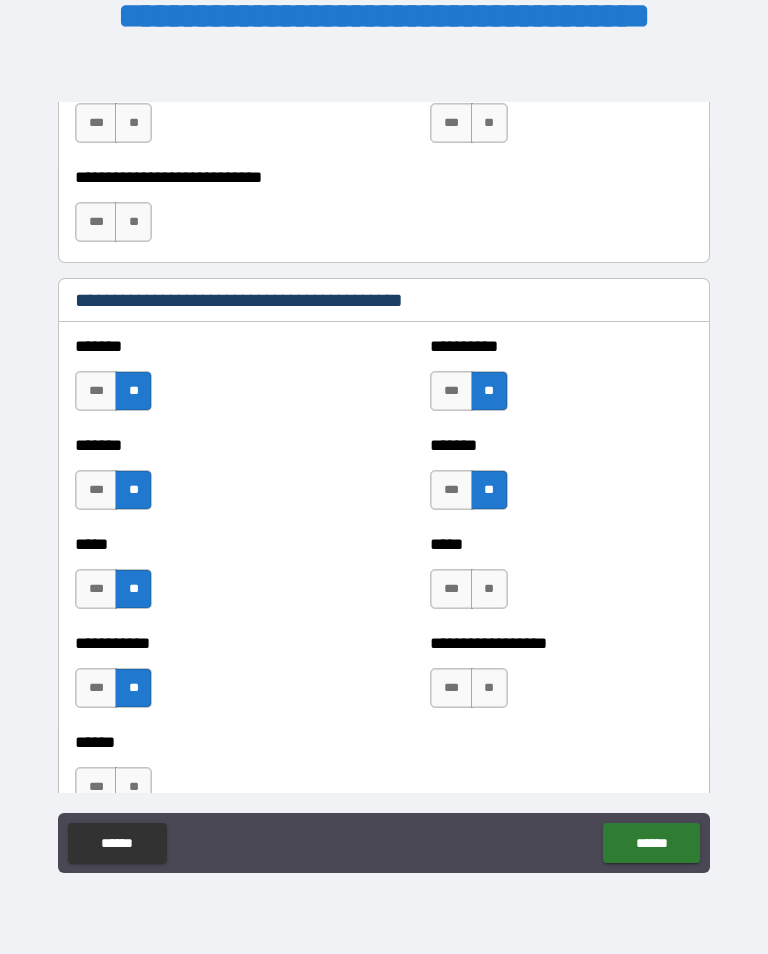 click on "**" at bounding box center [489, 589] 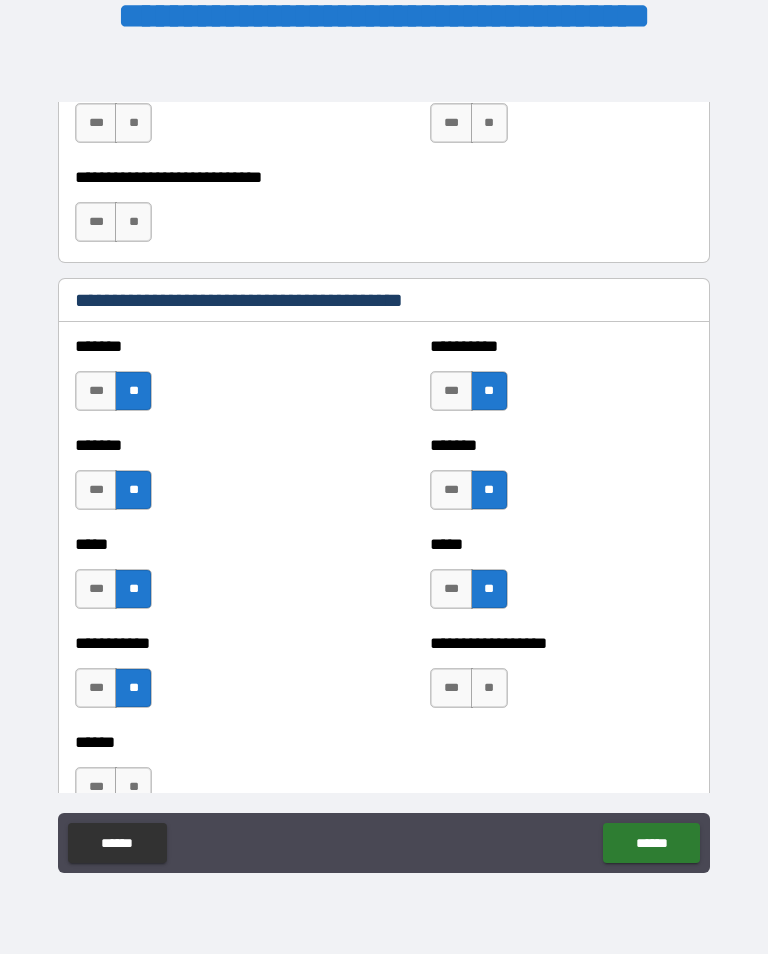 click on "**" at bounding box center [489, 688] 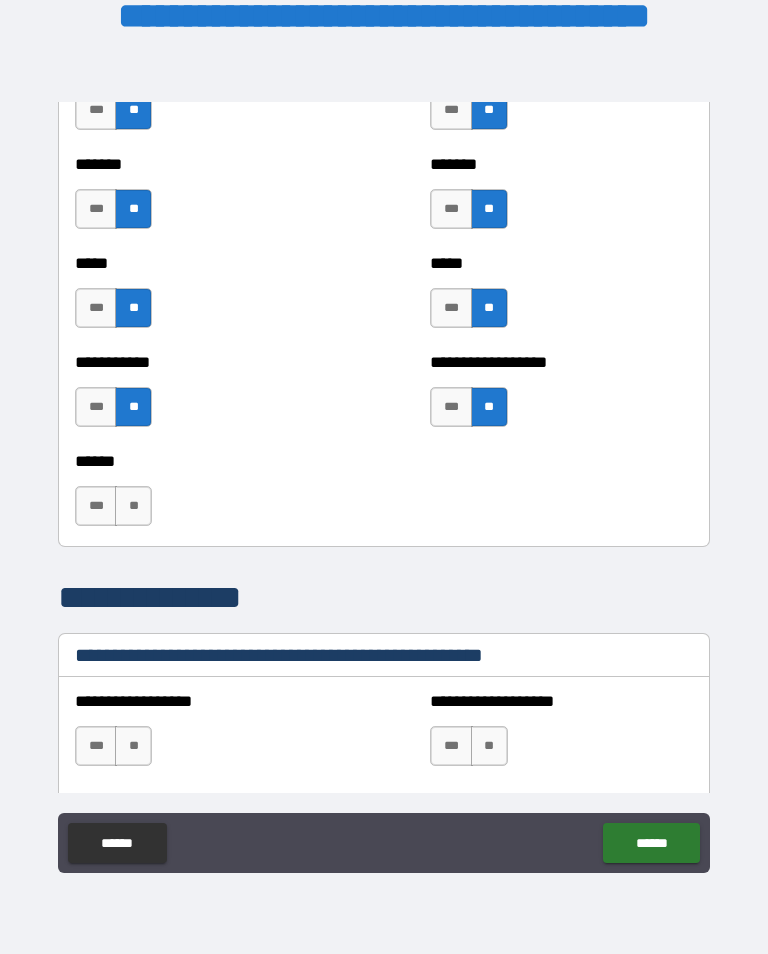 scroll, scrollTop: 1979, scrollLeft: 0, axis: vertical 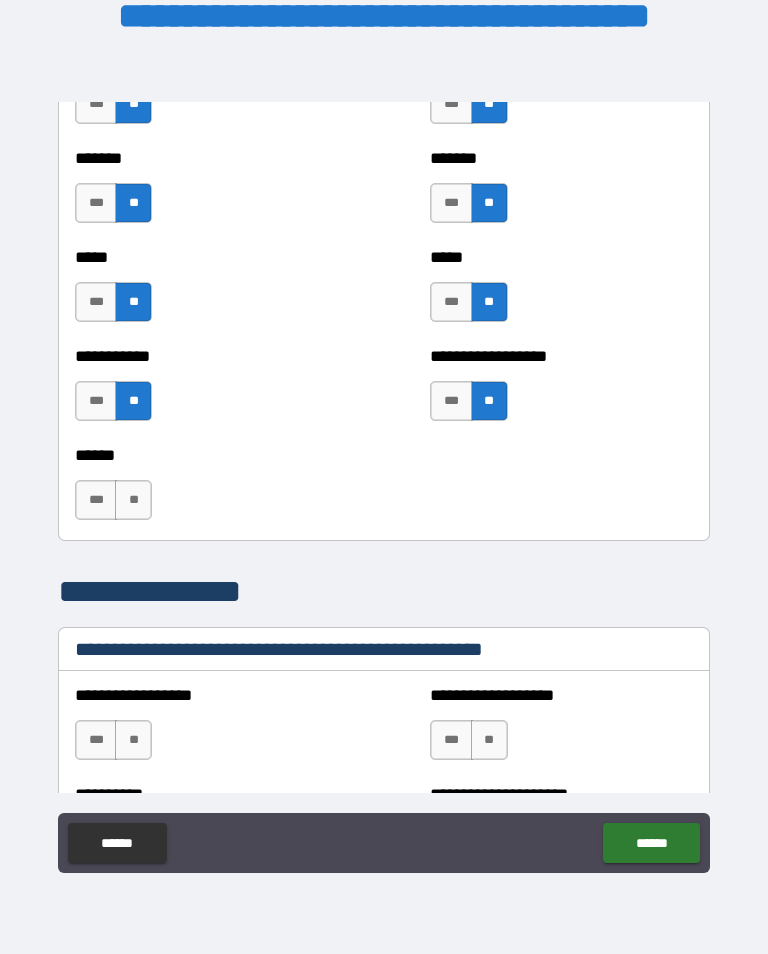 click on "**" at bounding box center [133, 500] 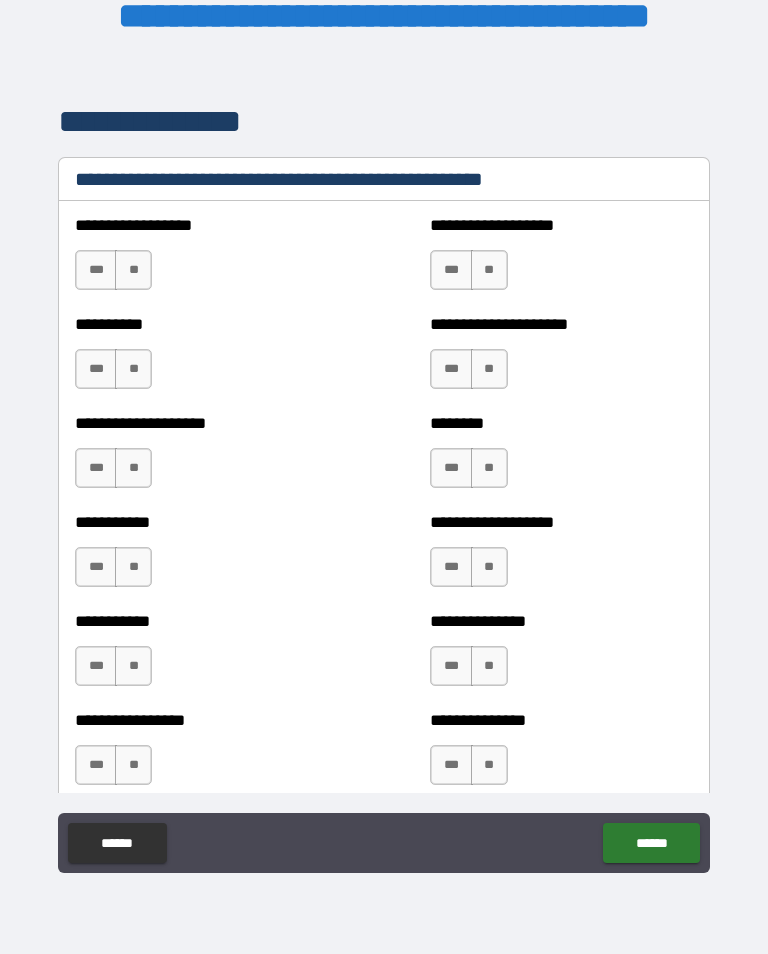 scroll, scrollTop: 2452, scrollLeft: 0, axis: vertical 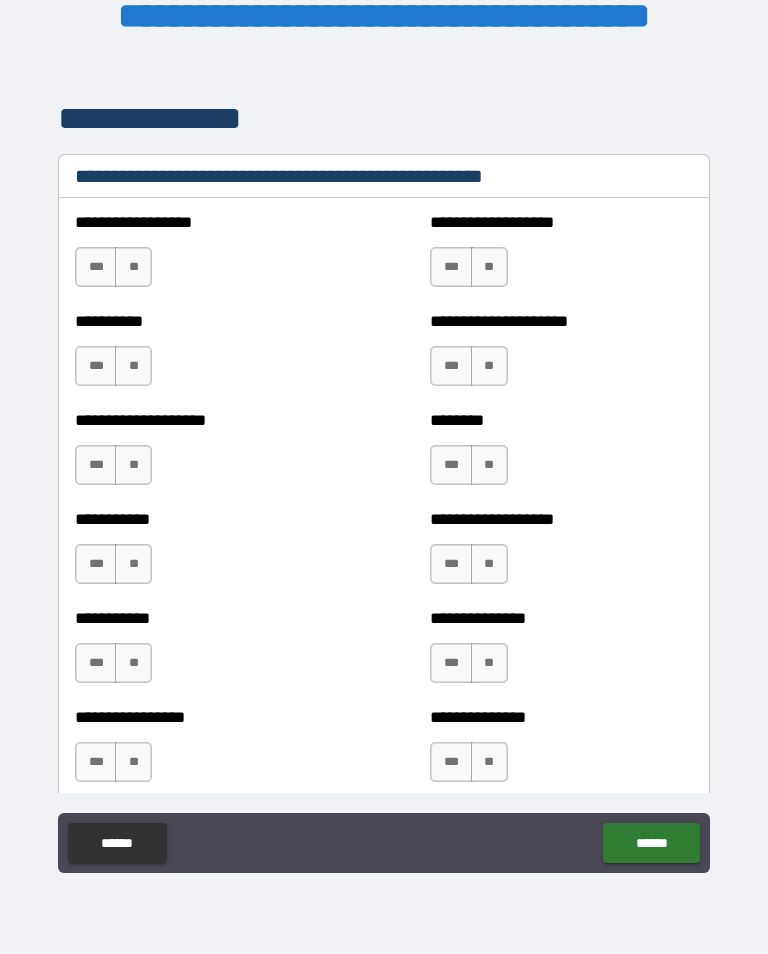click on "**" at bounding box center (133, 267) 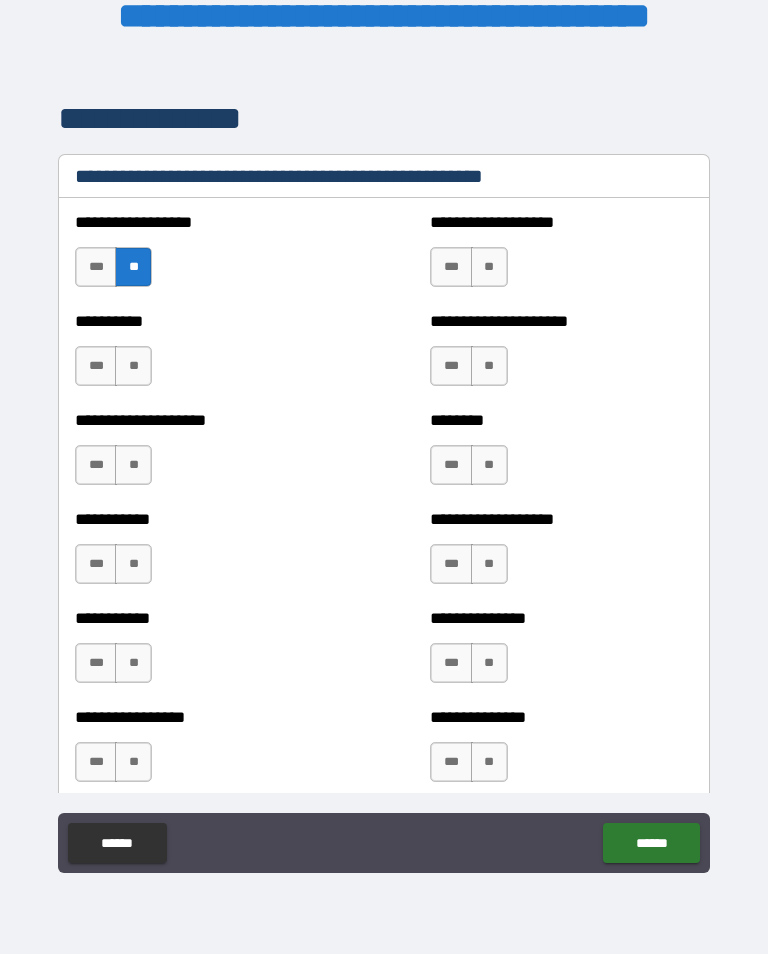 click on "**" at bounding box center (489, 267) 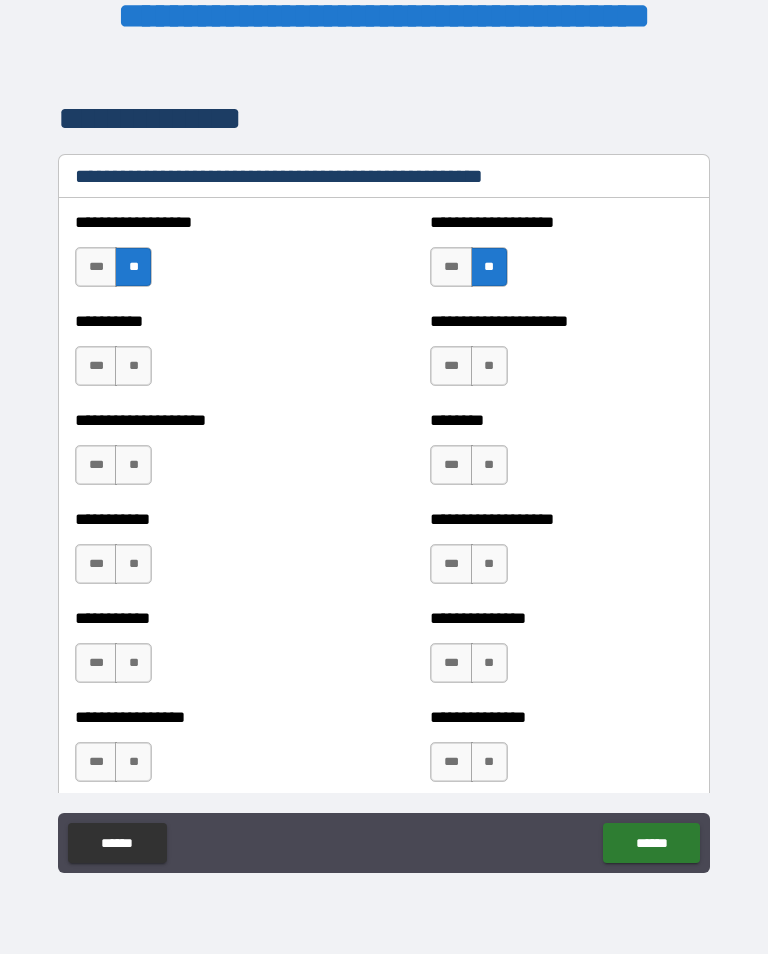 click on "**" at bounding box center (489, 366) 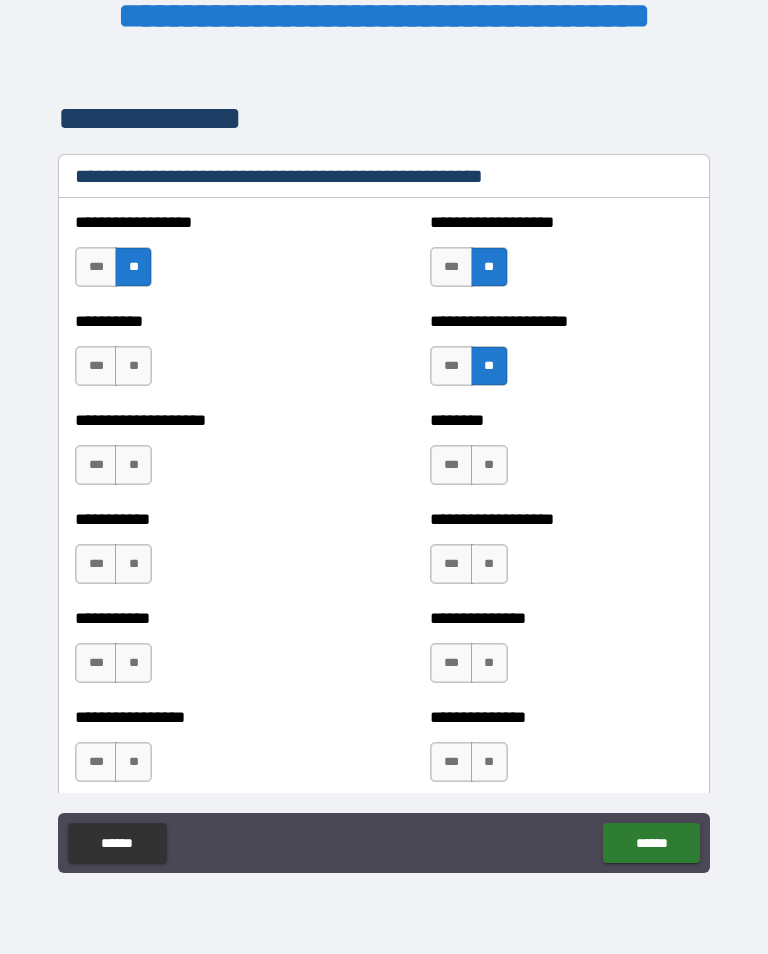 click on "**" at bounding box center [133, 366] 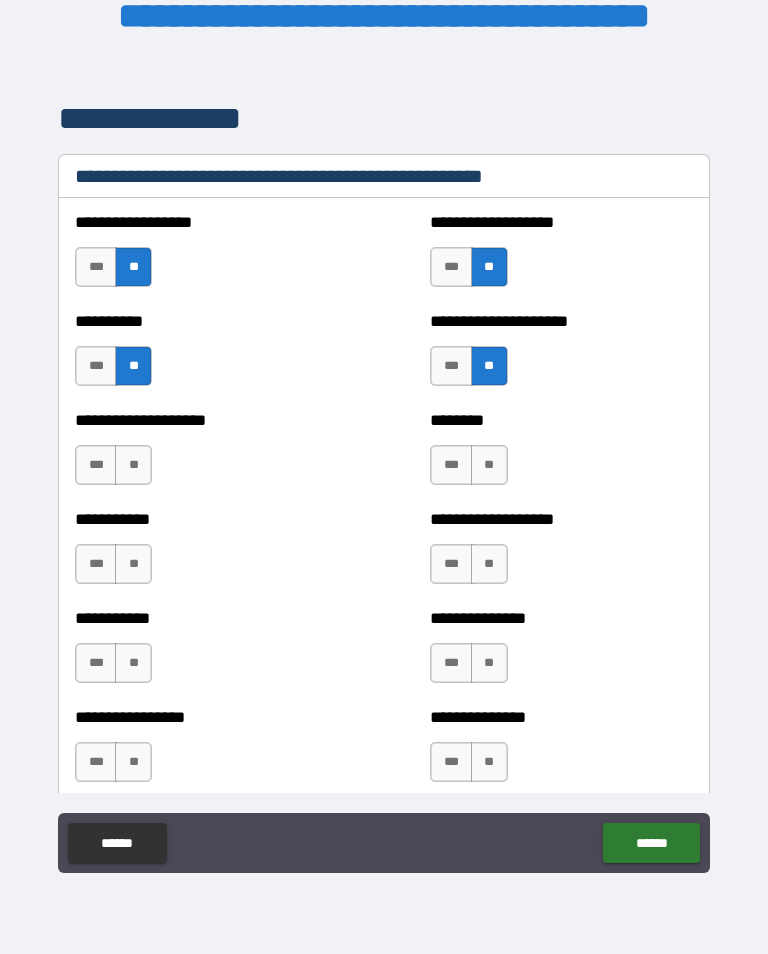 click on "**" at bounding box center (133, 465) 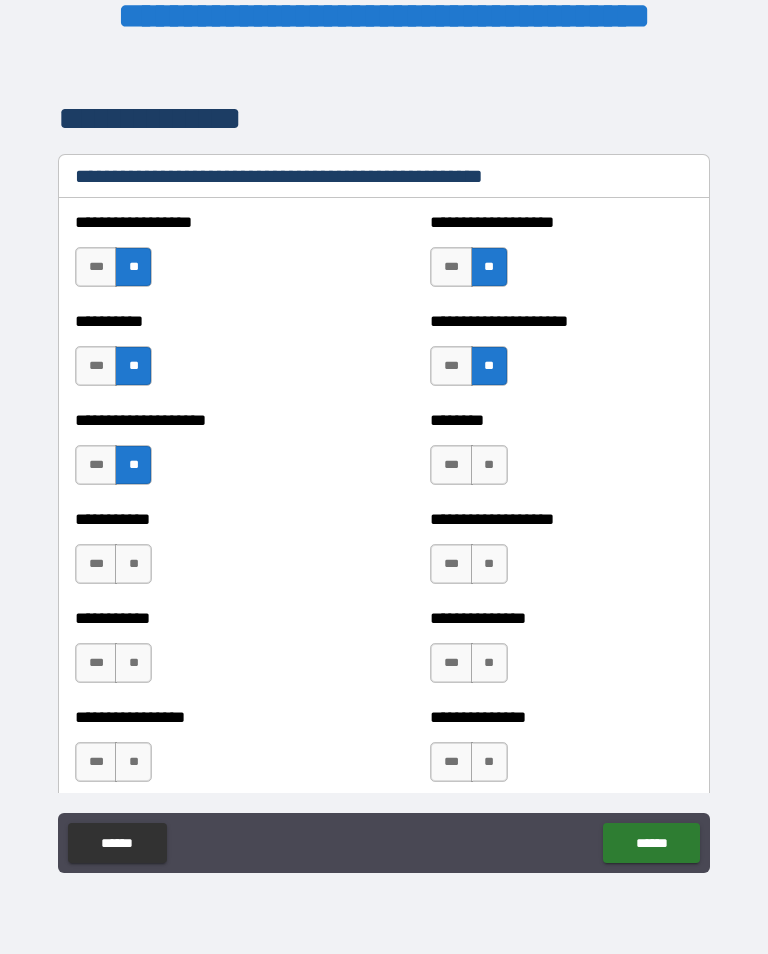 click on "**" at bounding box center [489, 465] 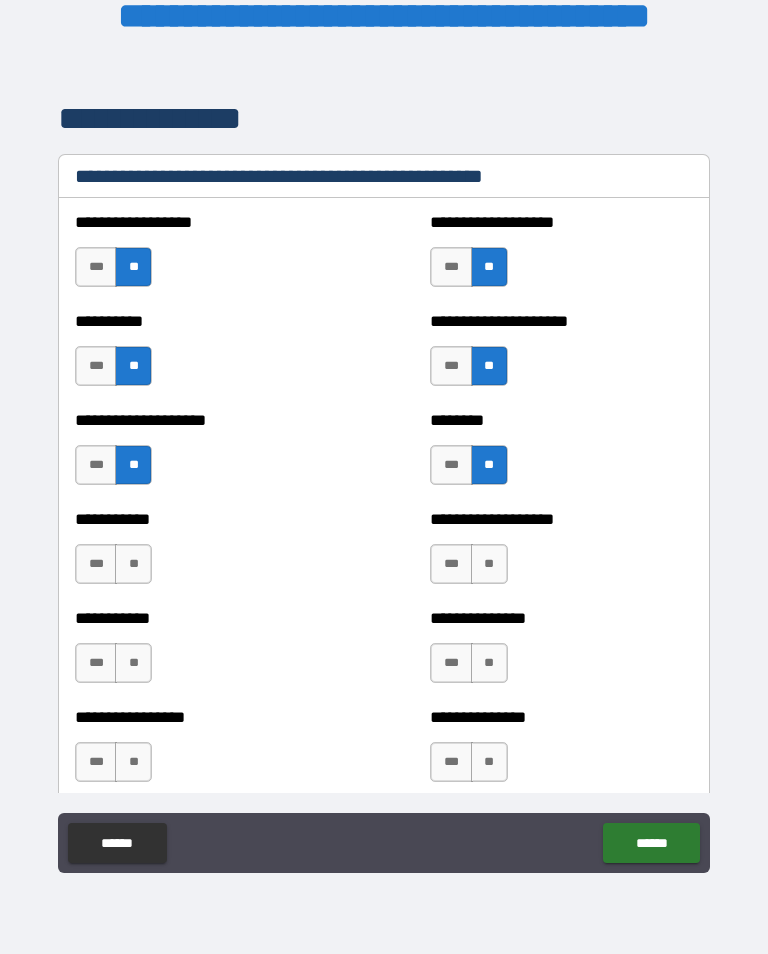 click on "**" at bounding box center [489, 564] 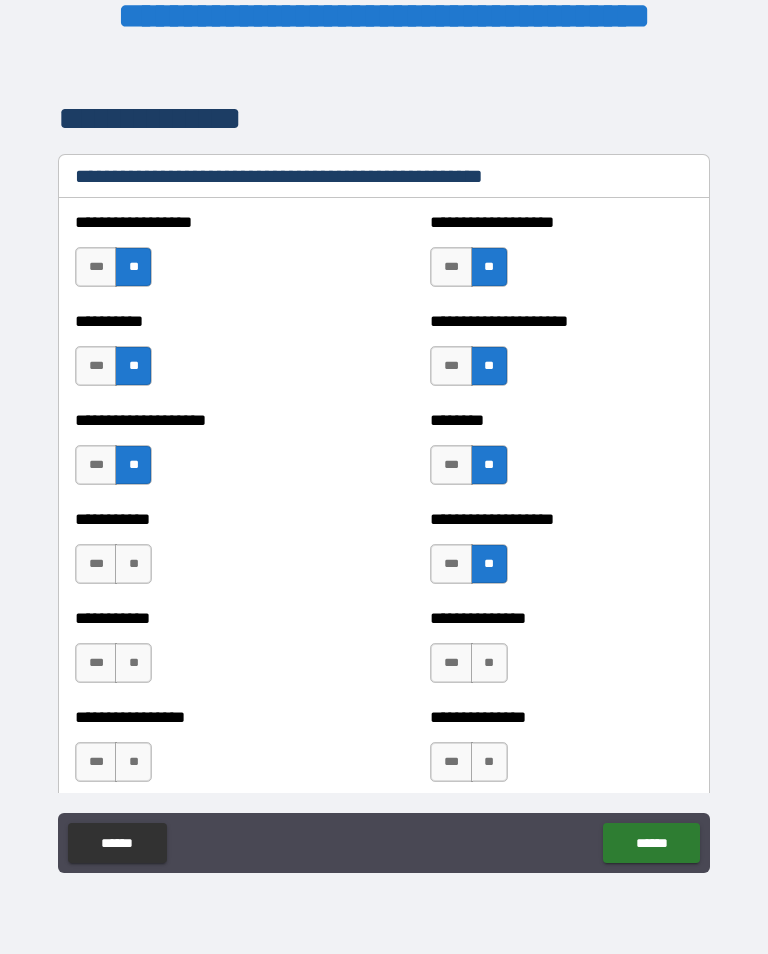 click on "**" at bounding box center (133, 564) 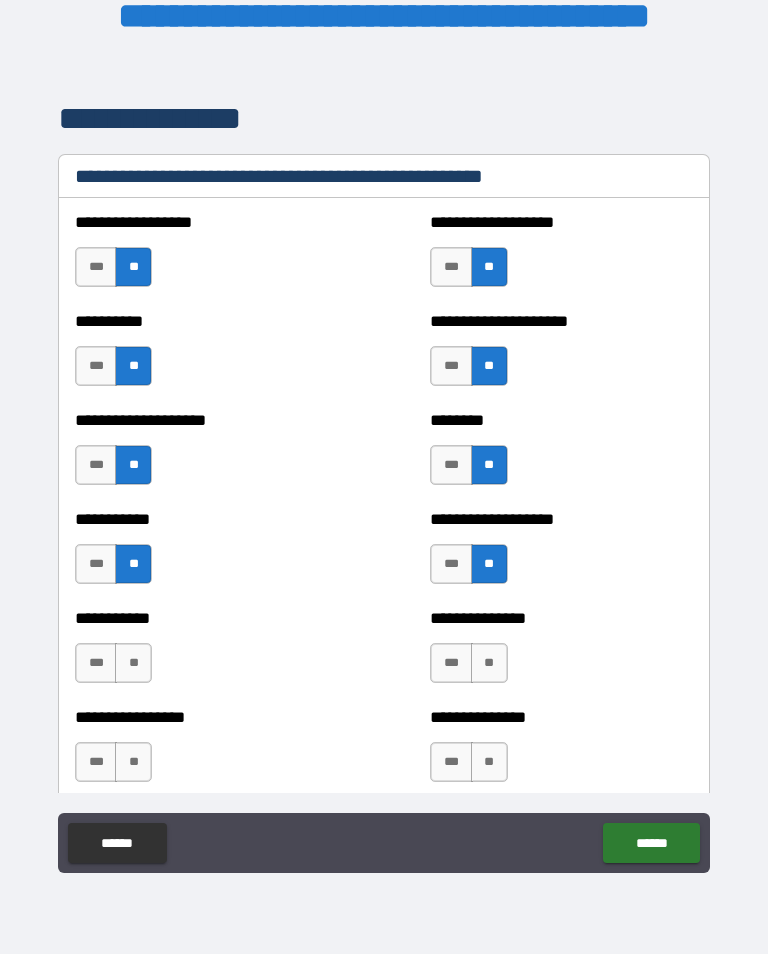 click on "**" at bounding box center (133, 663) 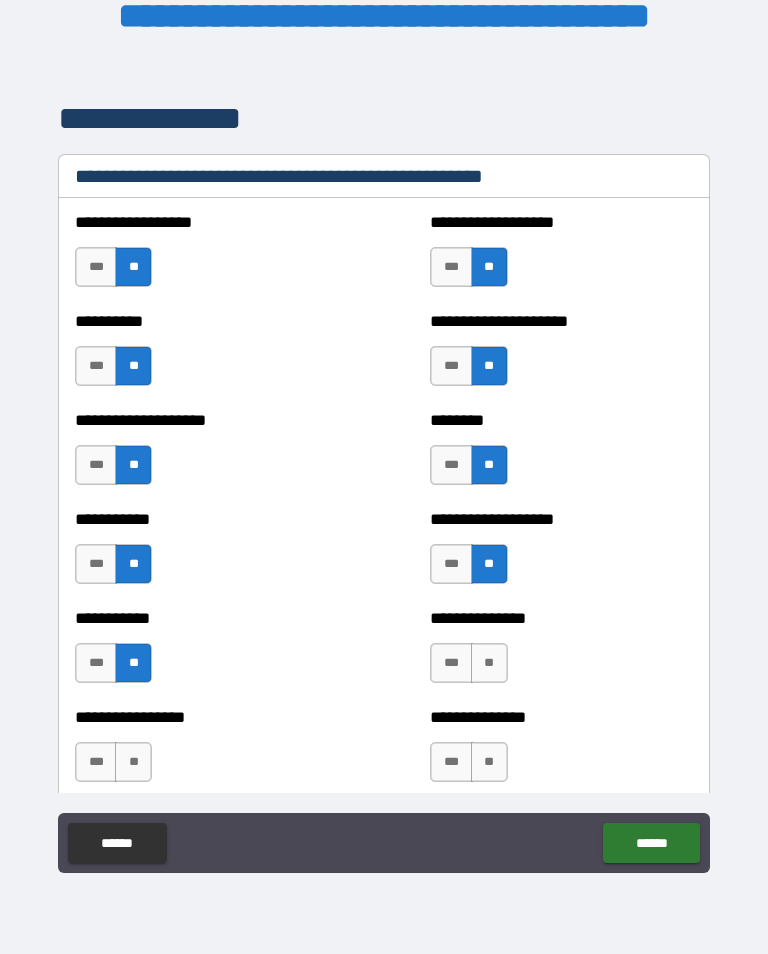 click on "**" at bounding box center [489, 663] 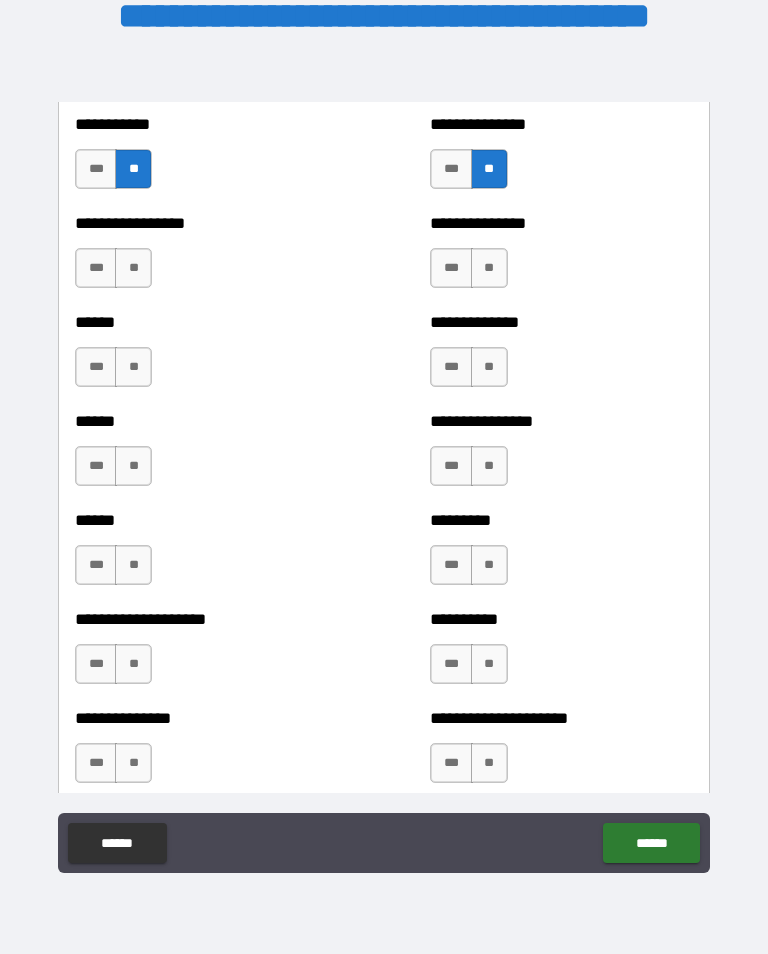 scroll, scrollTop: 2947, scrollLeft: 0, axis: vertical 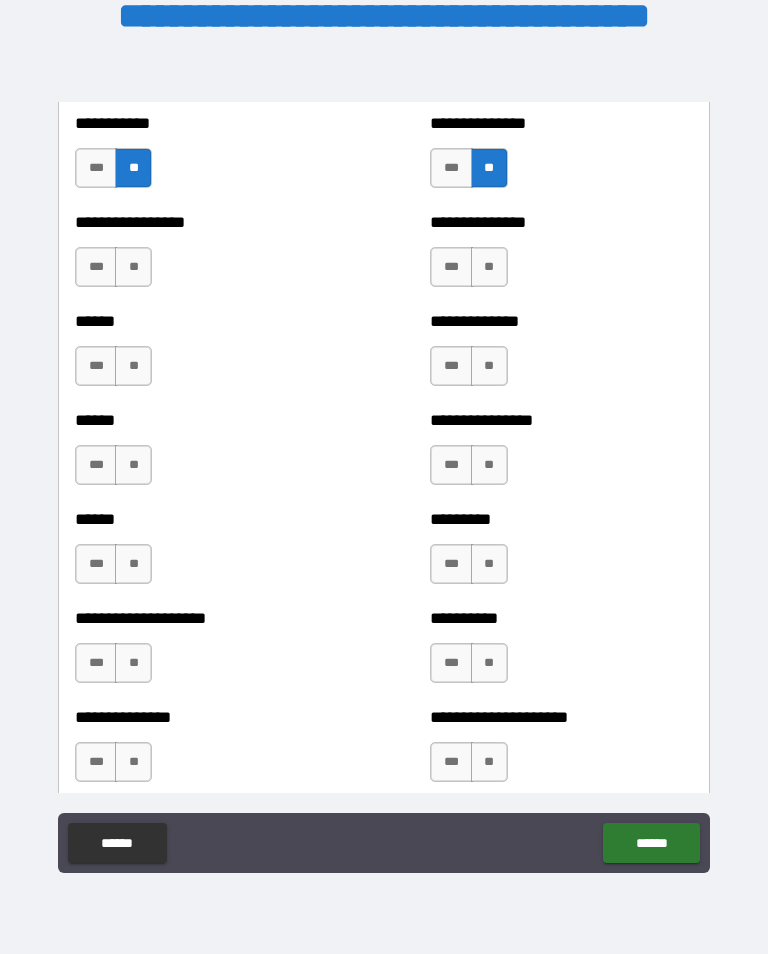 click on "**" at bounding box center (133, 267) 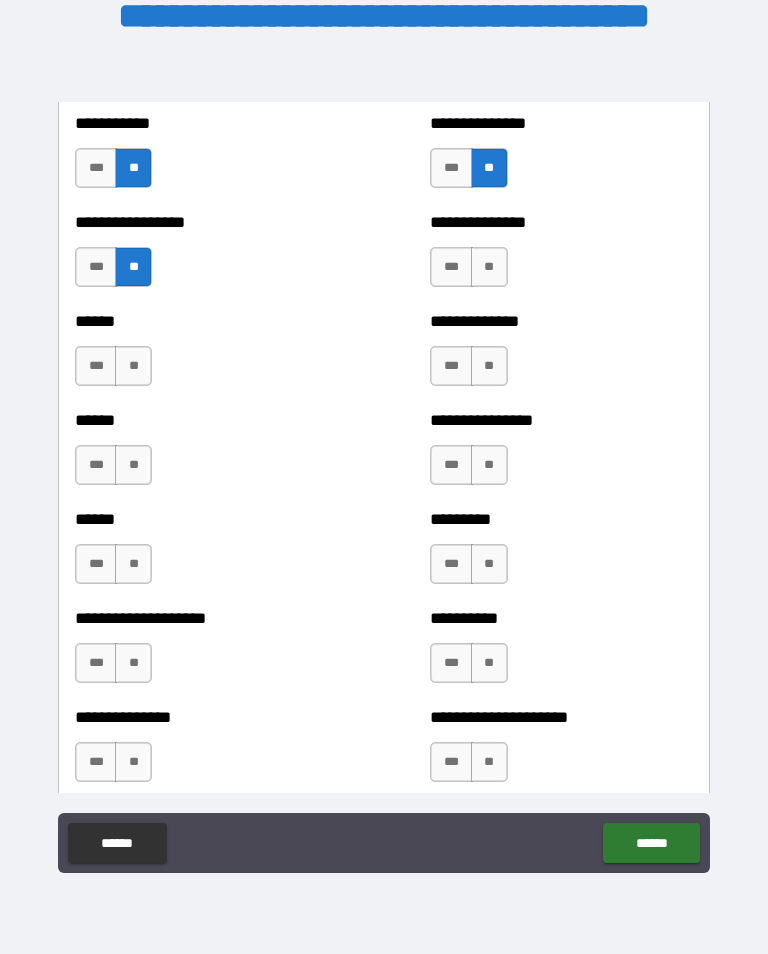 click on "**" at bounding box center [489, 267] 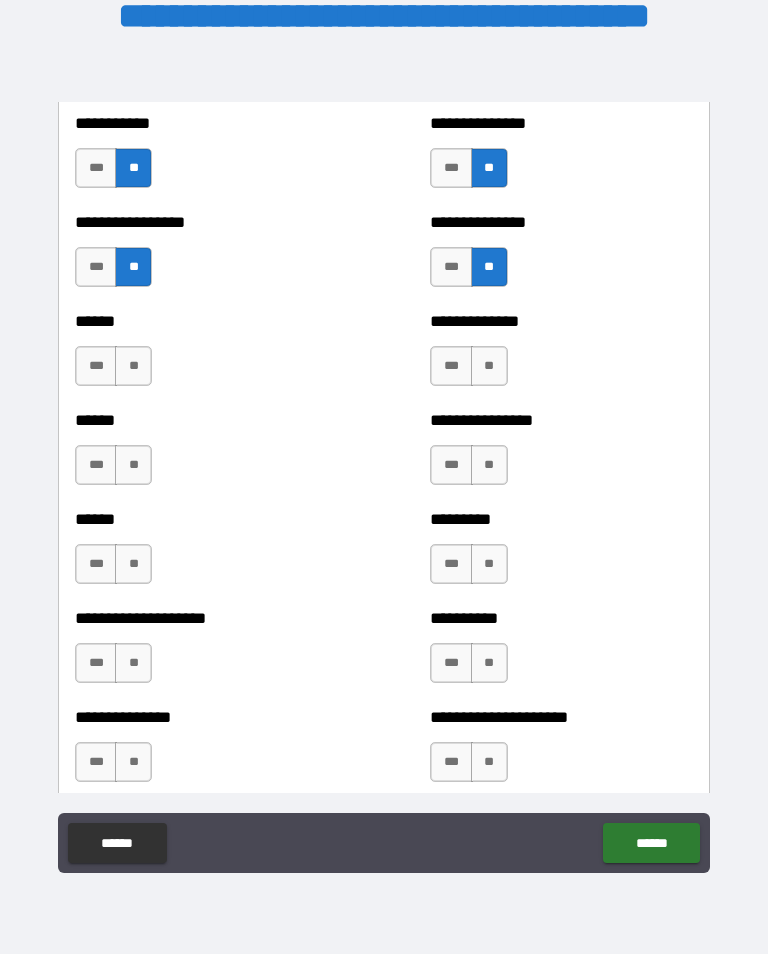 click on "**" at bounding box center (489, 366) 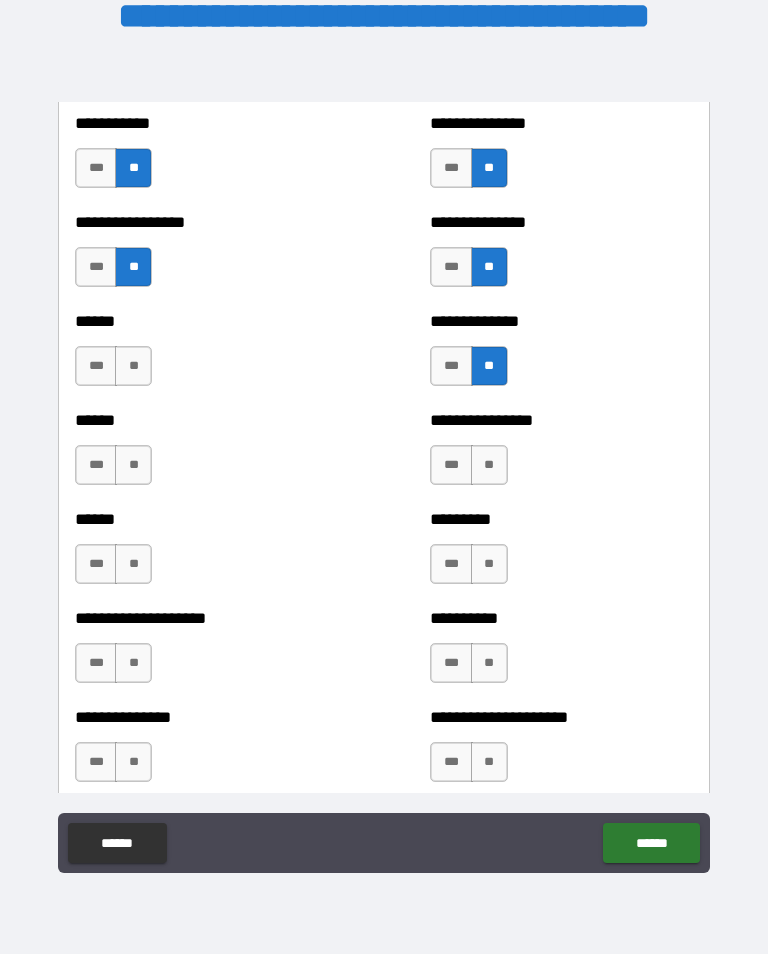 click on "**" at bounding box center [133, 366] 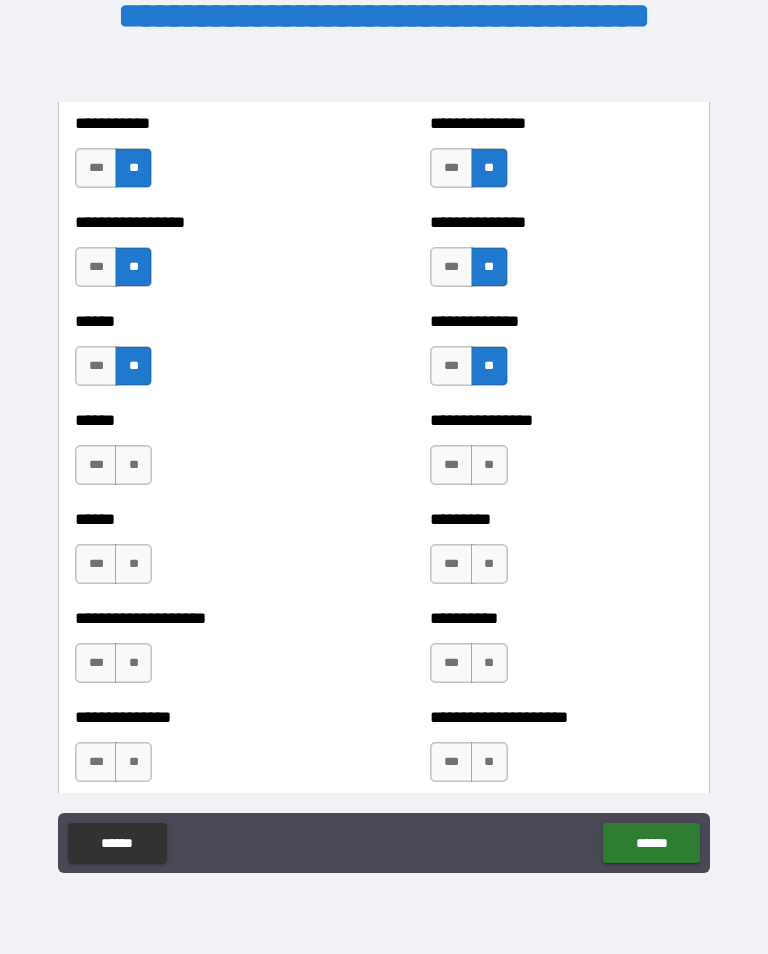 click on "**" at bounding box center (133, 465) 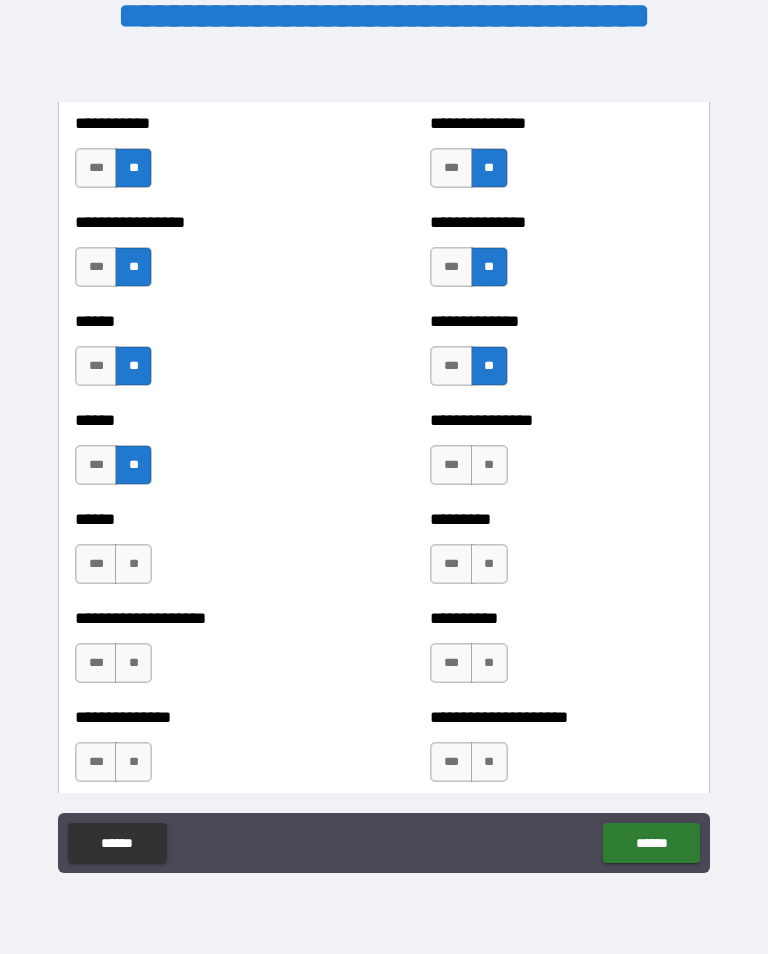 click on "**" at bounding box center (489, 465) 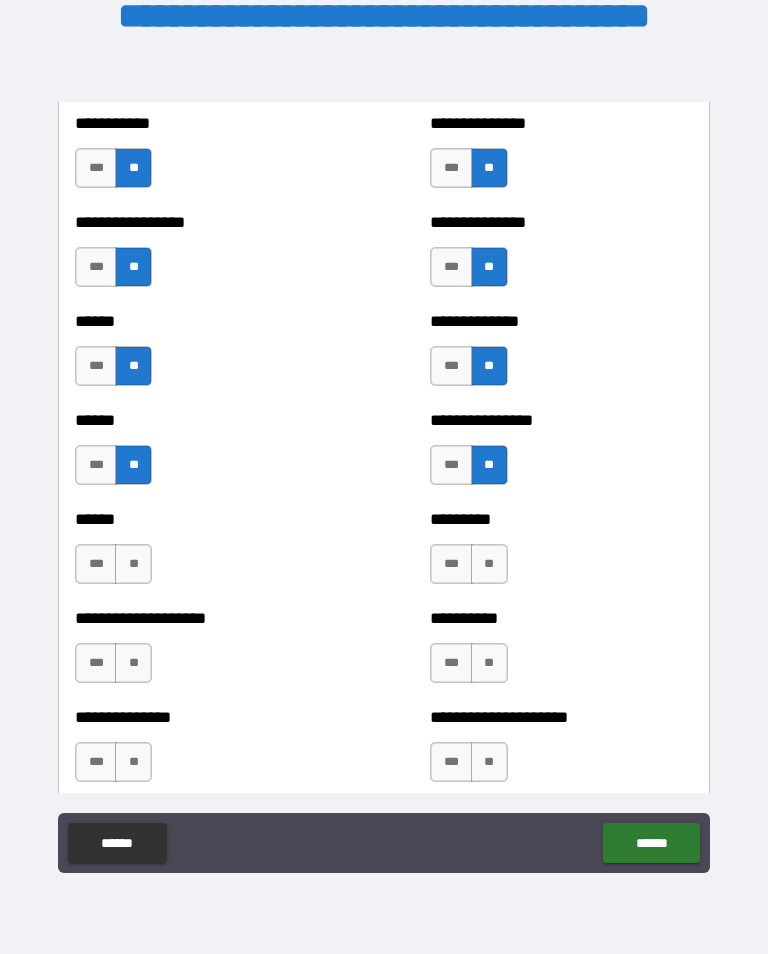 click on "**" at bounding box center (489, 564) 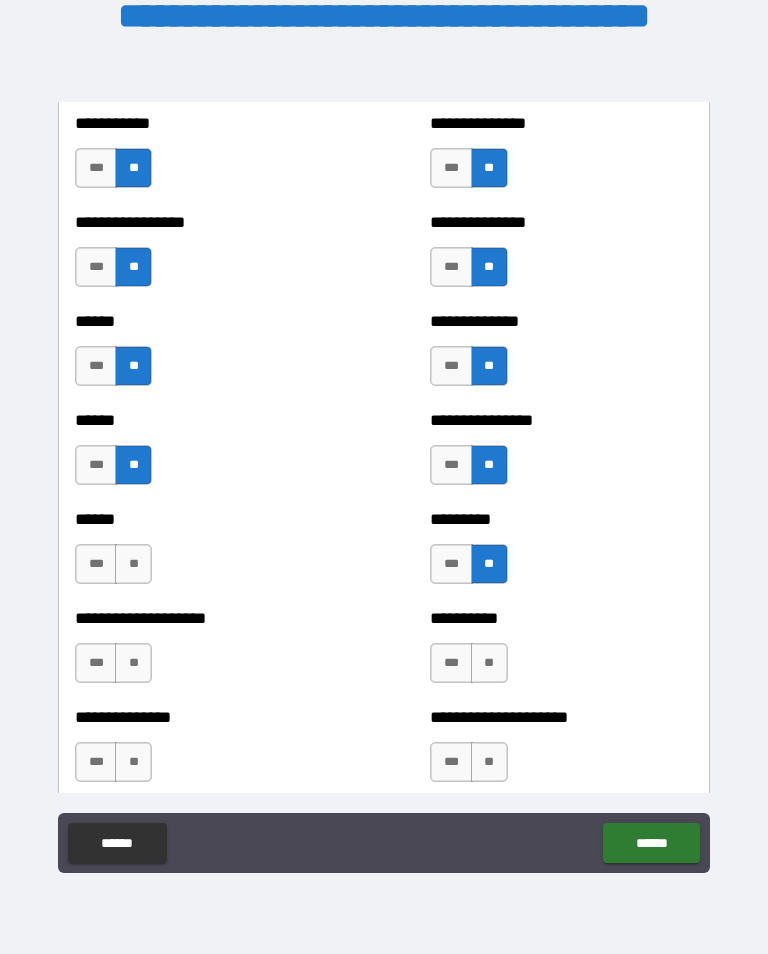 click on "**" at bounding box center (133, 564) 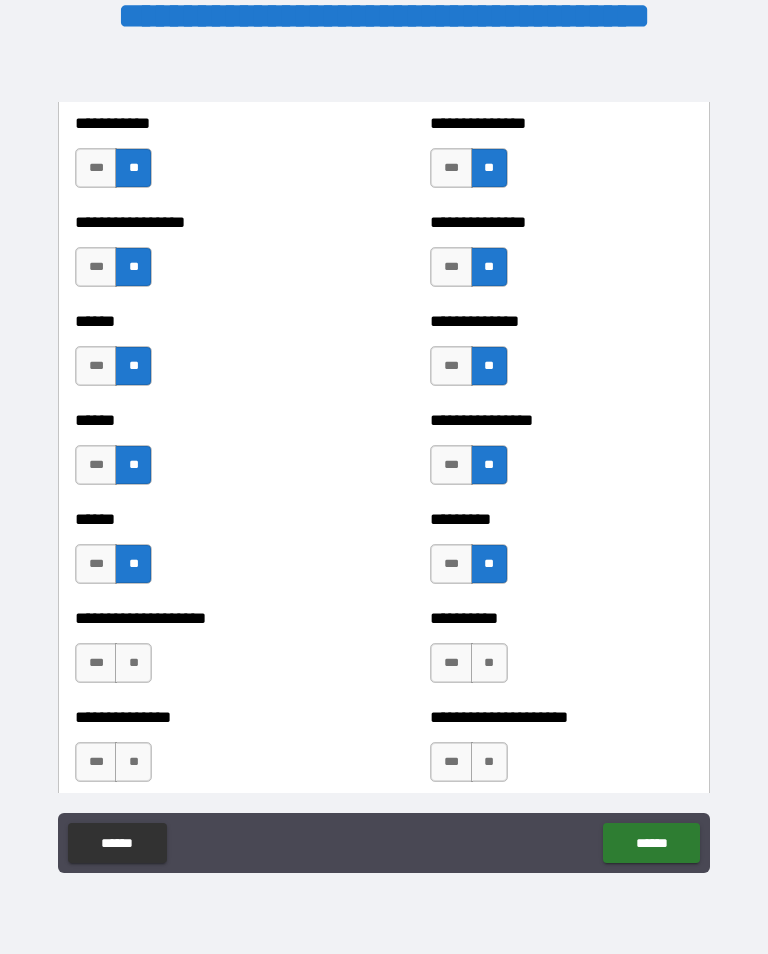 click on "**" at bounding box center (133, 663) 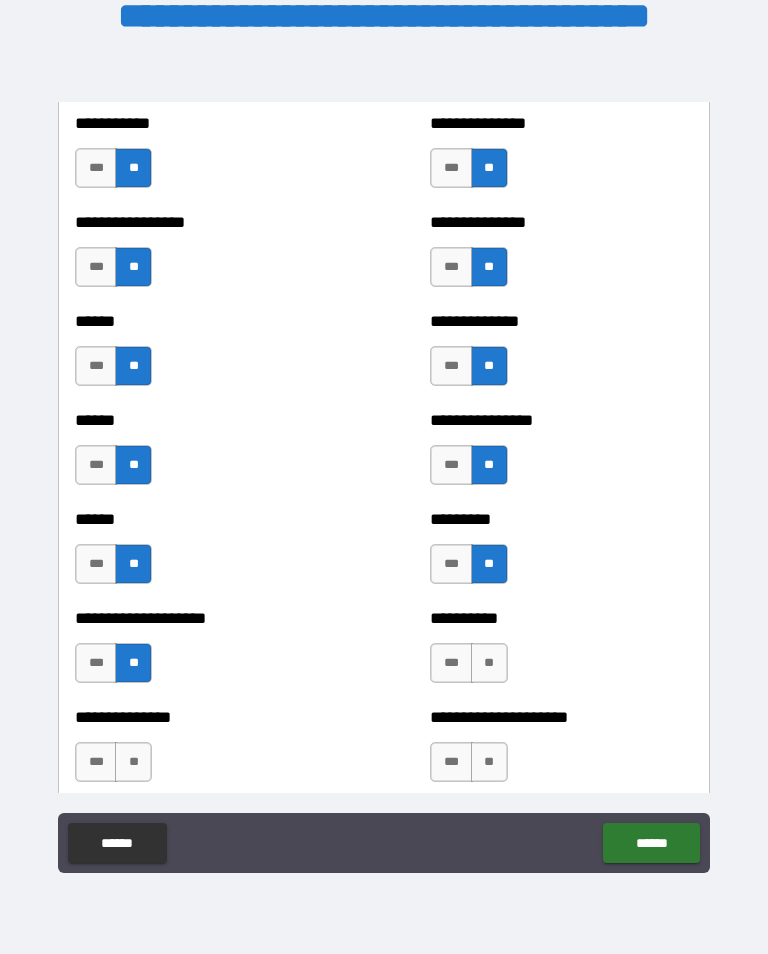 click on "**" at bounding box center (489, 663) 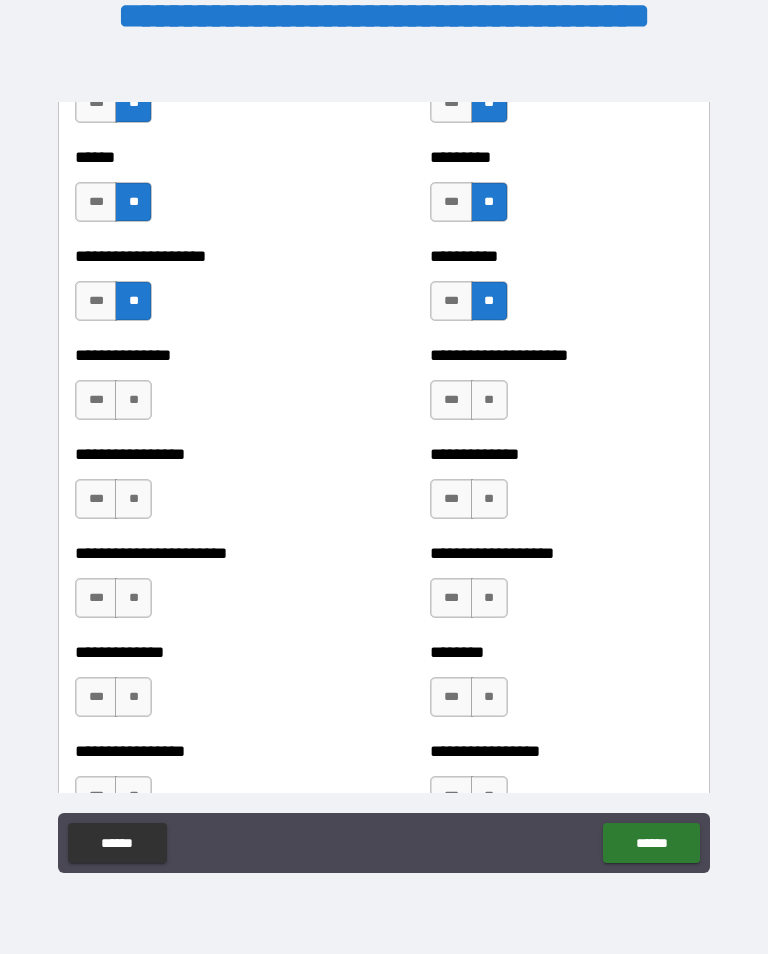 scroll, scrollTop: 3310, scrollLeft: 0, axis: vertical 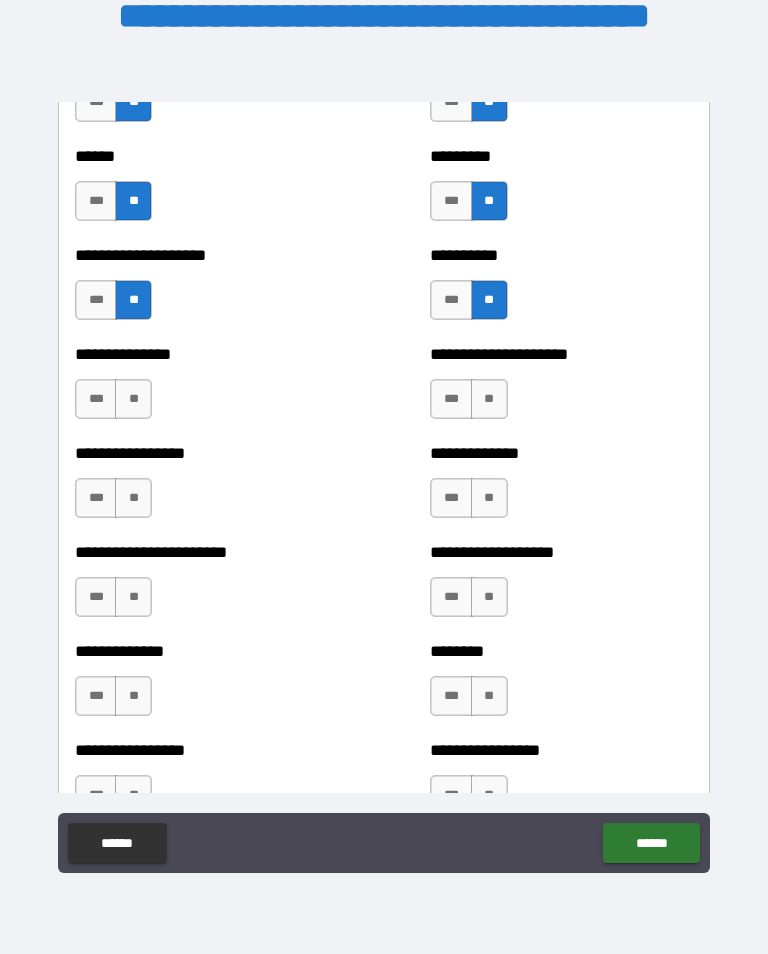 click on "**" at bounding box center (489, 399) 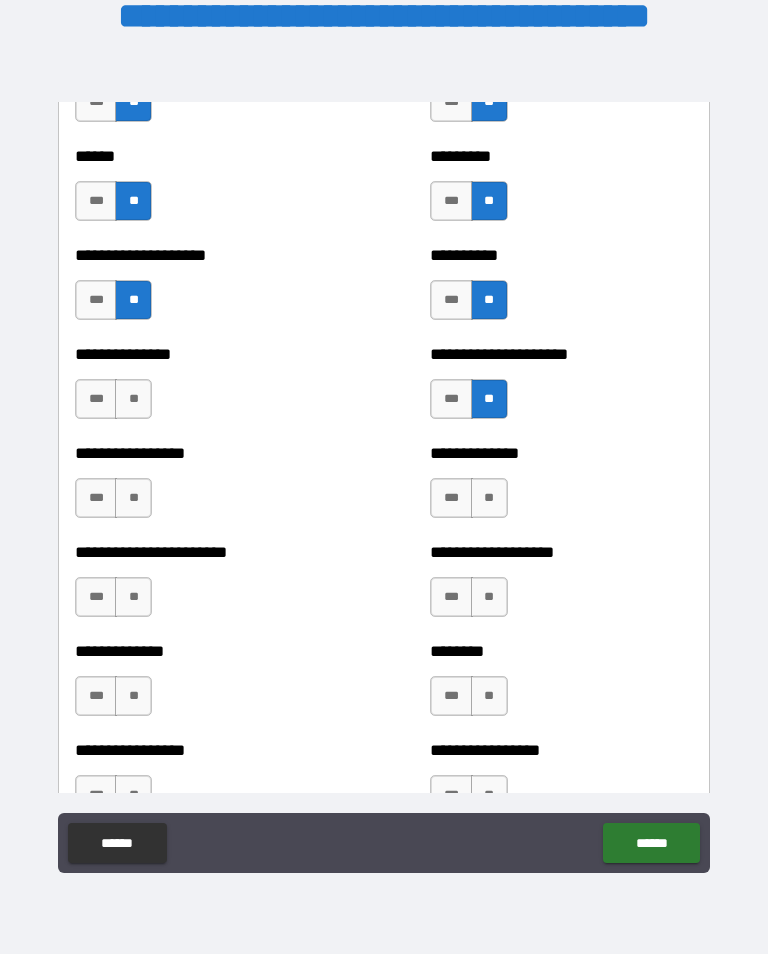 click on "**" at bounding box center (133, 399) 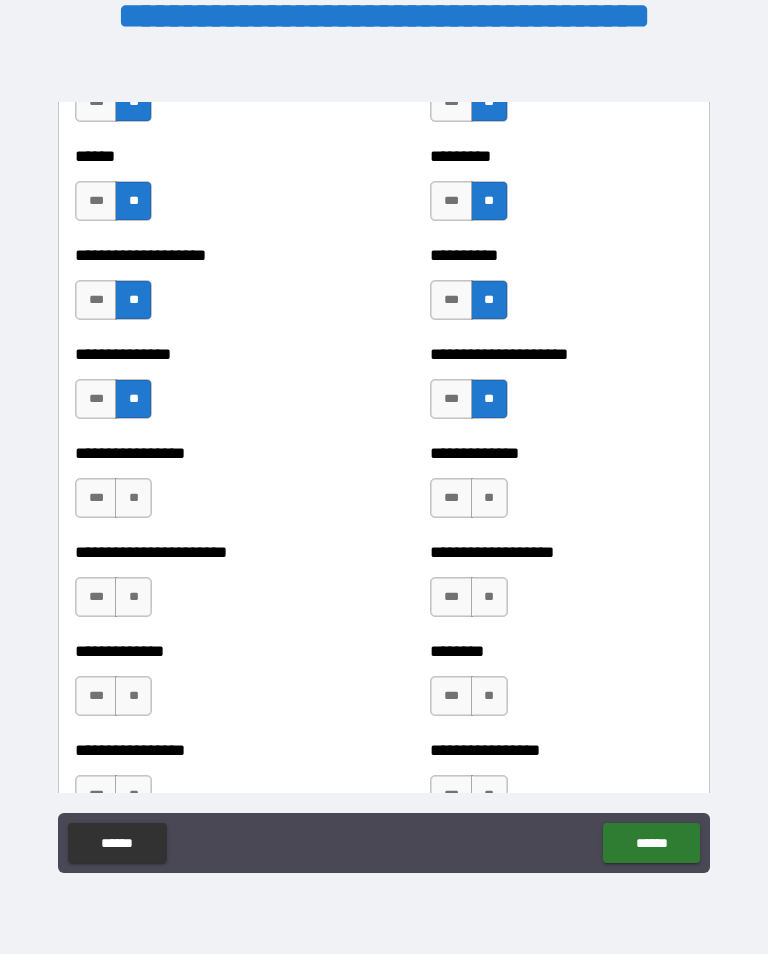click on "**" at bounding box center (133, 498) 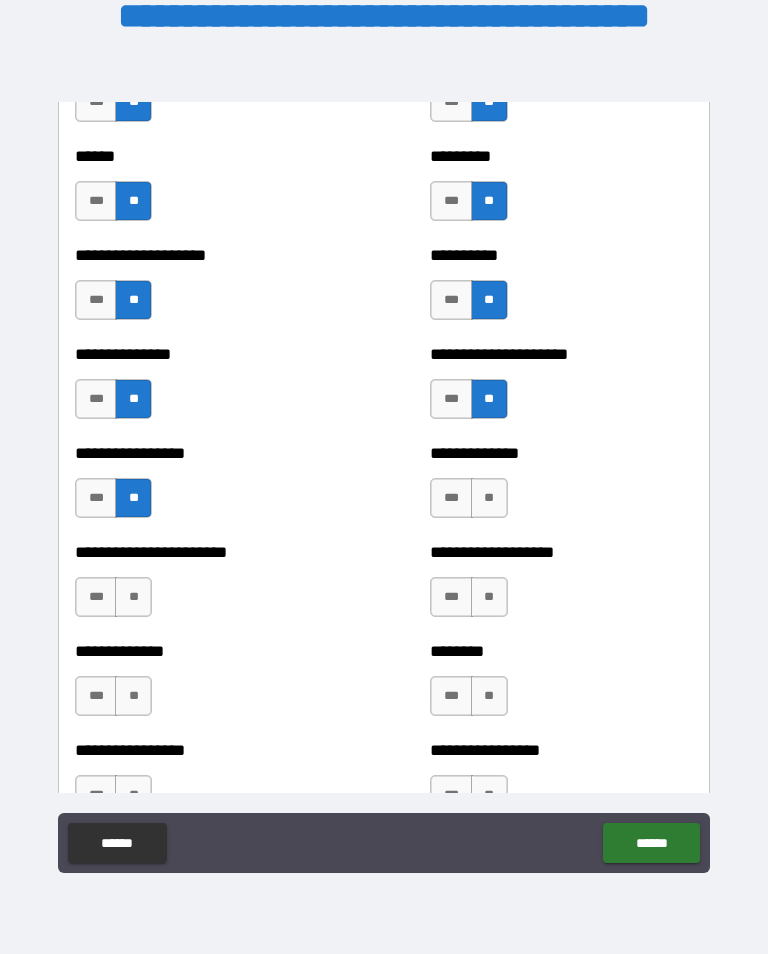 click on "**" at bounding box center (489, 498) 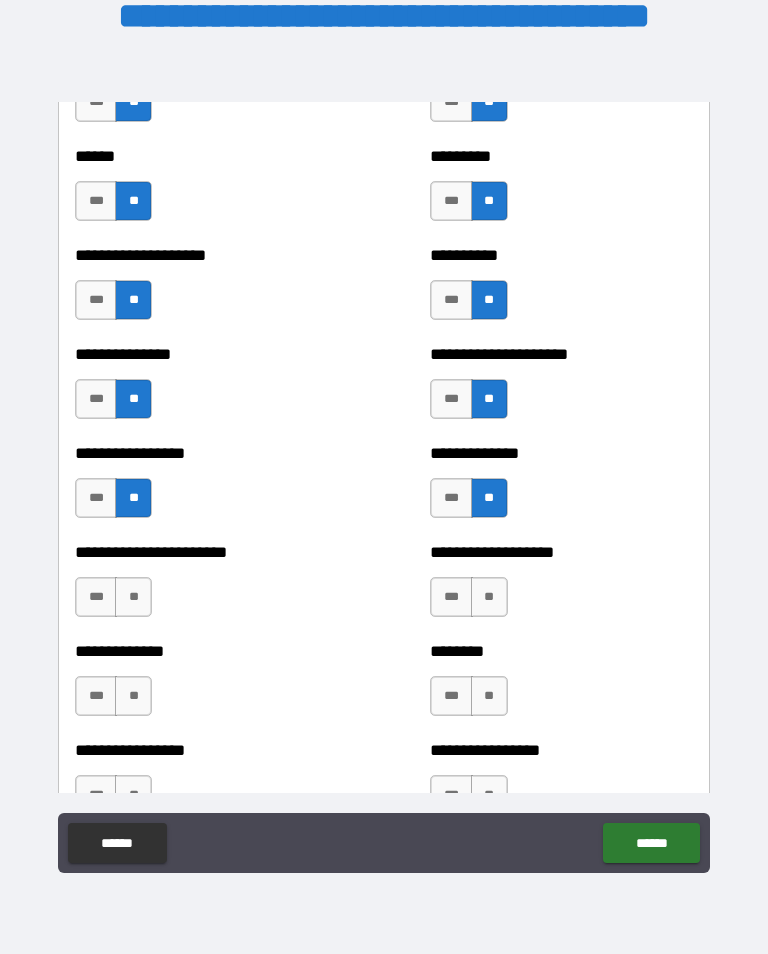 click on "**" at bounding box center [489, 597] 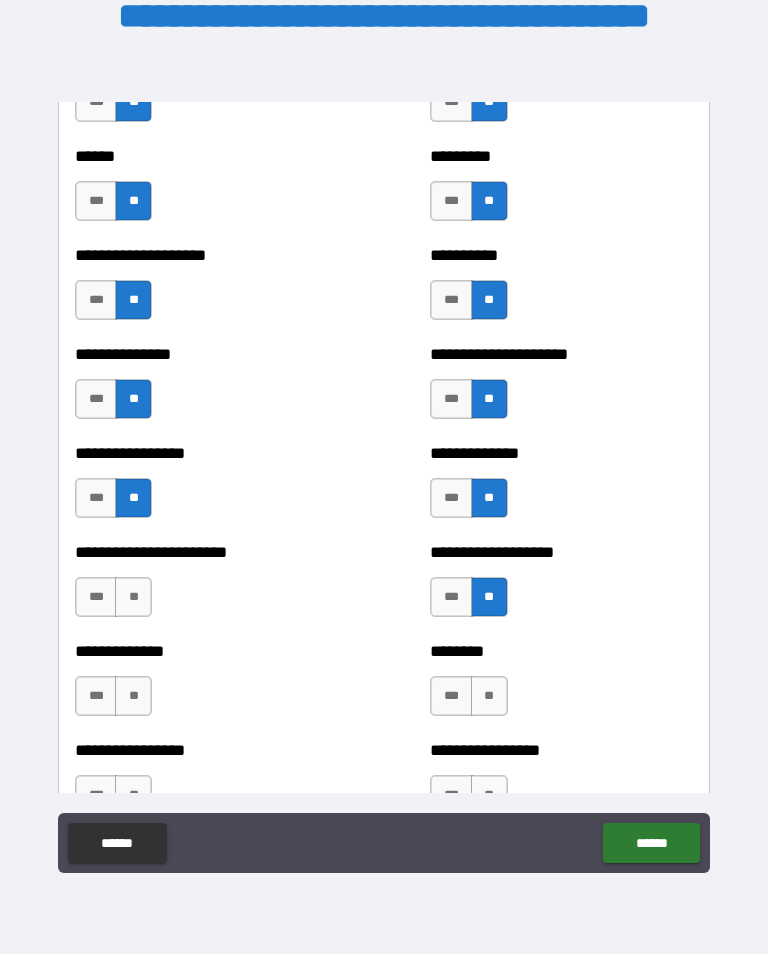 click on "**" at bounding box center [133, 597] 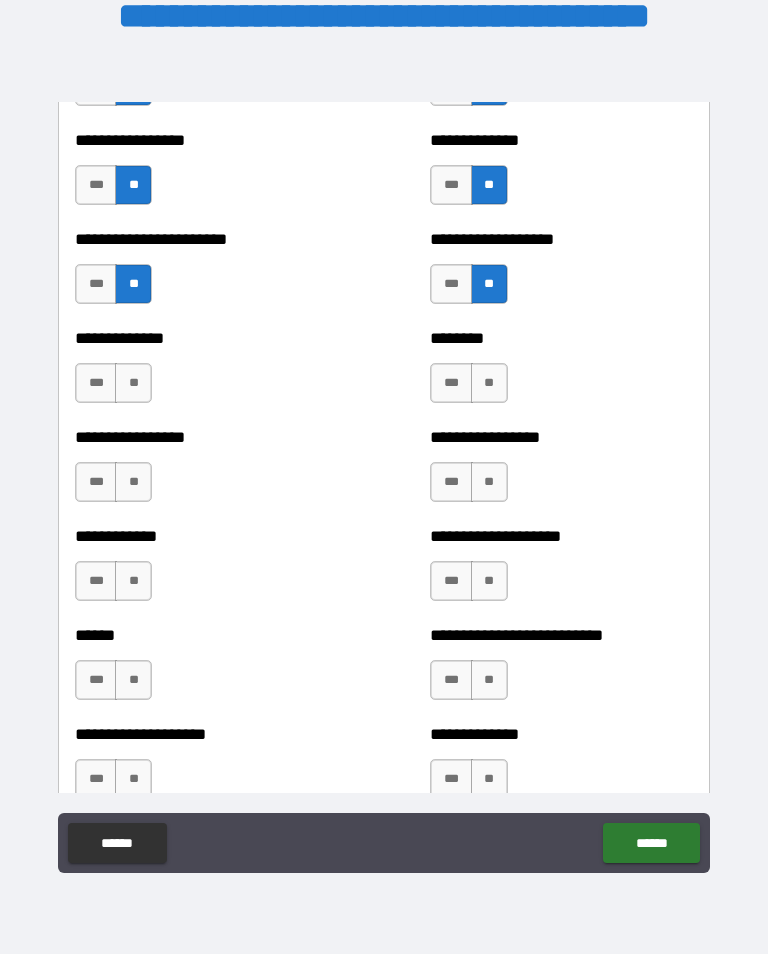 scroll, scrollTop: 3624, scrollLeft: 0, axis: vertical 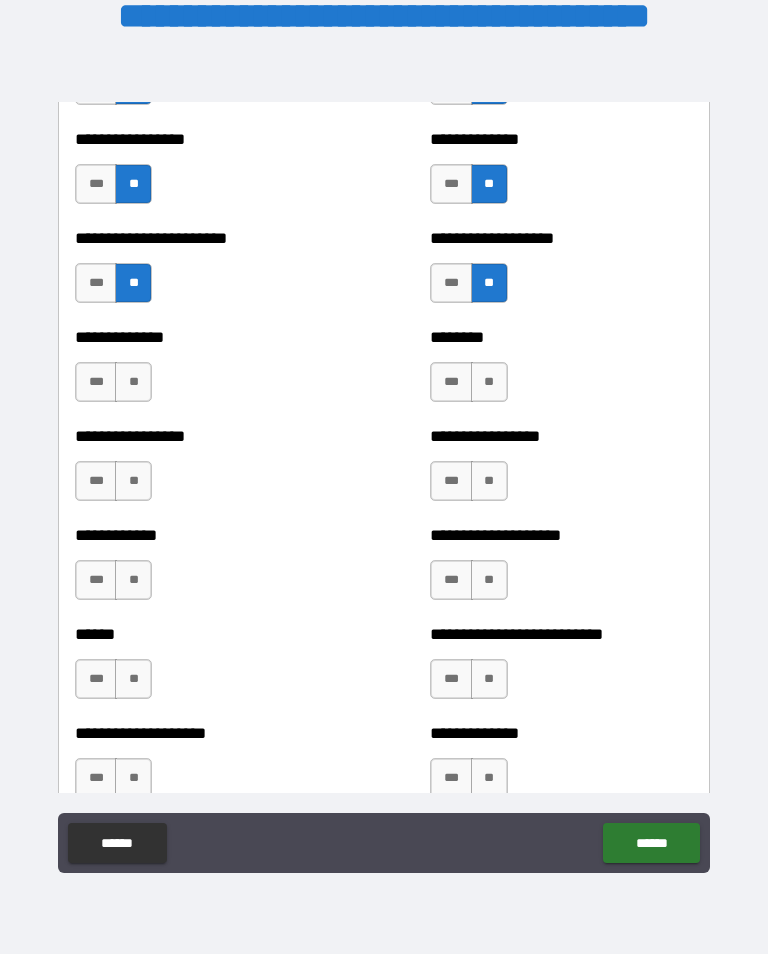 click on "**" at bounding box center [133, 382] 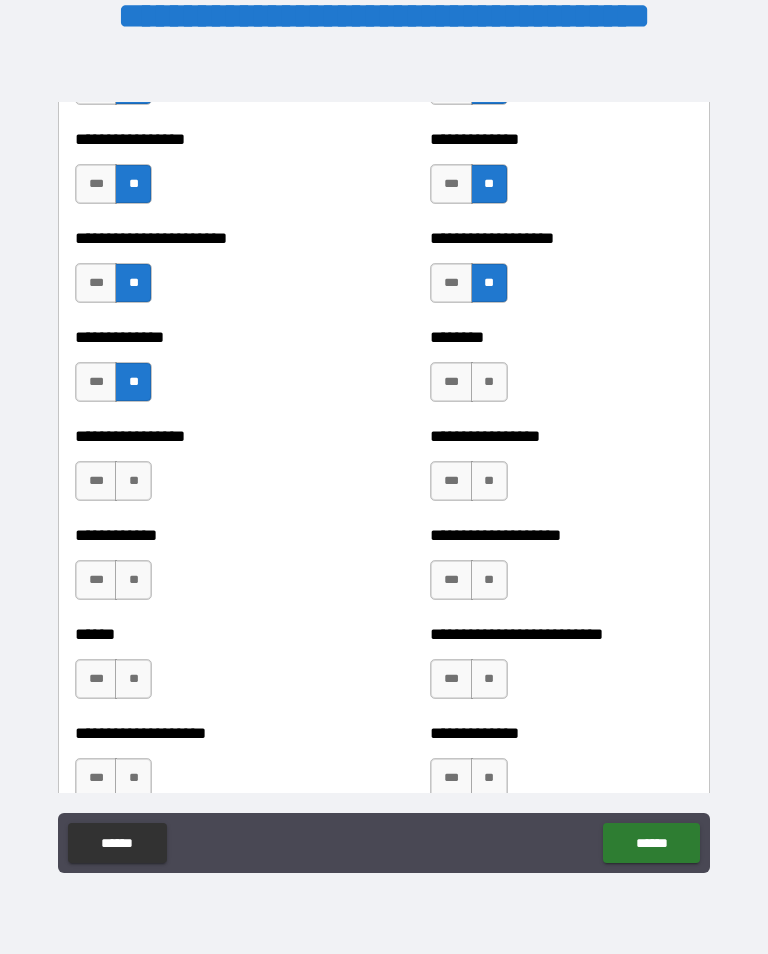 click on "**" at bounding box center [489, 382] 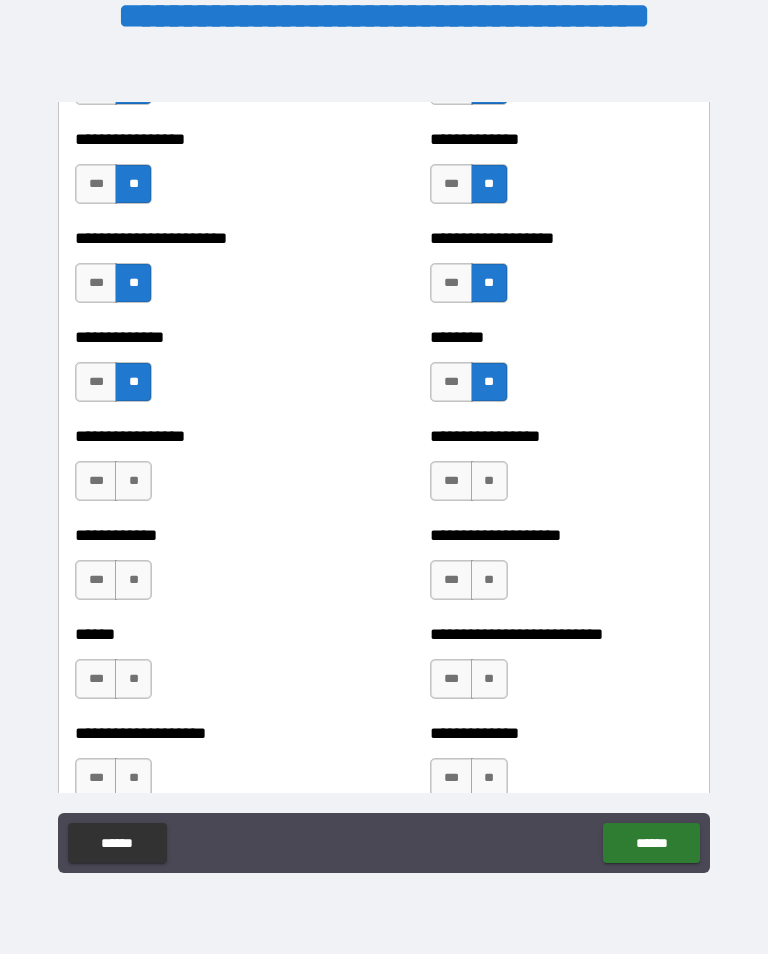click on "**" at bounding box center [489, 481] 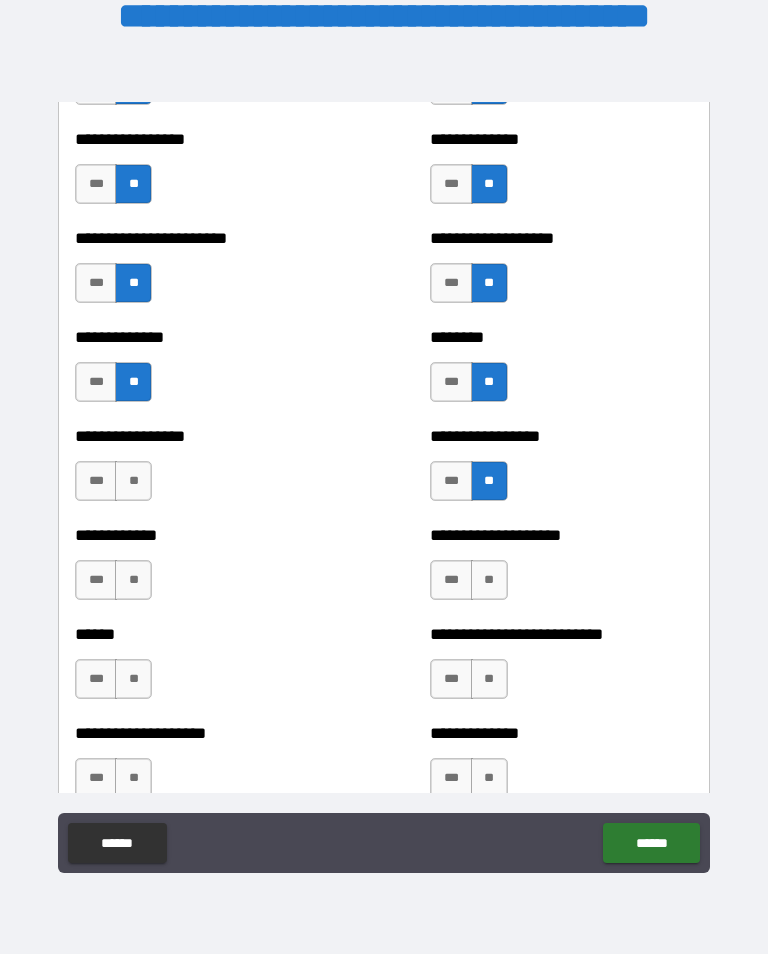 click on "**" at bounding box center (133, 481) 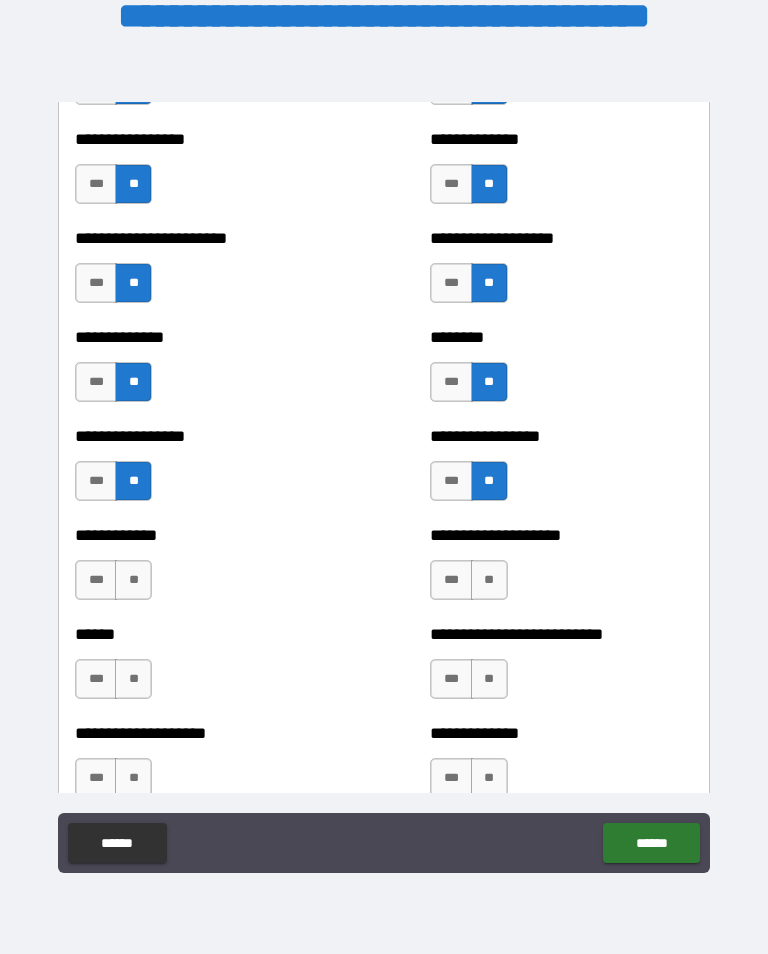 click on "**" at bounding box center (133, 580) 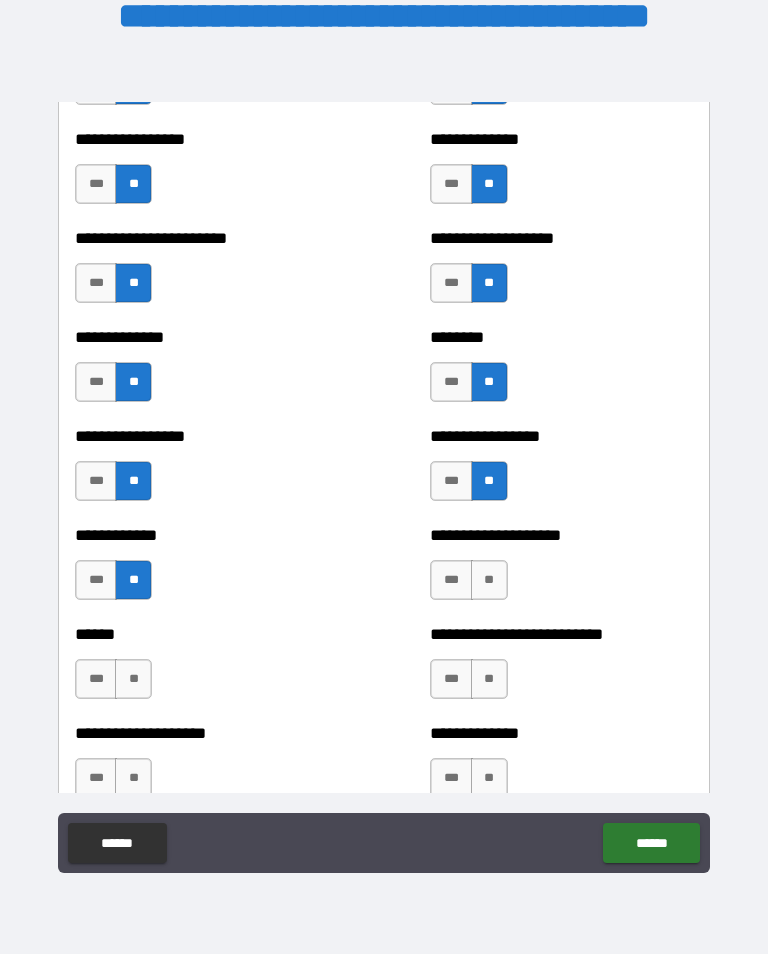 click on "**" at bounding box center [489, 580] 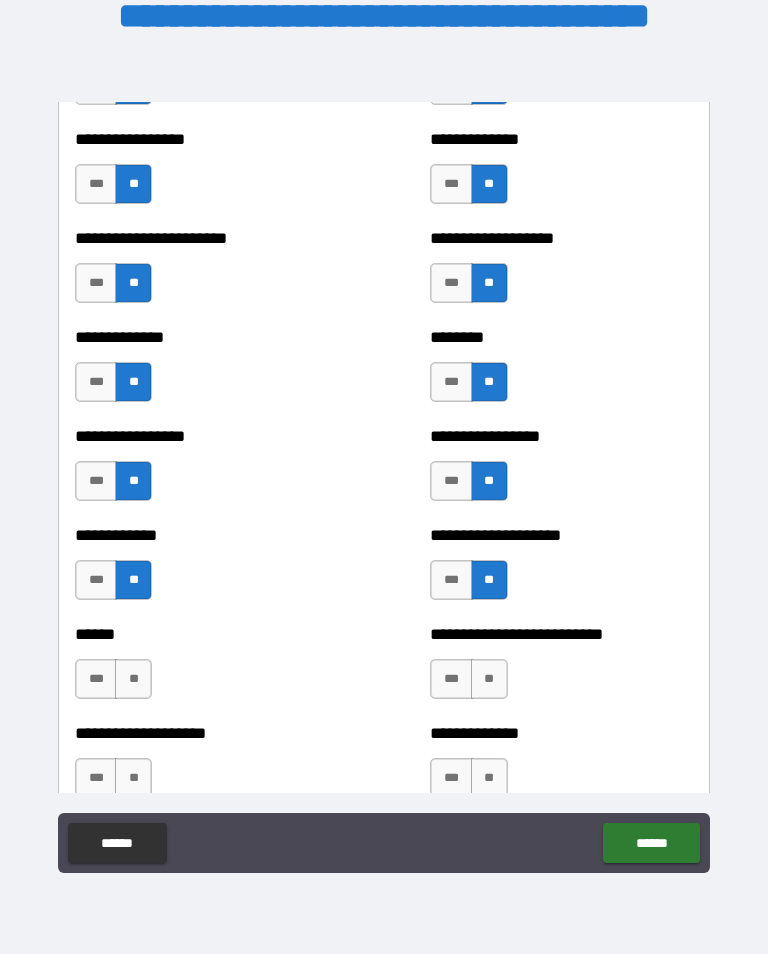 click on "**" at bounding box center [489, 679] 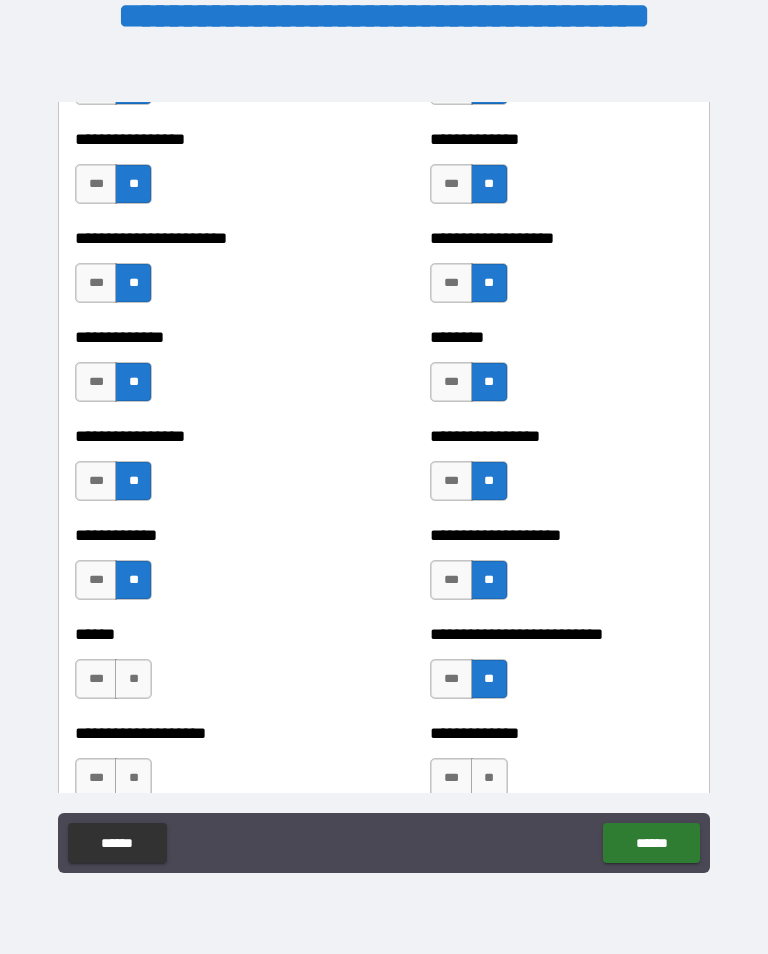 click on "**" at bounding box center [133, 679] 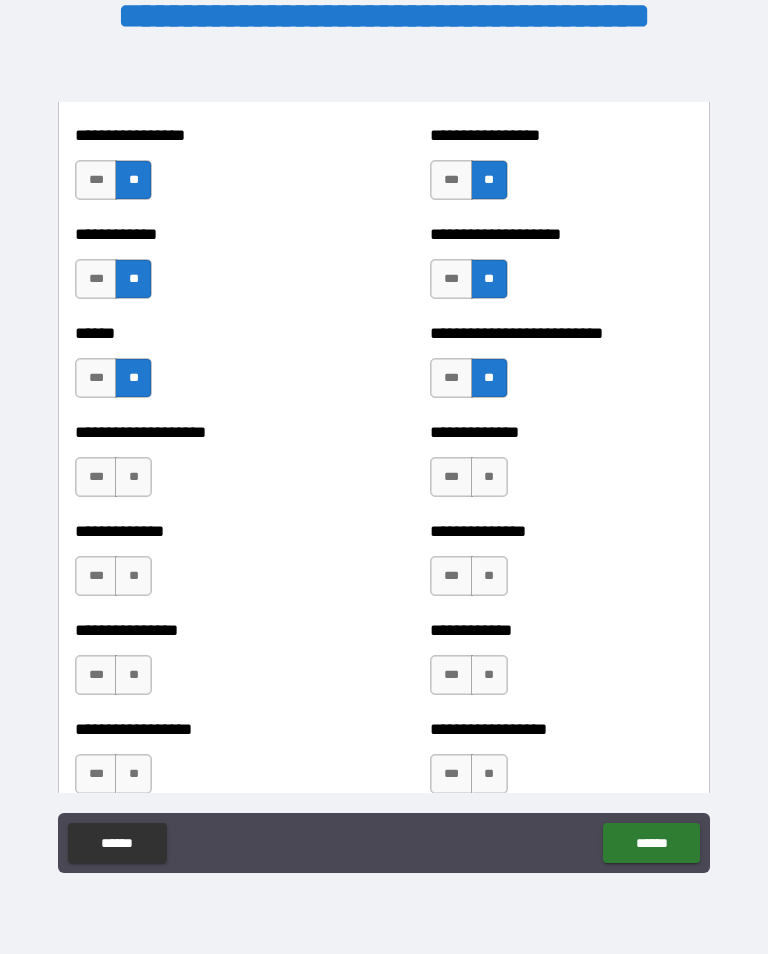 scroll, scrollTop: 3941, scrollLeft: 0, axis: vertical 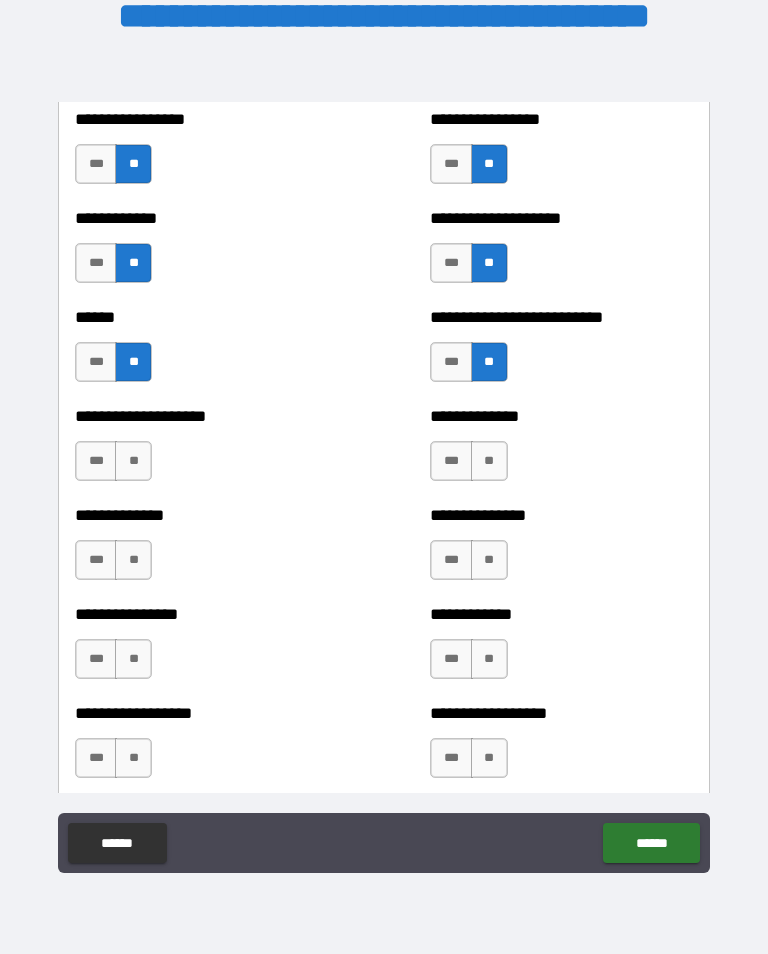 click on "**" at bounding box center (133, 461) 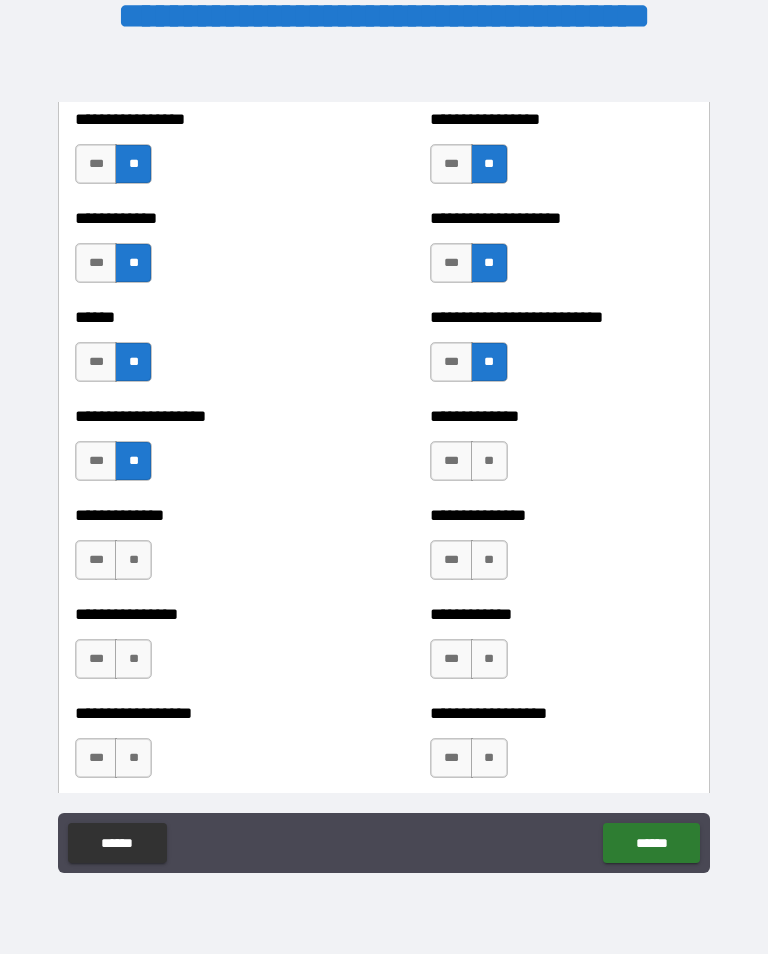 click on "**" at bounding box center (489, 461) 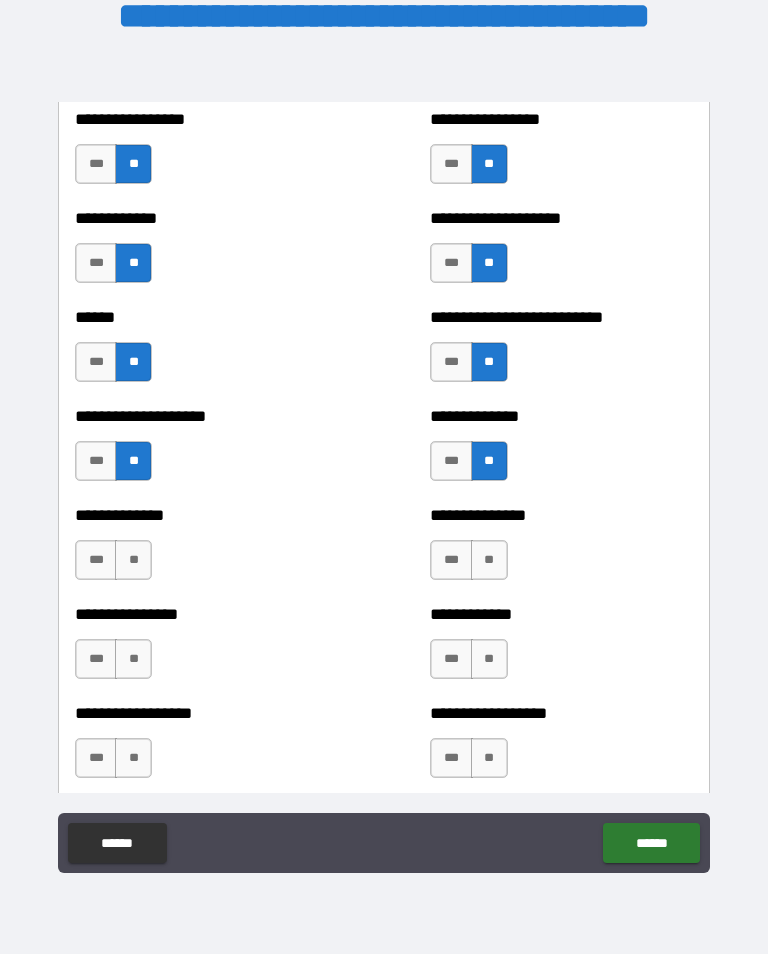 click on "**" at bounding box center [489, 560] 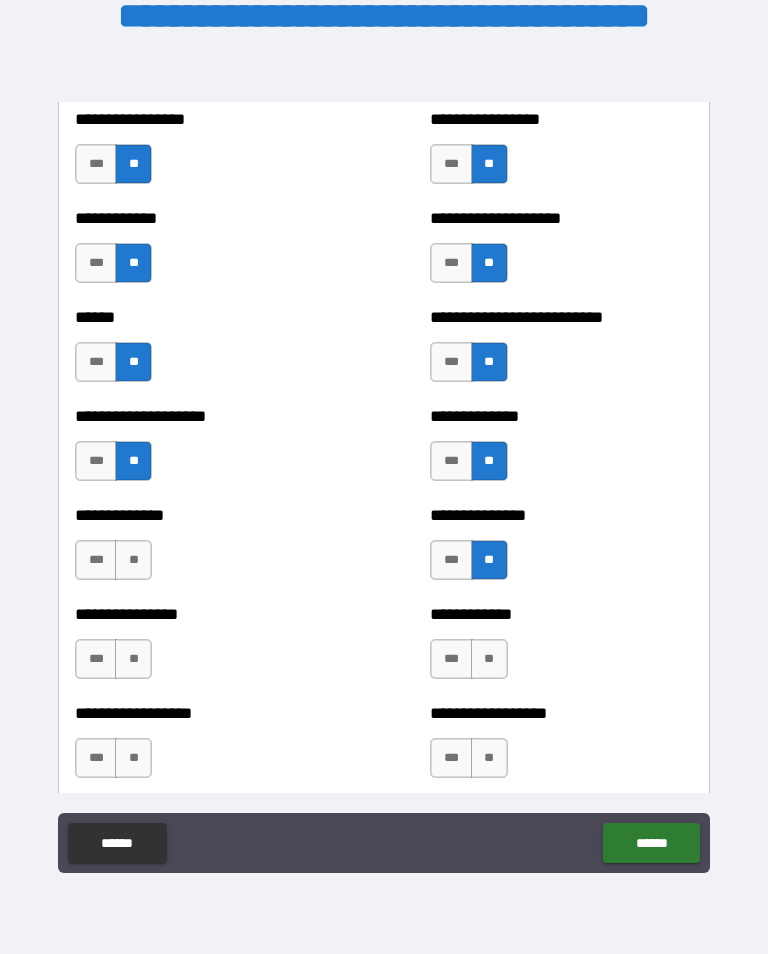 click on "**" at bounding box center (133, 560) 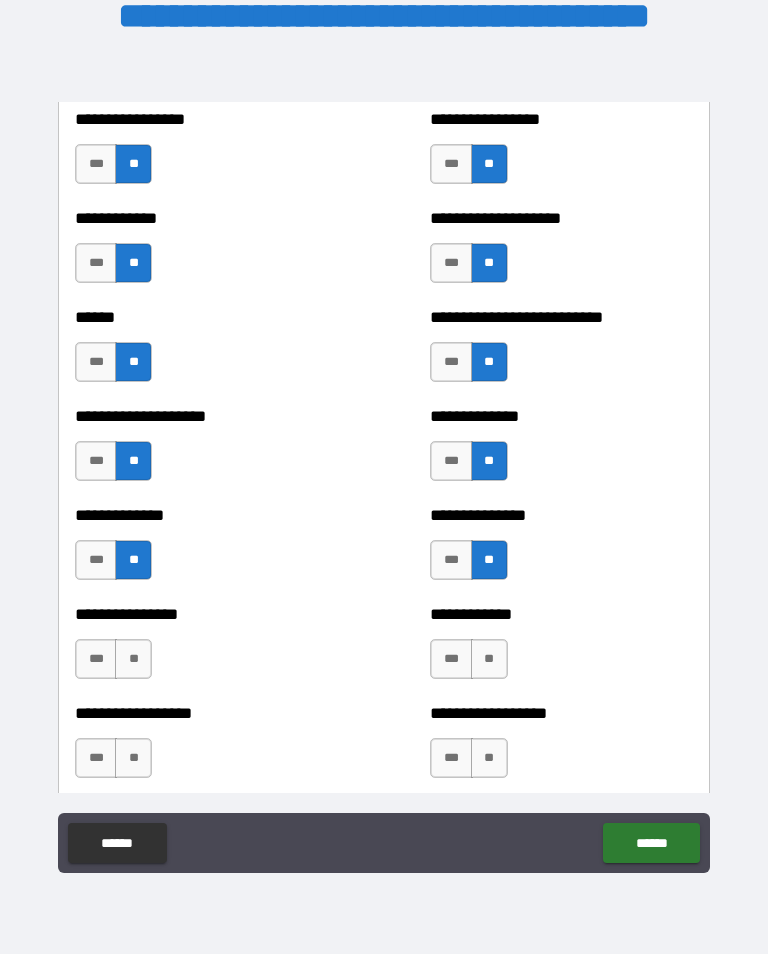 click on "**" at bounding box center (133, 659) 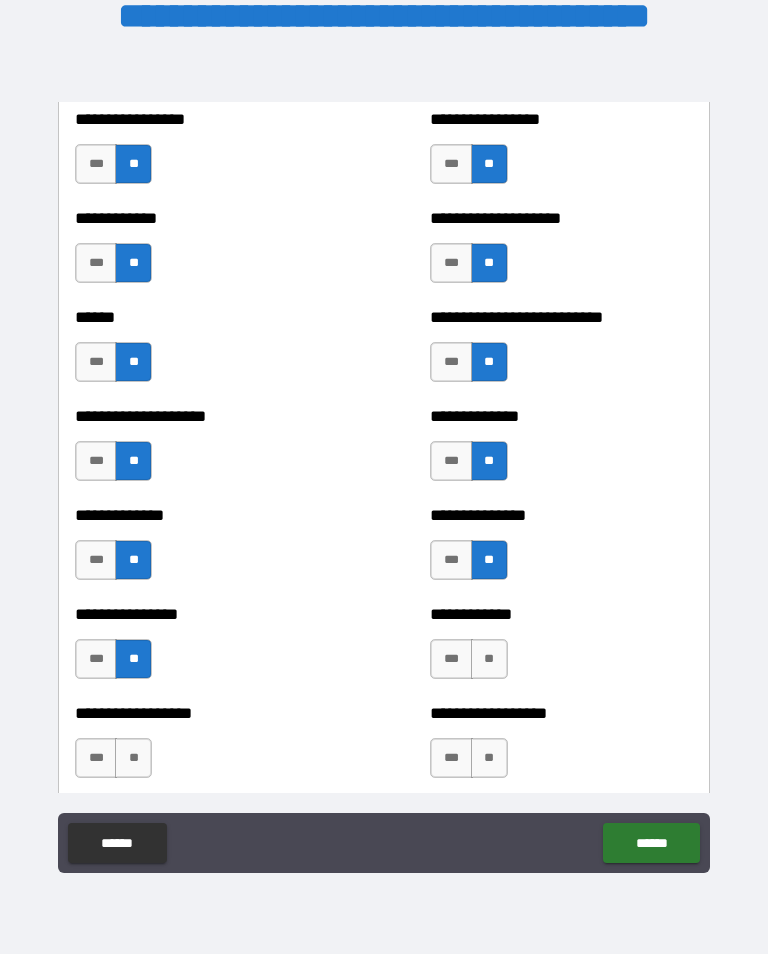 click on "**" at bounding box center [489, 659] 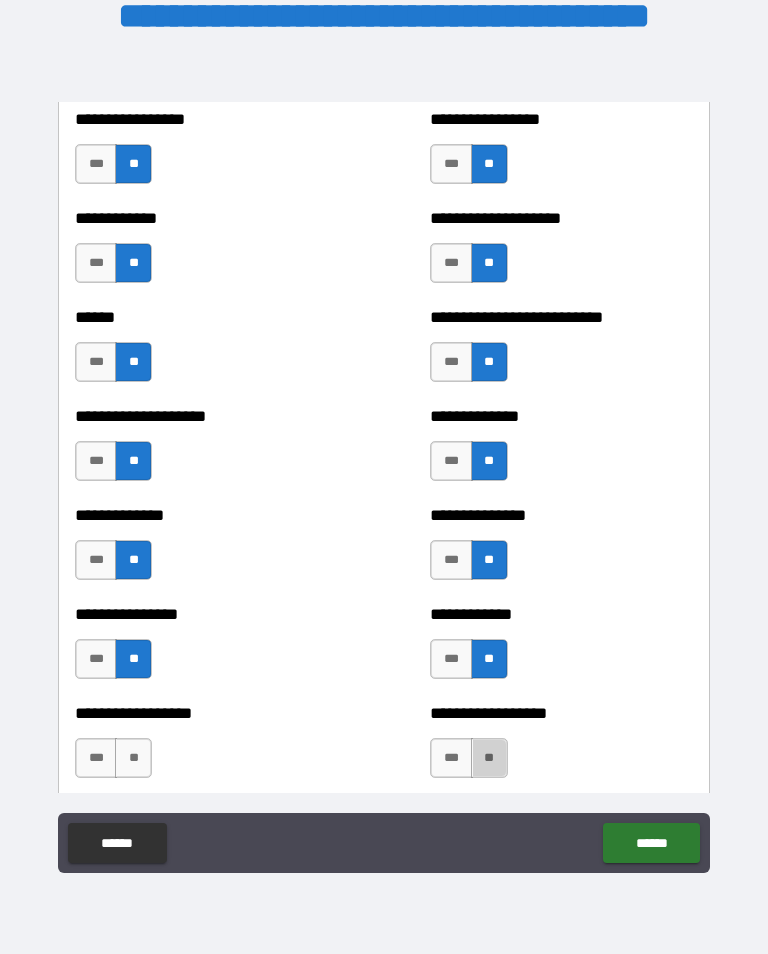 click on "**" at bounding box center (489, 758) 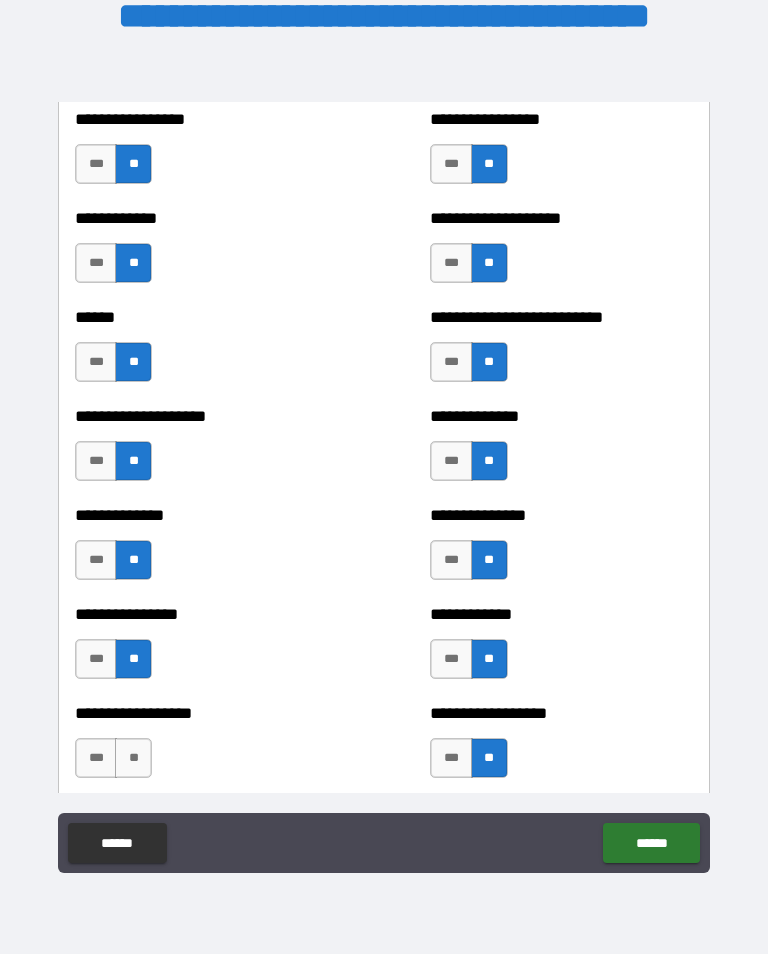 click on "**" at bounding box center [133, 758] 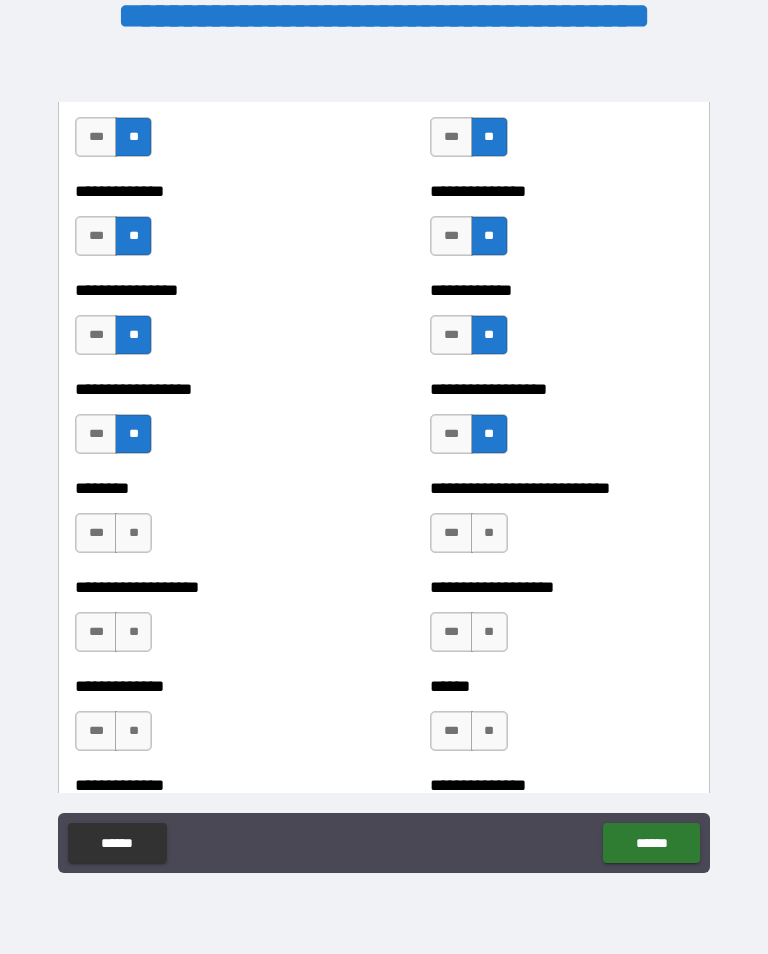 scroll, scrollTop: 4270, scrollLeft: 0, axis: vertical 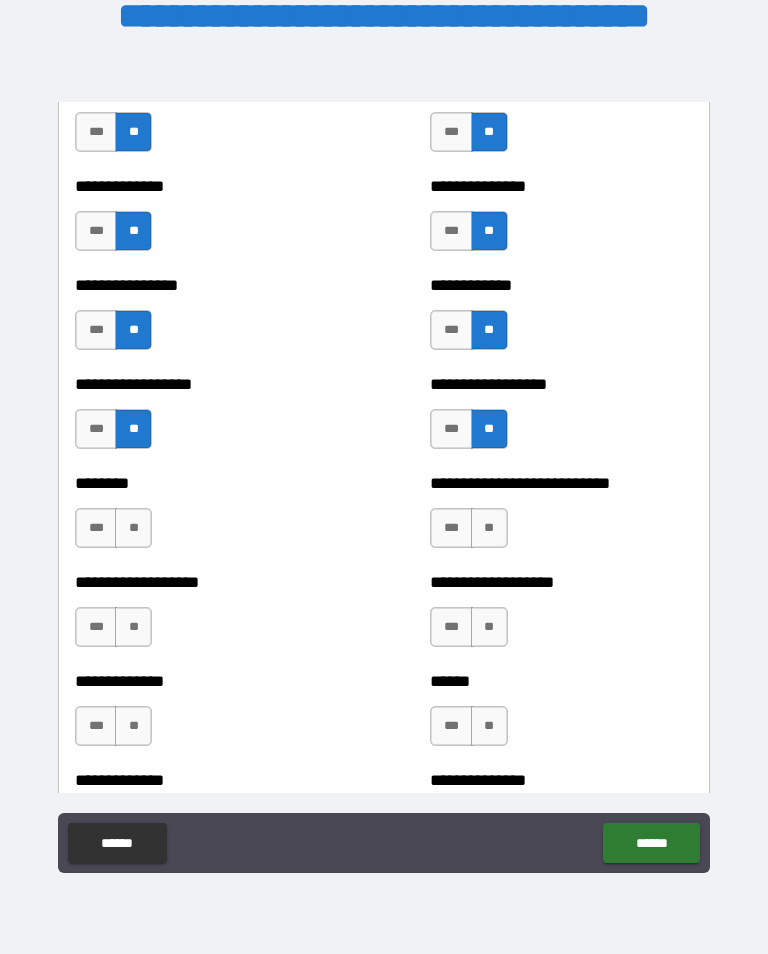 click on "**" at bounding box center [133, 528] 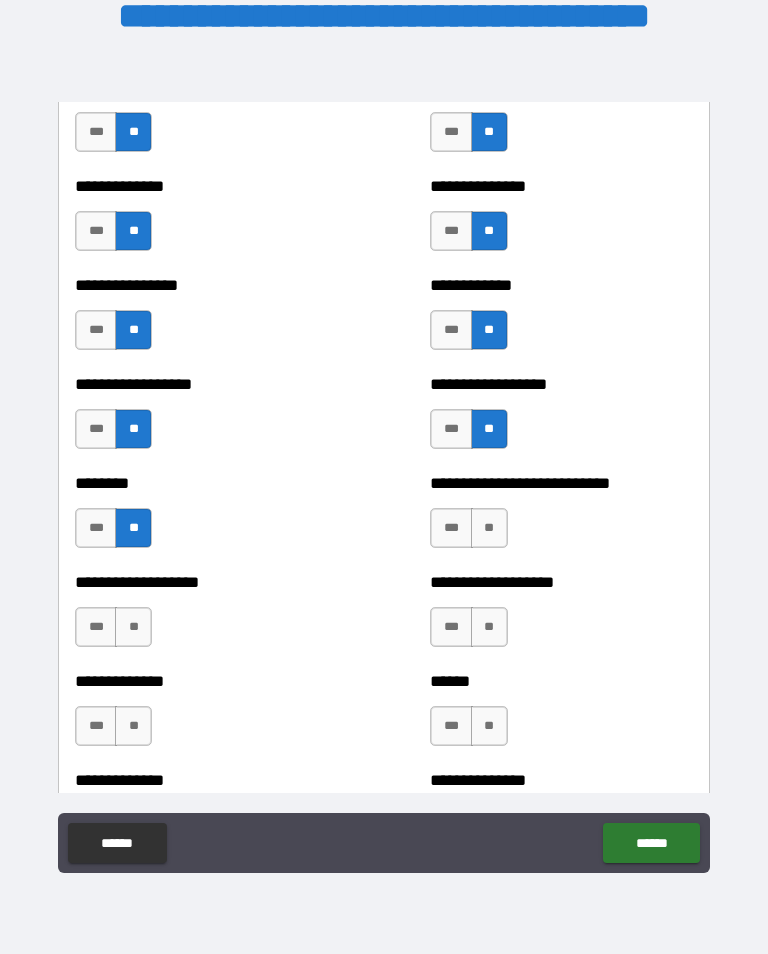 click on "**" at bounding box center [489, 528] 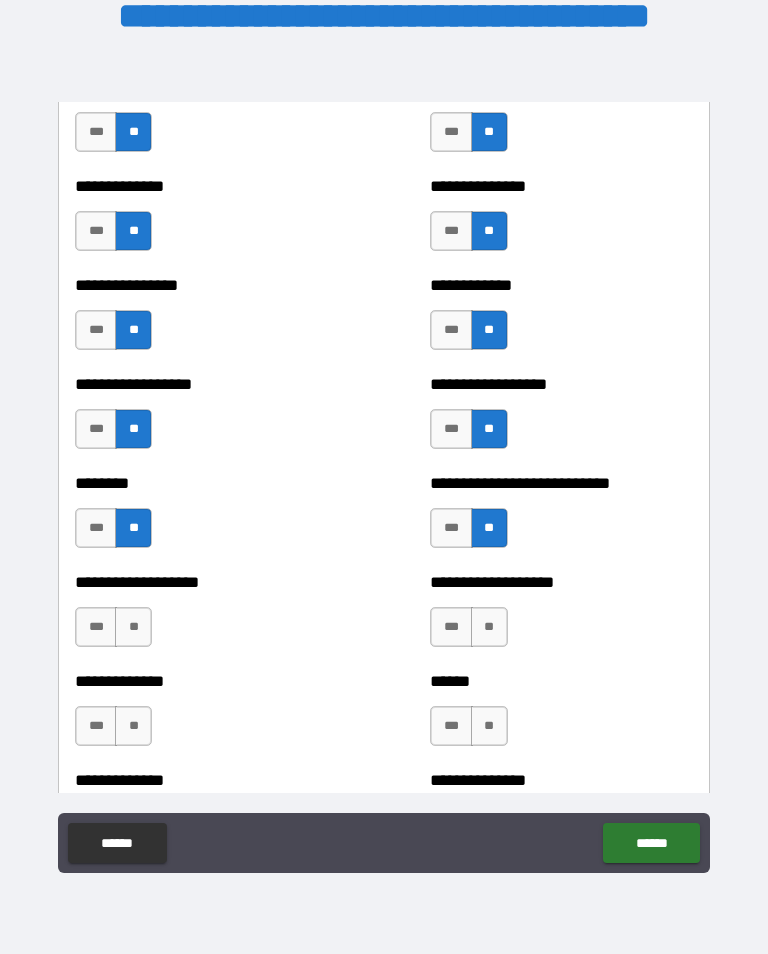 click on "**" at bounding box center [489, 627] 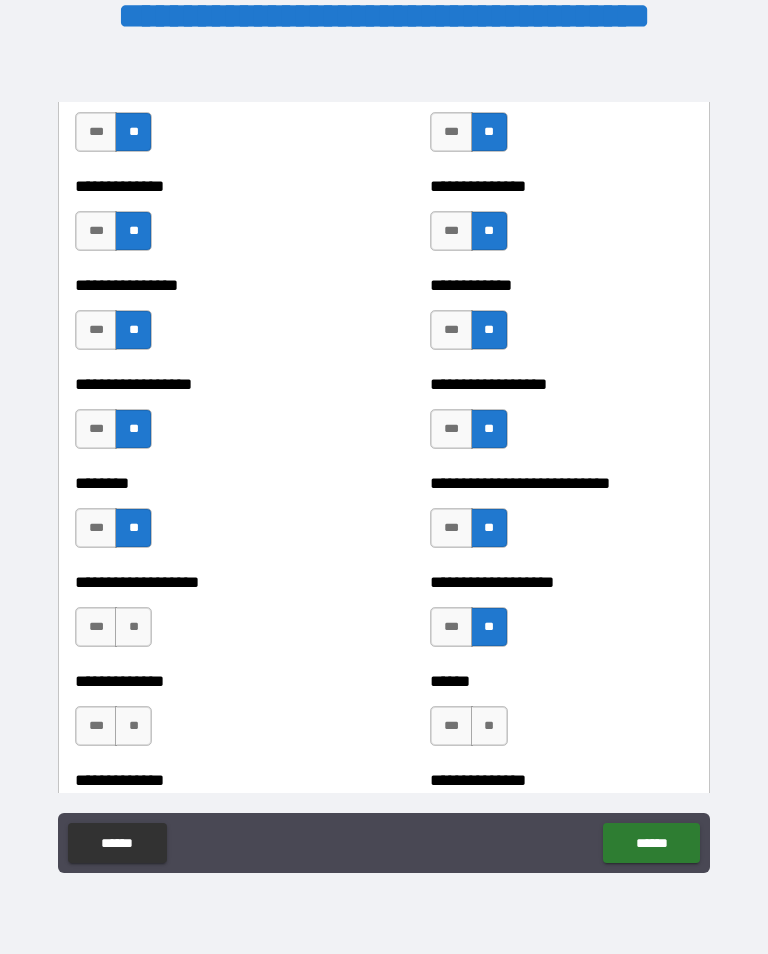 click on "**" at bounding box center (133, 627) 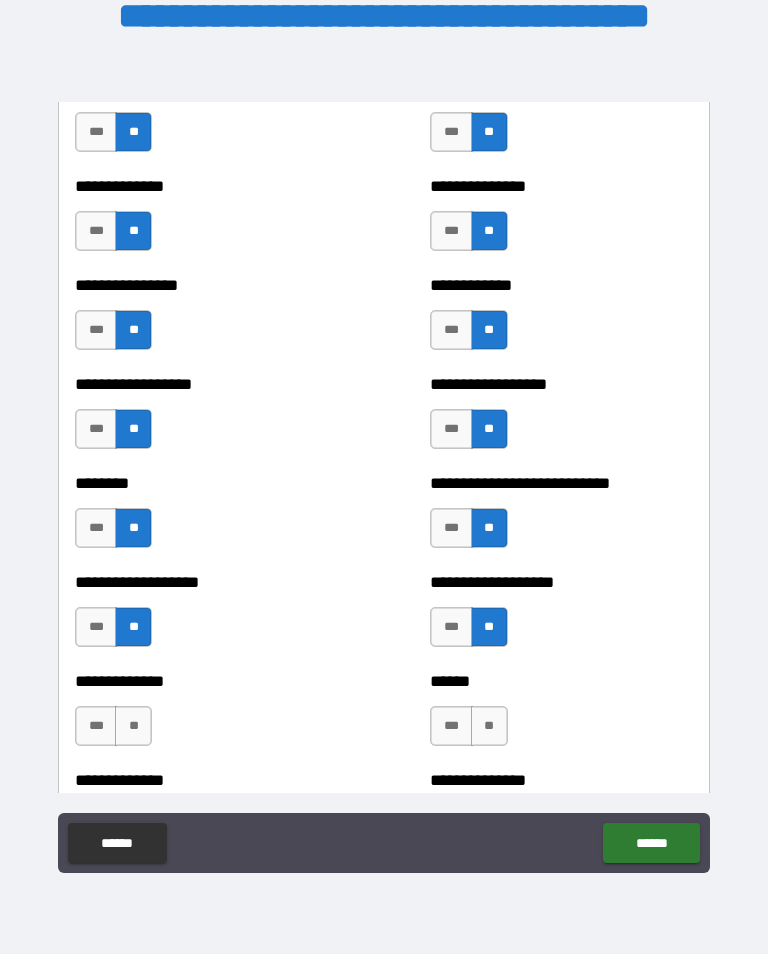 click on "**" at bounding box center (133, 726) 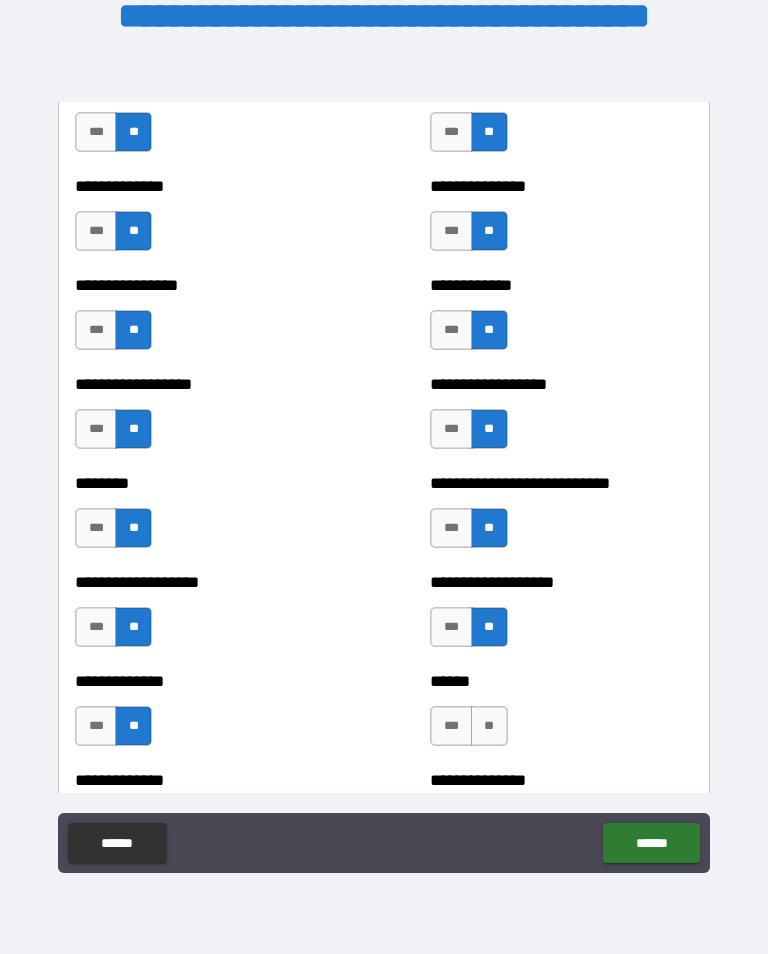 click on "**" at bounding box center (489, 726) 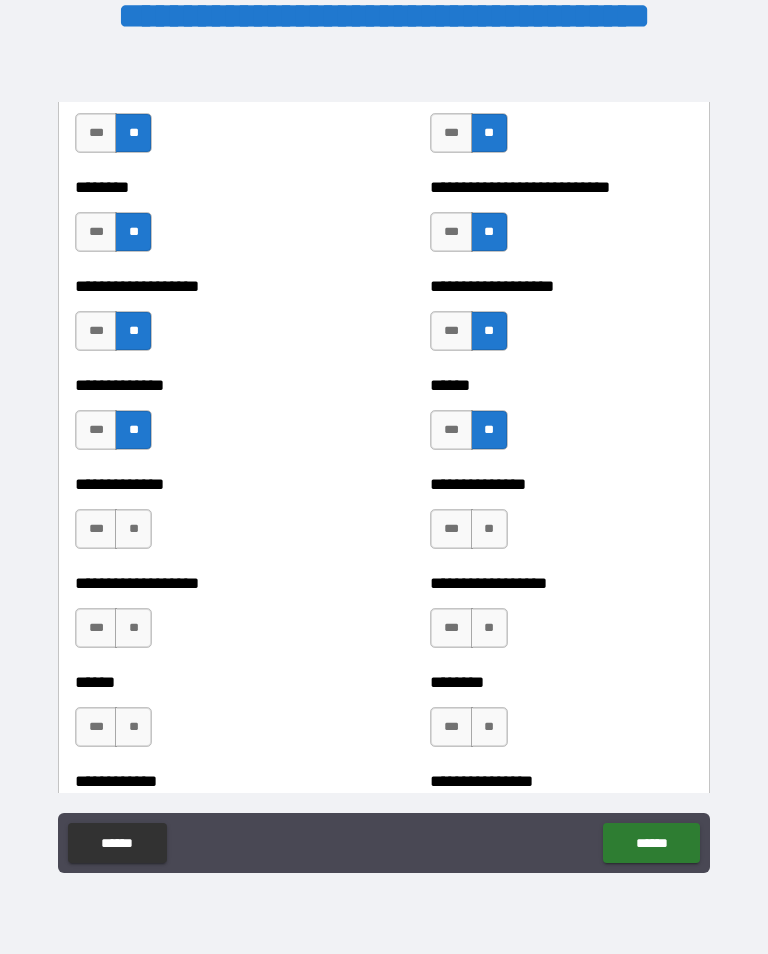 scroll, scrollTop: 4591, scrollLeft: 0, axis: vertical 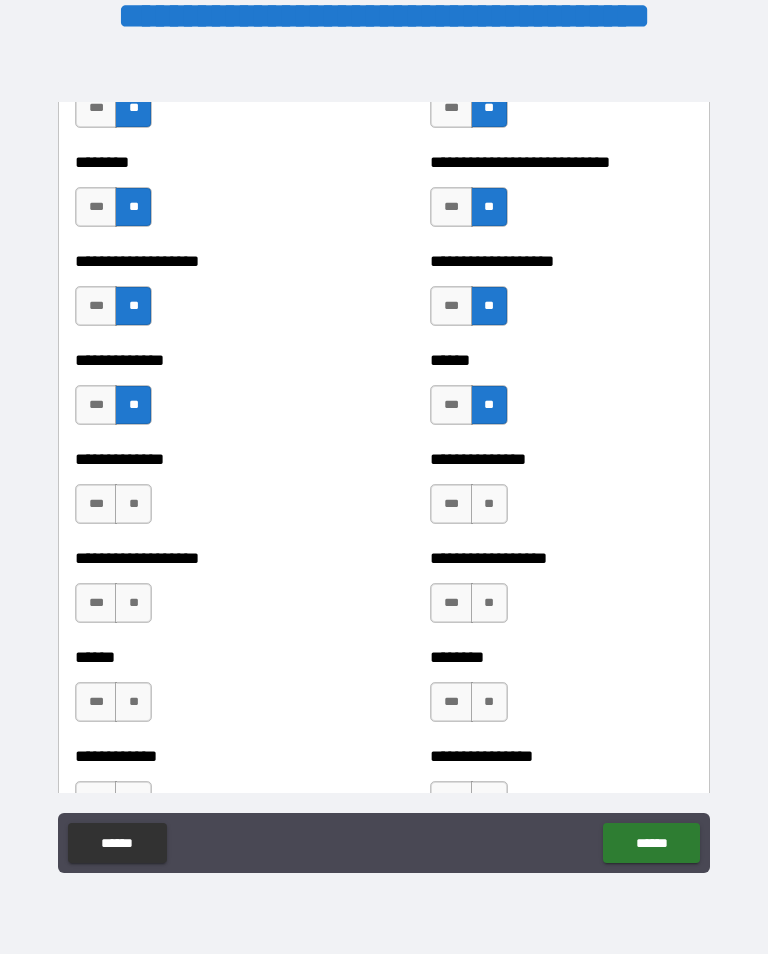 click on "**" at bounding box center [133, 504] 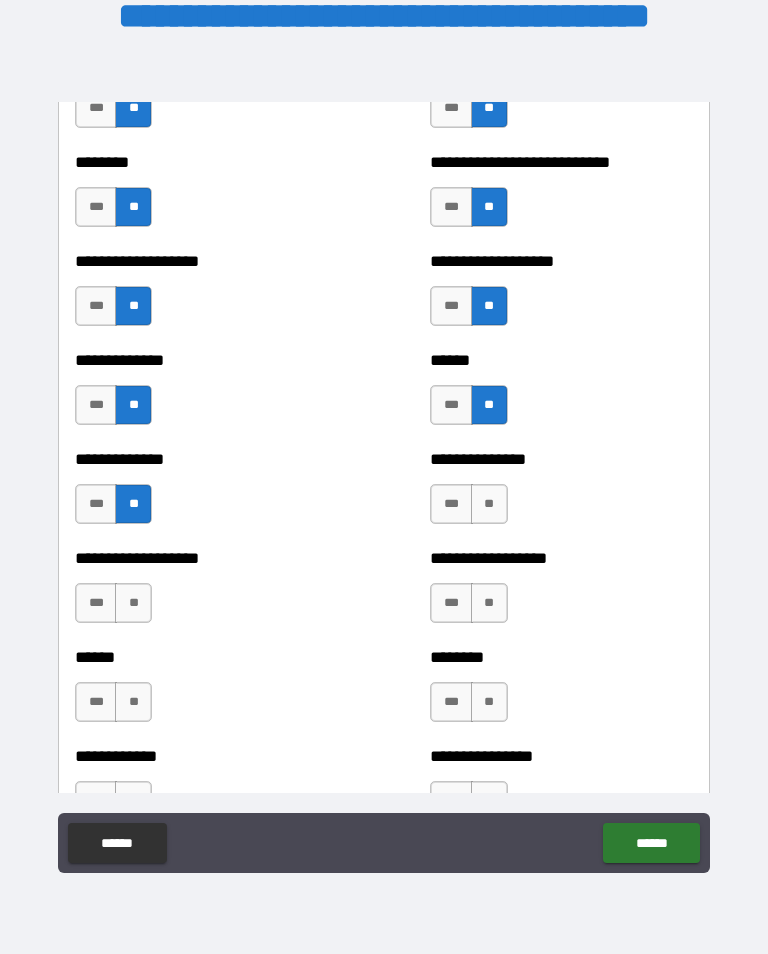 click on "**" at bounding box center (489, 504) 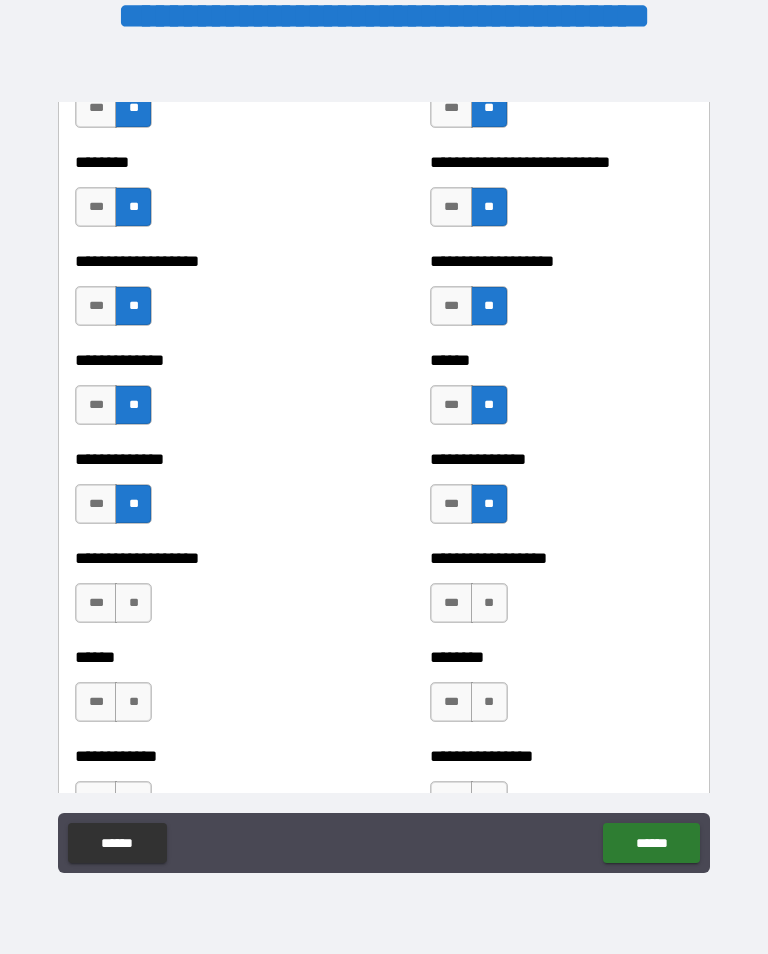 click on "**" at bounding box center [489, 603] 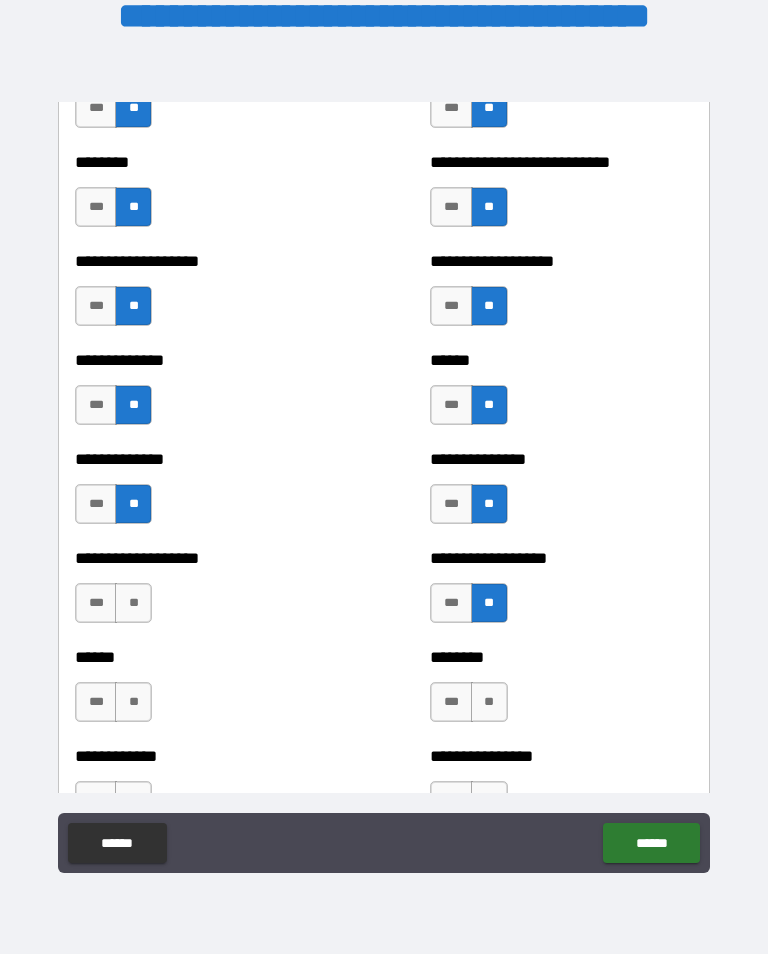 click on "**" at bounding box center (133, 603) 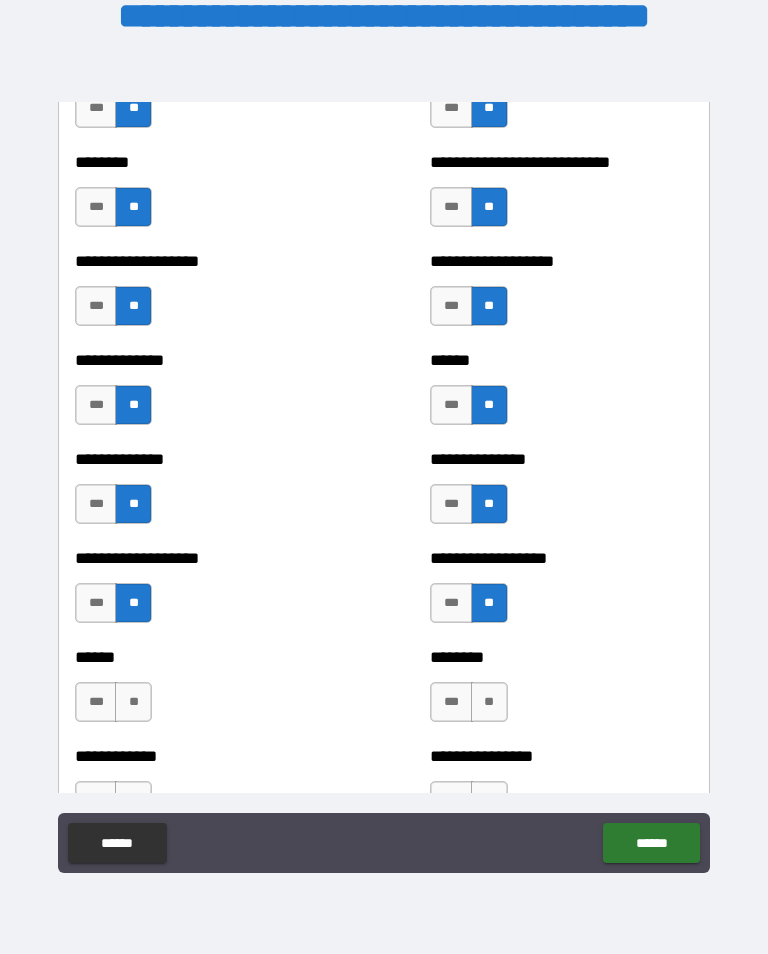 click on "**" at bounding box center [133, 702] 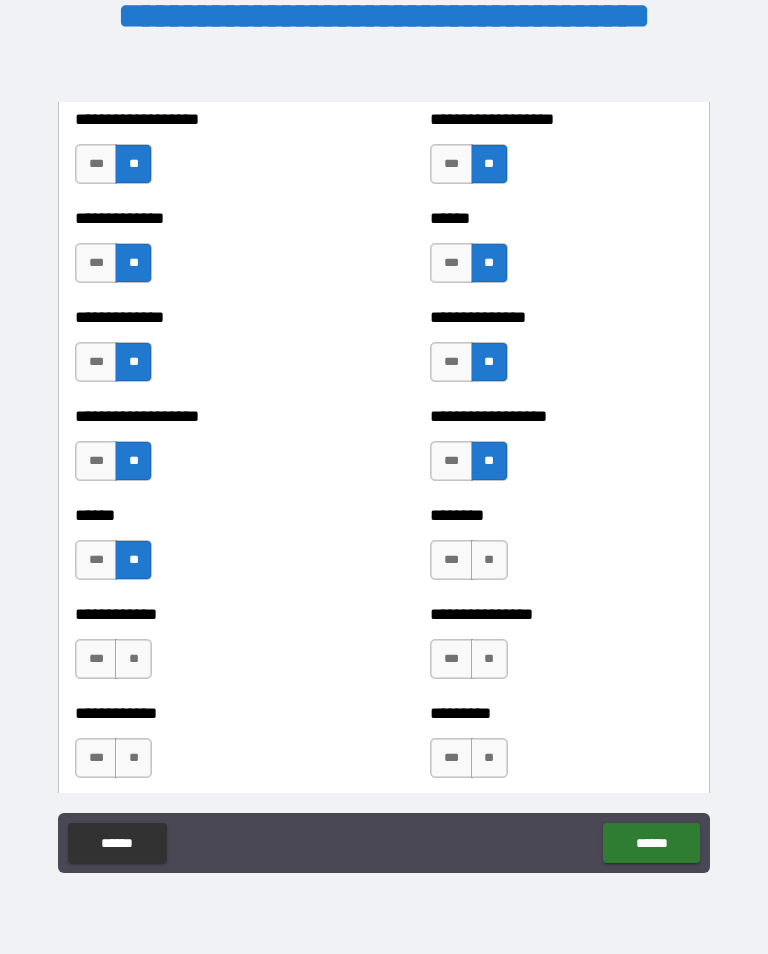 scroll, scrollTop: 4732, scrollLeft: 0, axis: vertical 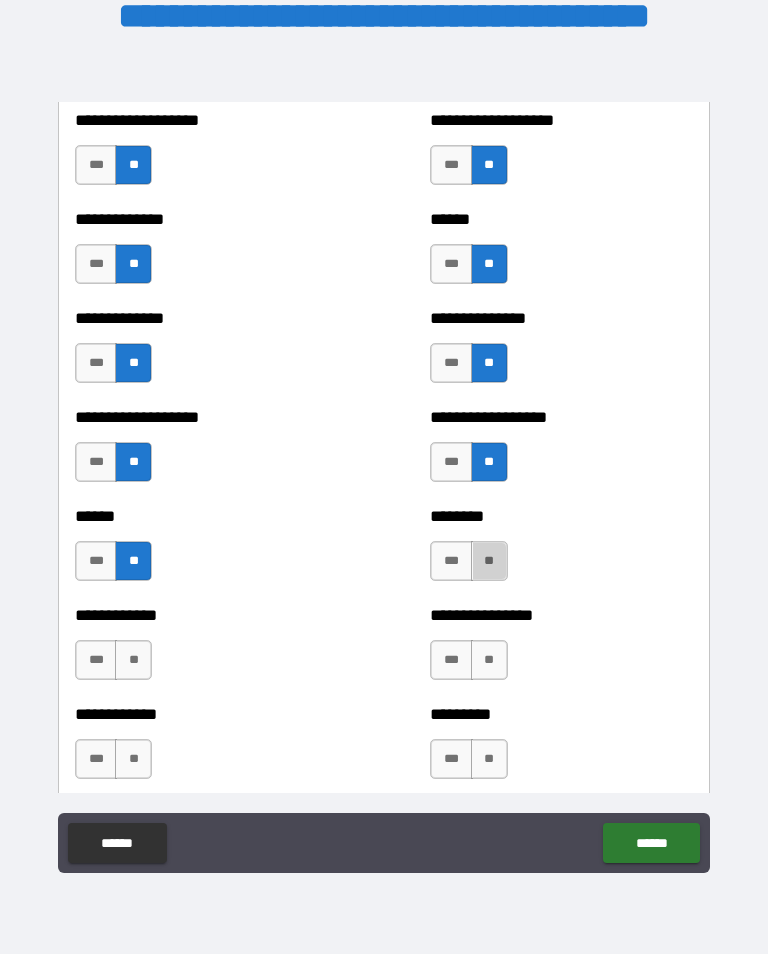 click on "**" at bounding box center [489, 561] 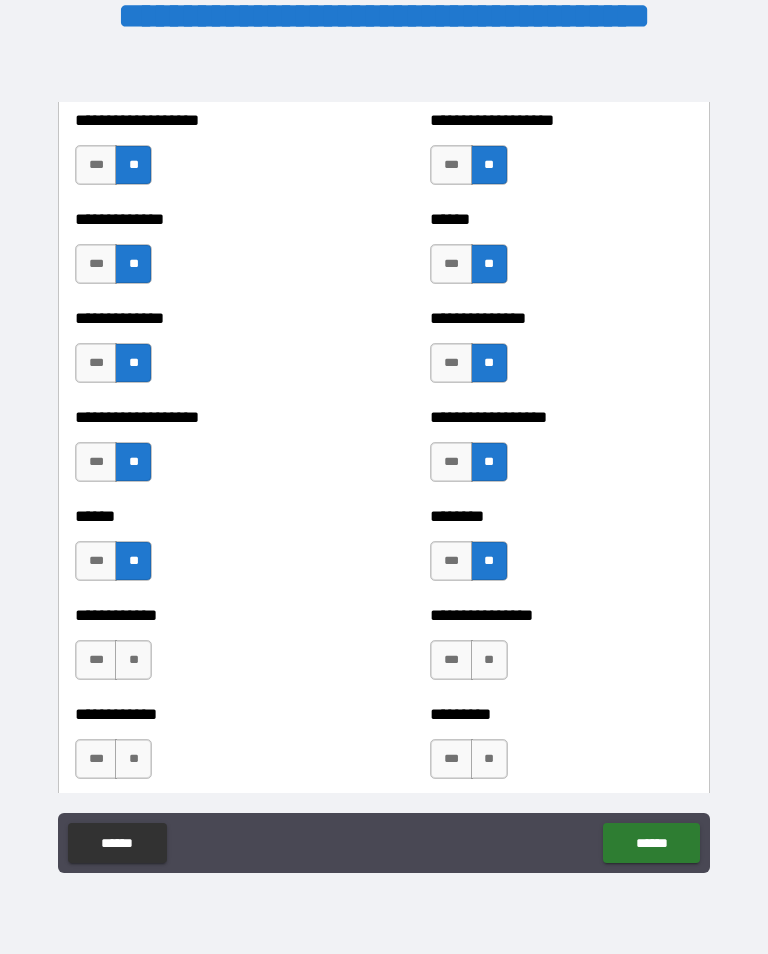 click on "**" at bounding box center [489, 660] 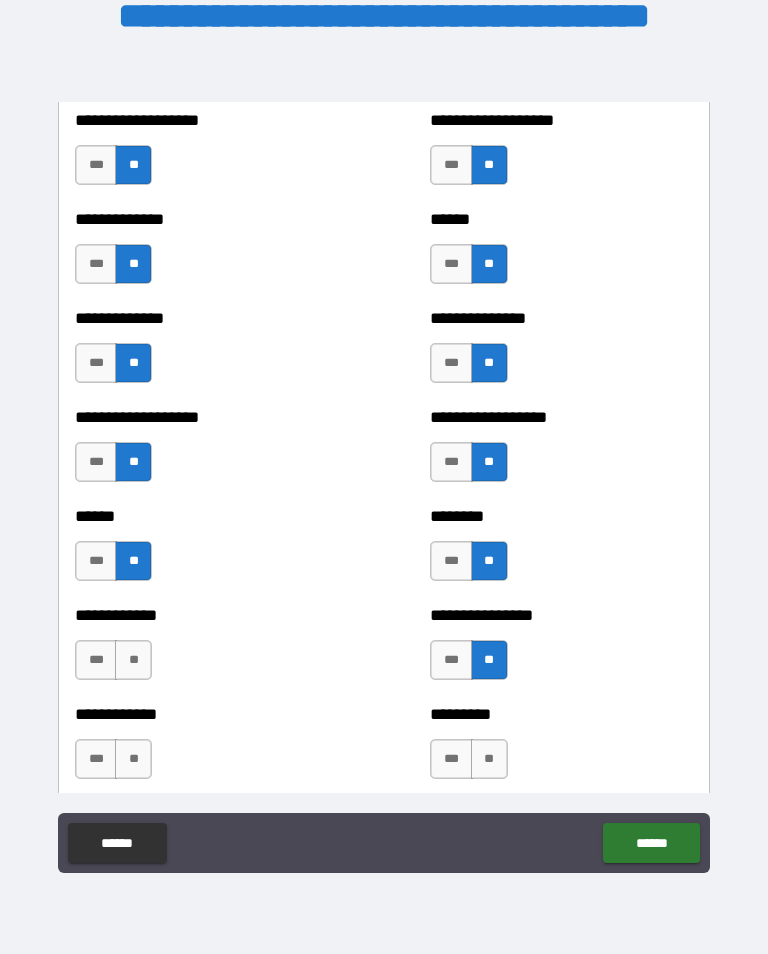 click on "**" at bounding box center (133, 660) 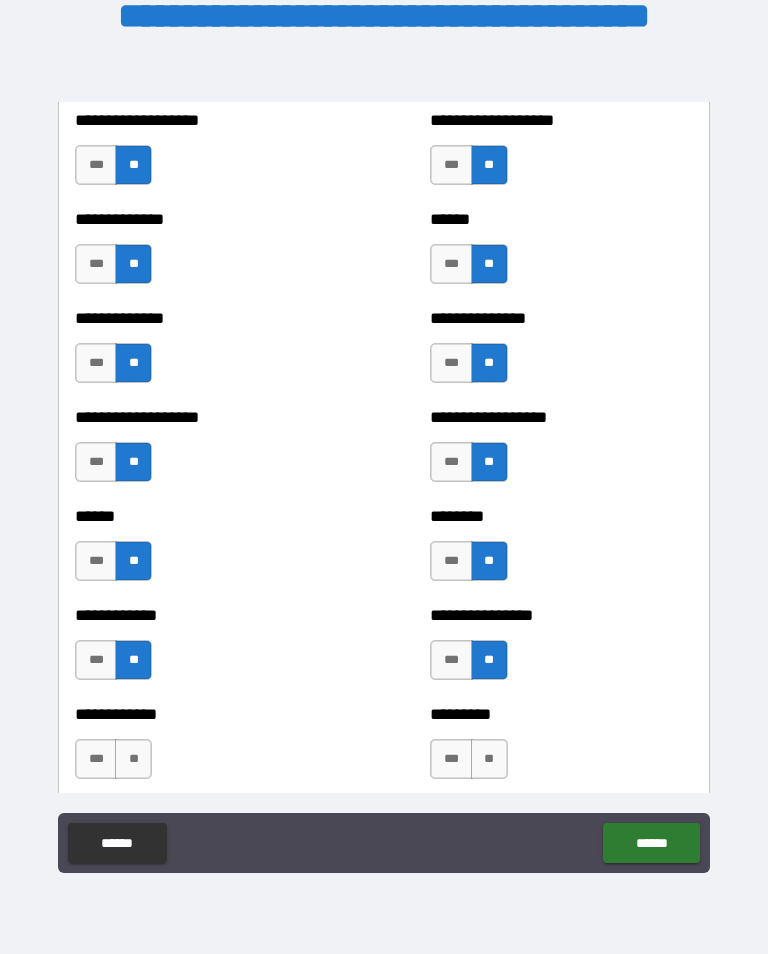 click on "**" at bounding box center [133, 759] 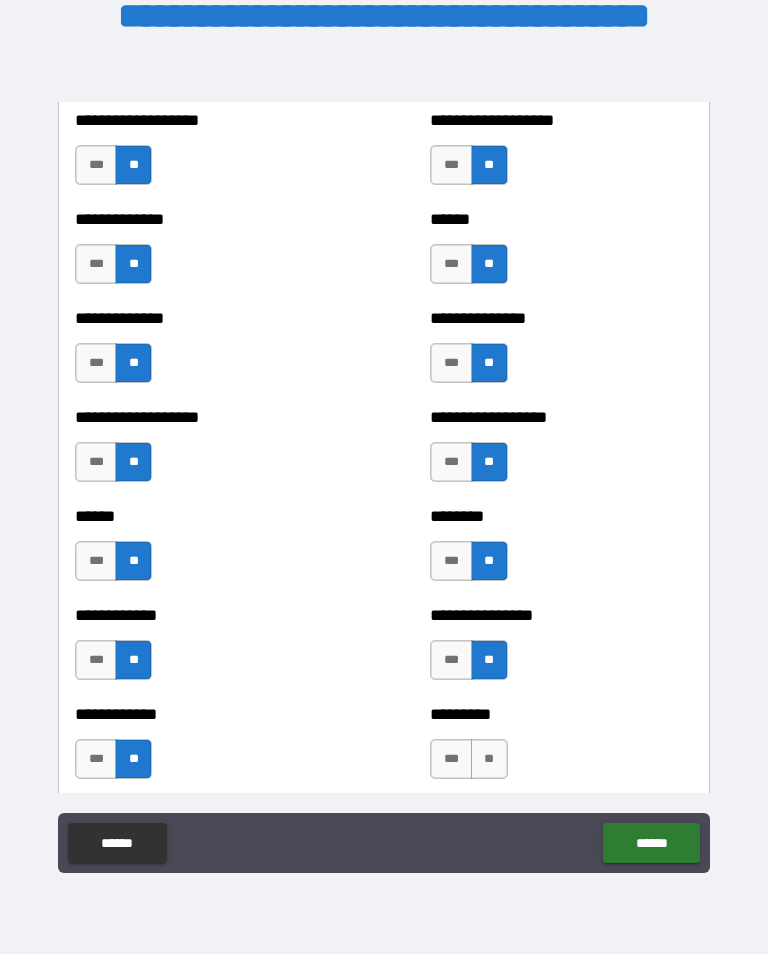 click on "**" at bounding box center [489, 759] 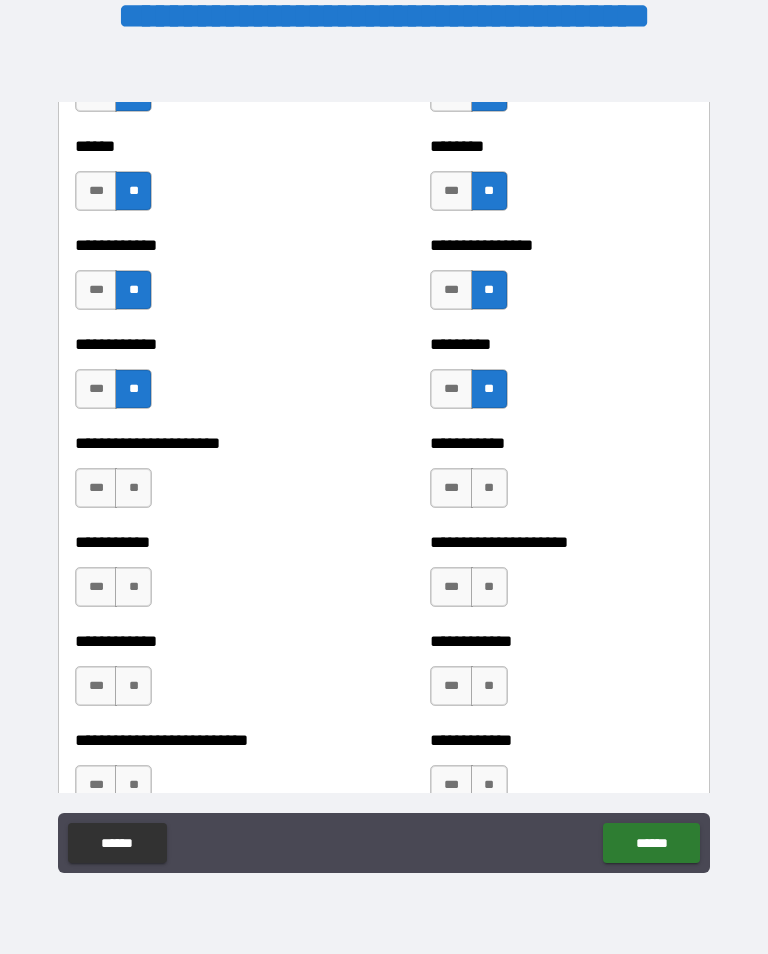 scroll, scrollTop: 5112, scrollLeft: 0, axis: vertical 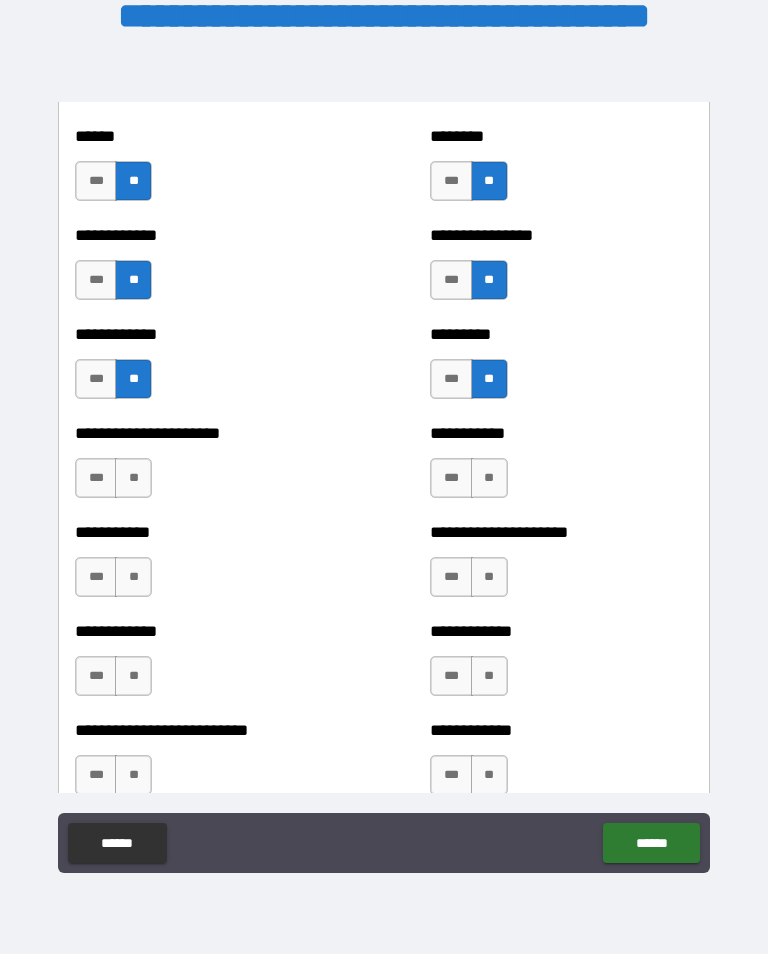 click on "**" at bounding box center (489, 478) 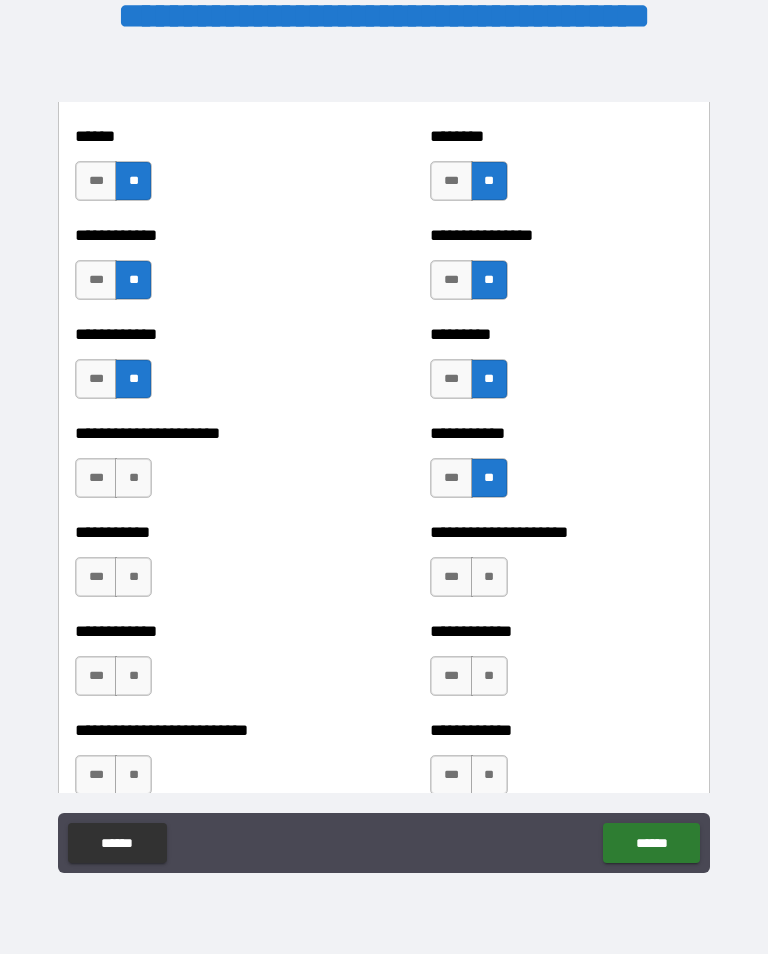 click on "**" at bounding box center [133, 478] 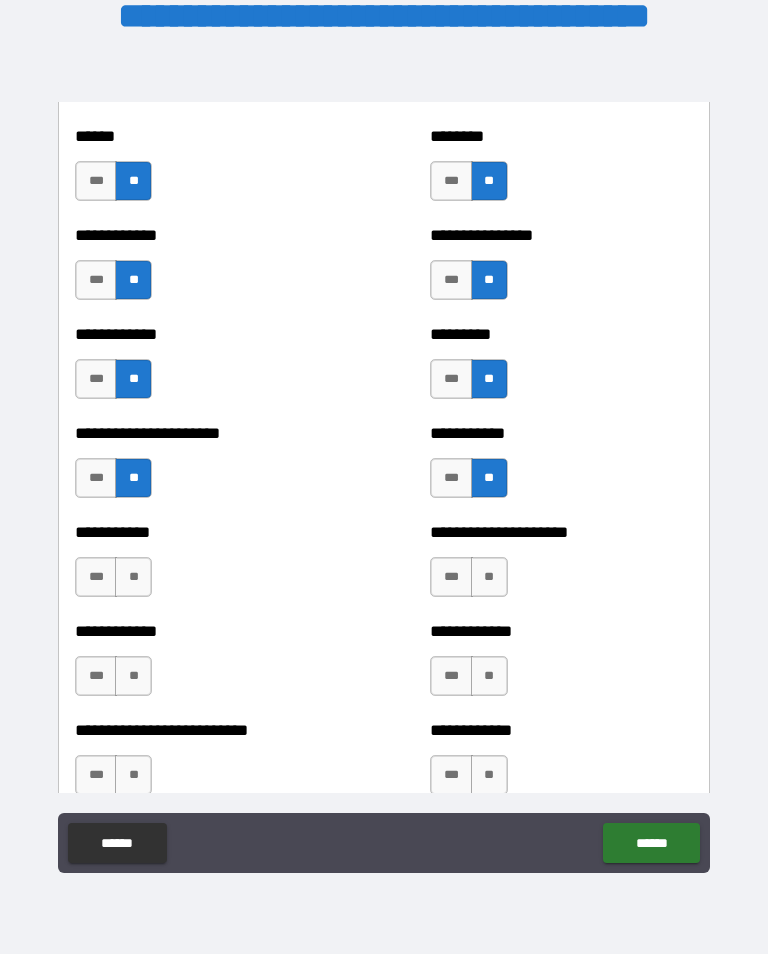click on "**" at bounding box center [133, 577] 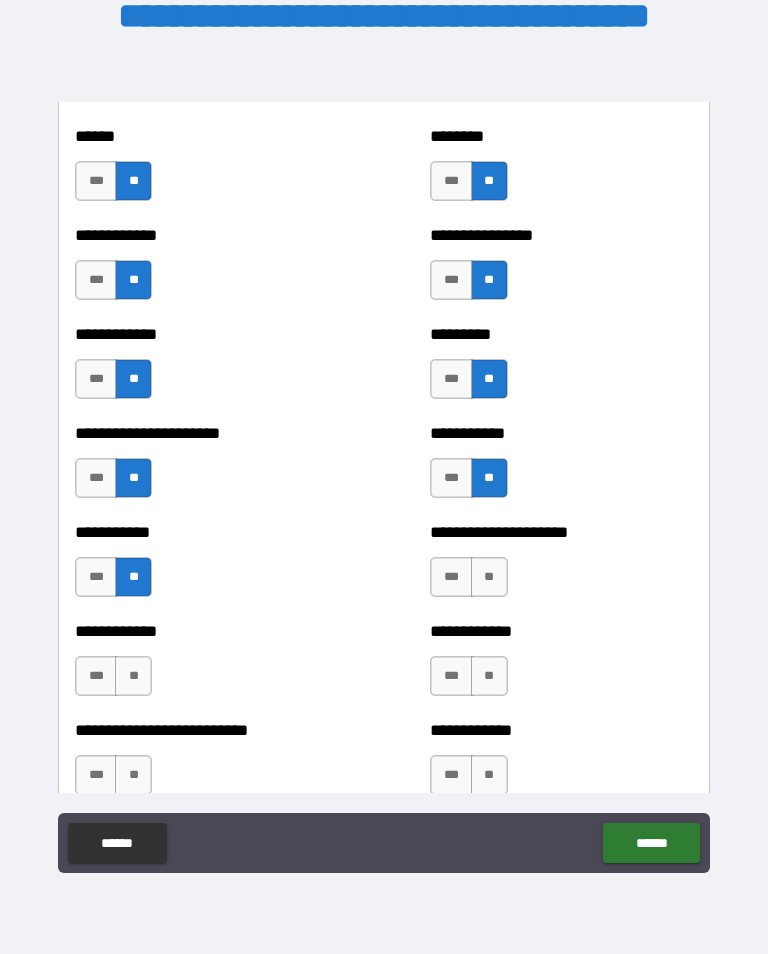 click on "**" at bounding box center (489, 577) 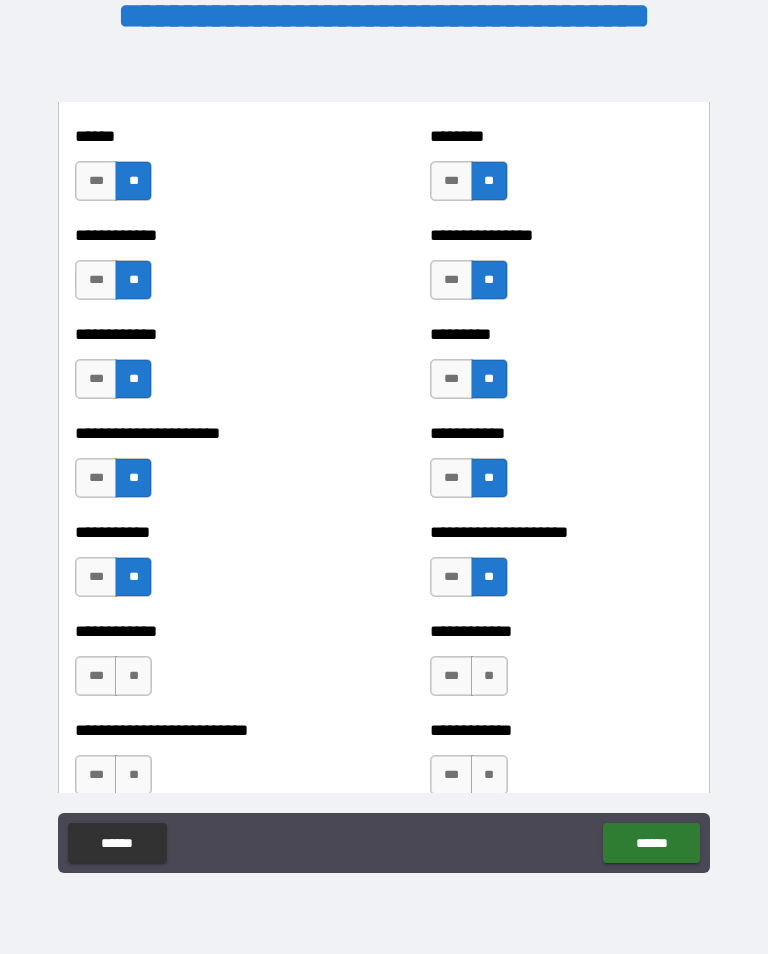 click on "**" at bounding box center [489, 676] 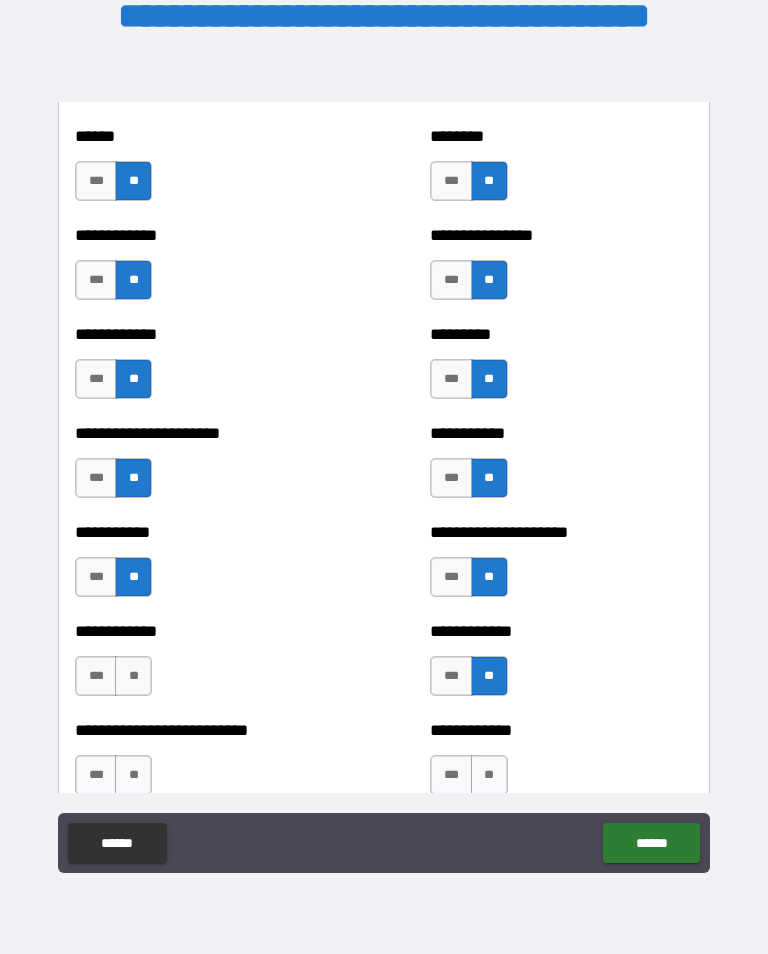 click on "**" at bounding box center [133, 676] 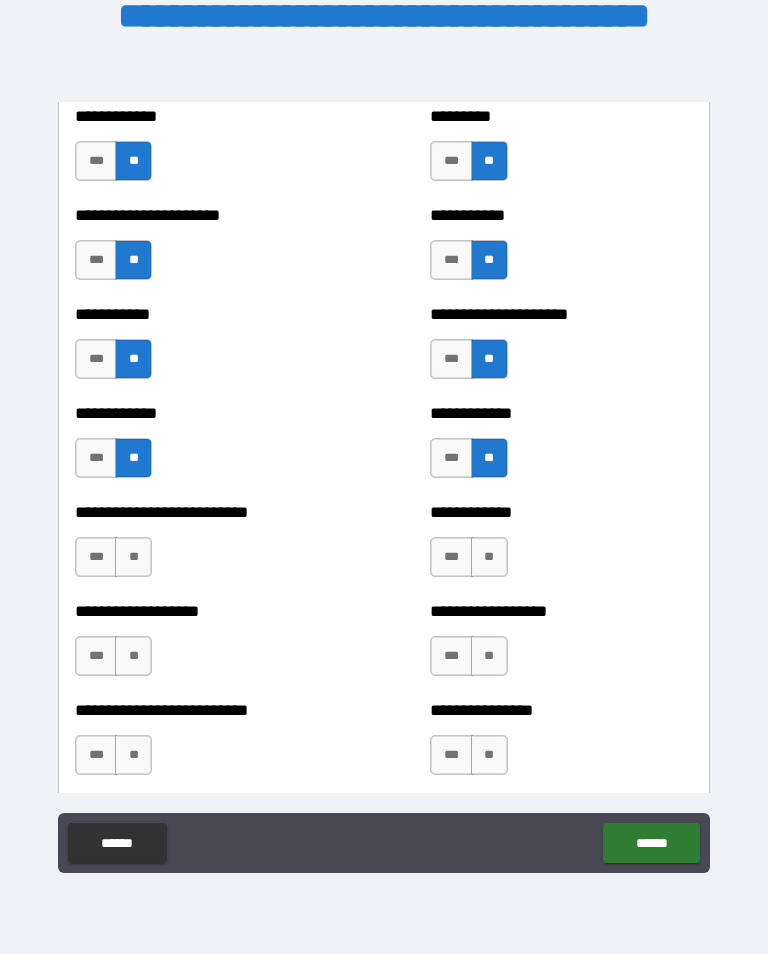 scroll, scrollTop: 5333, scrollLeft: 0, axis: vertical 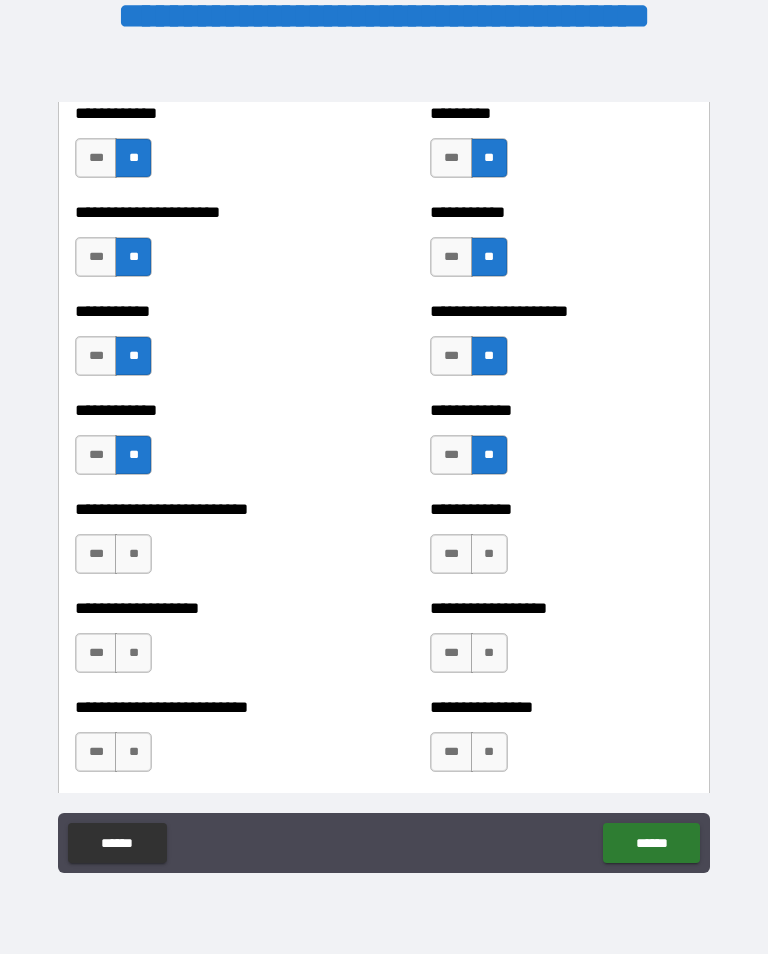 click on "**" at bounding box center [133, 554] 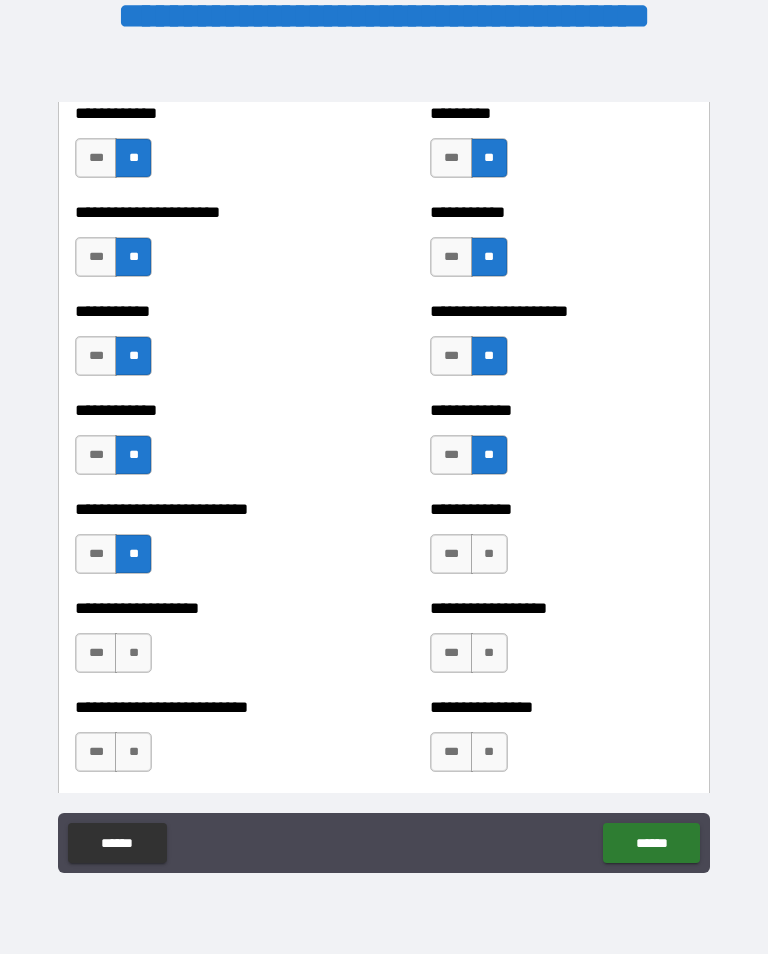 click on "**" at bounding box center [489, 554] 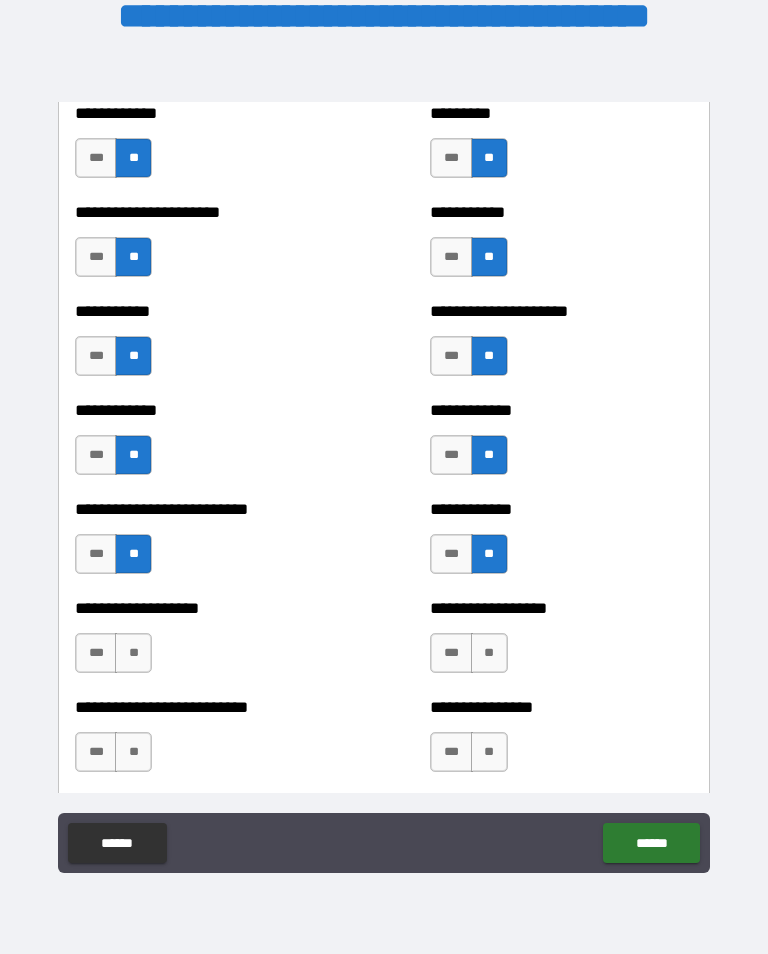 click on "**" at bounding box center (489, 653) 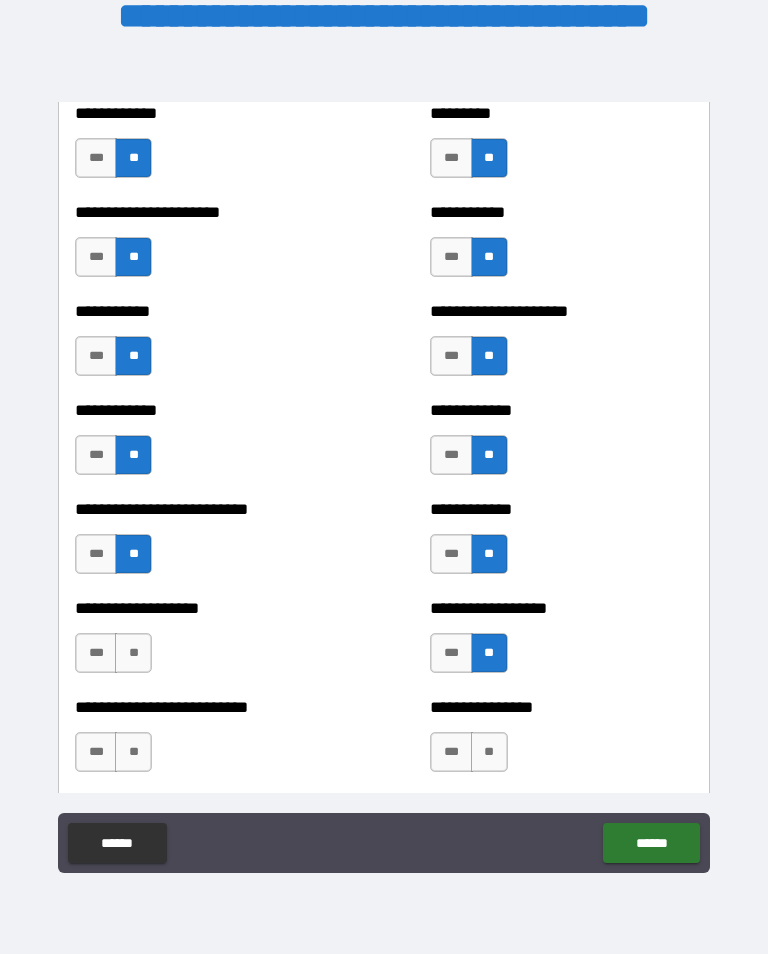 click on "**" at bounding box center [133, 653] 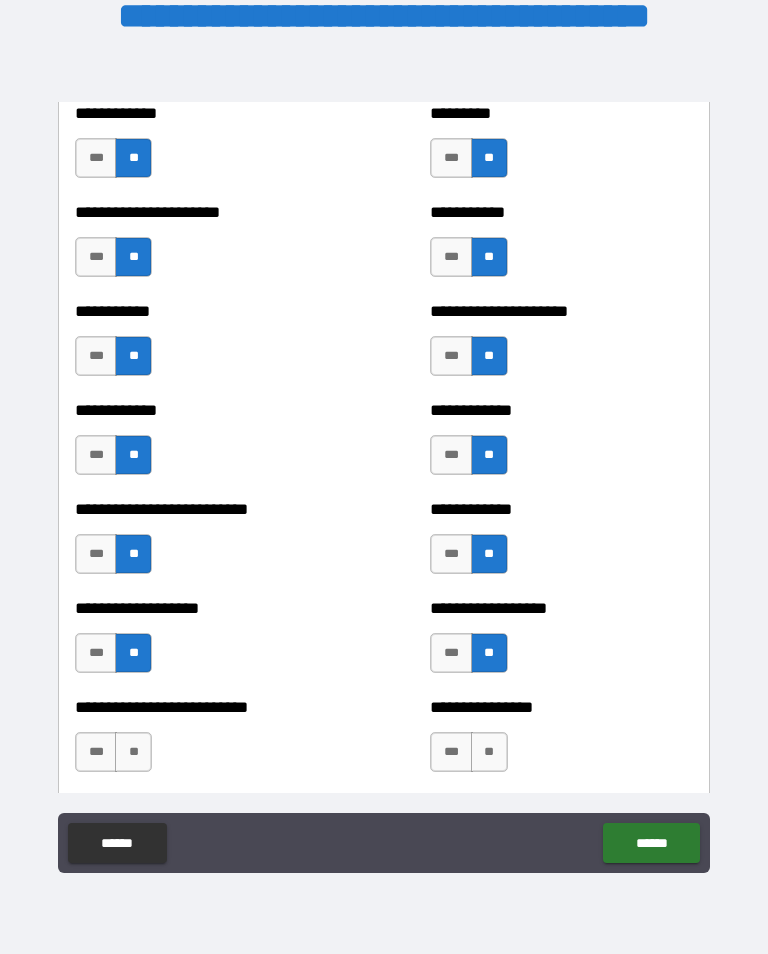 click on "**" at bounding box center (133, 752) 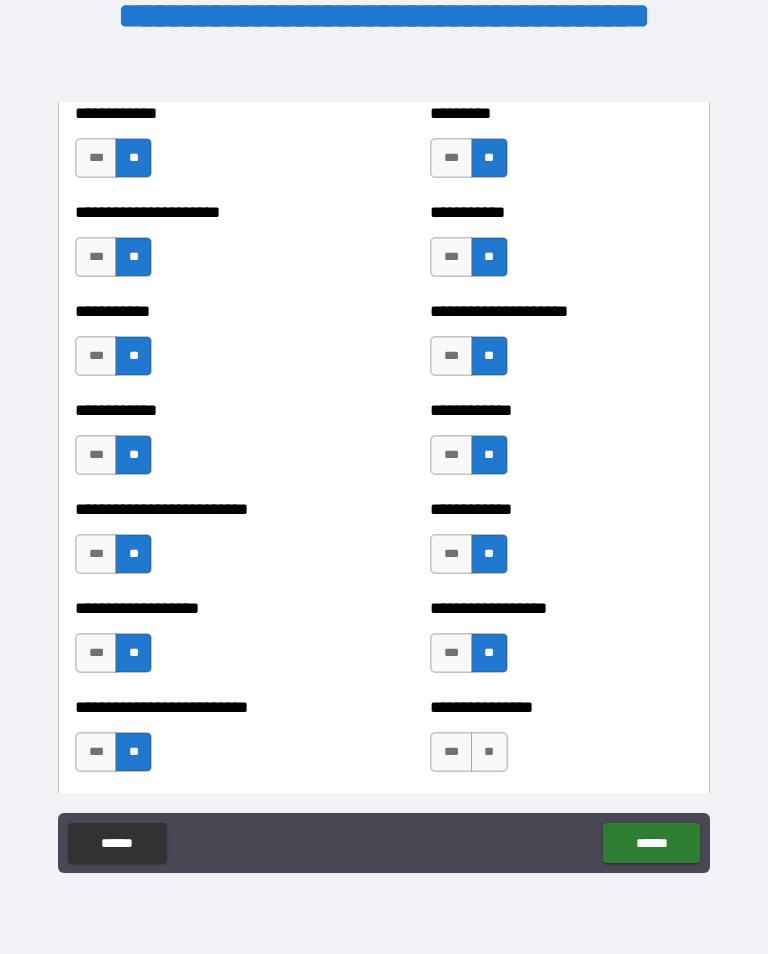 click on "**" at bounding box center (489, 752) 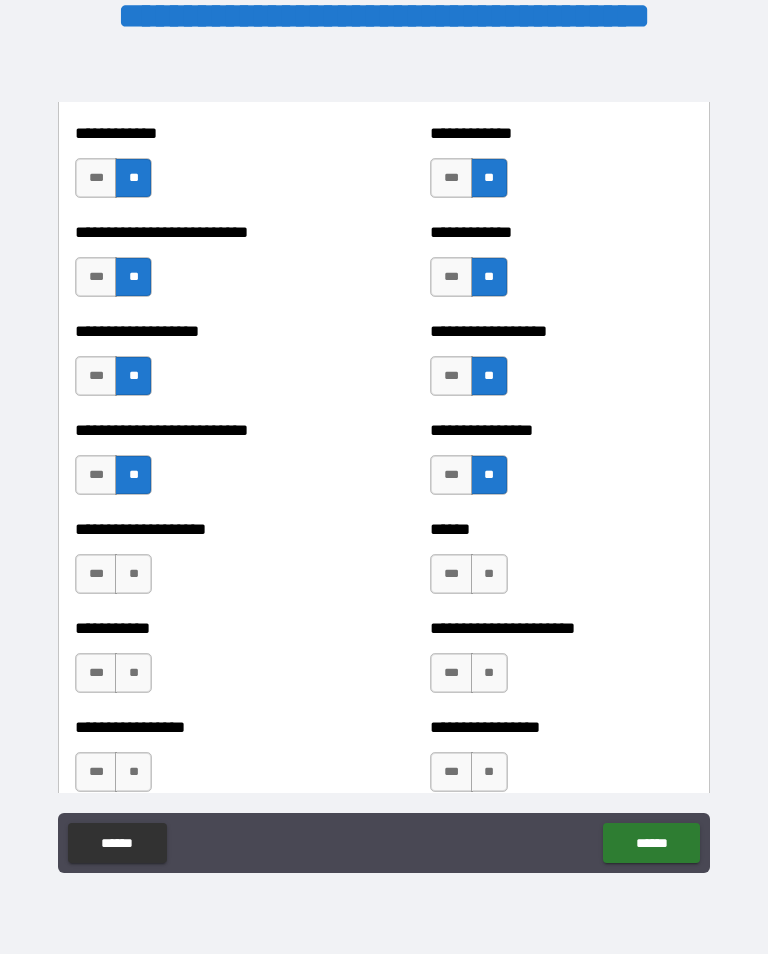 scroll, scrollTop: 5734, scrollLeft: 0, axis: vertical 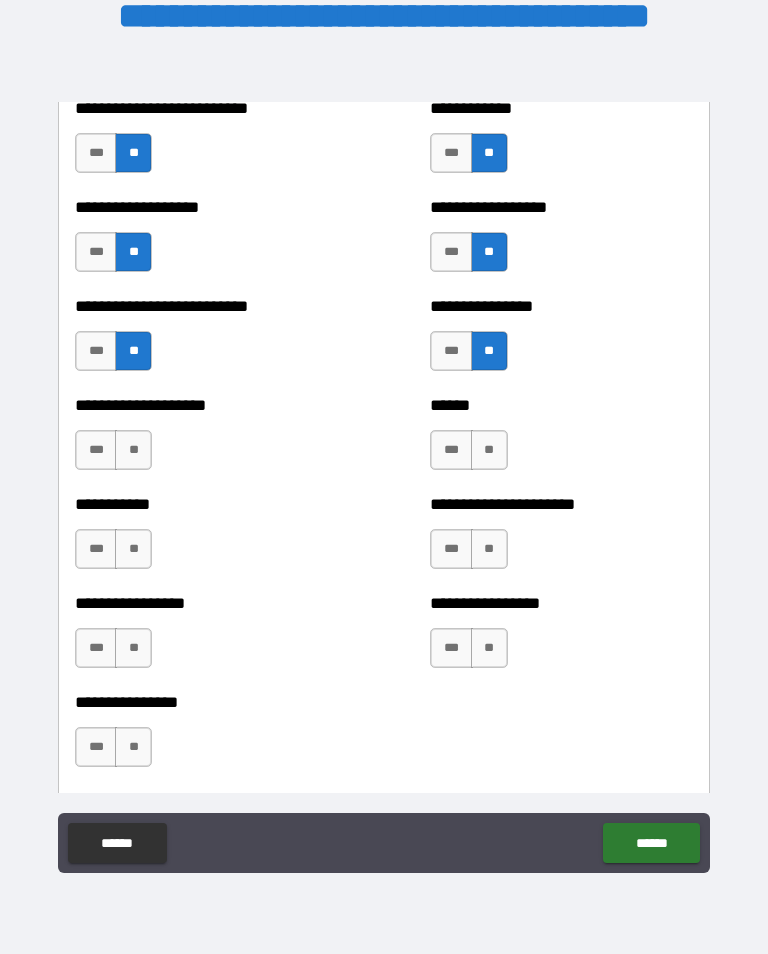 click on "**" at bounding box center (489, 450) 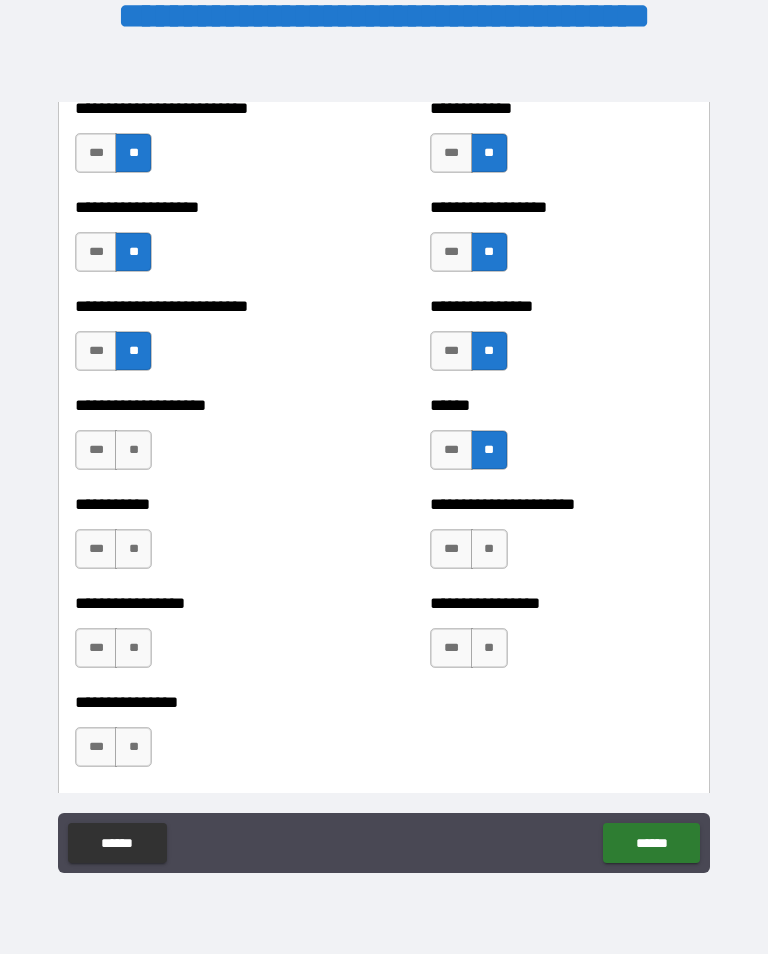 click on "**" at bounding box center (133, 450) 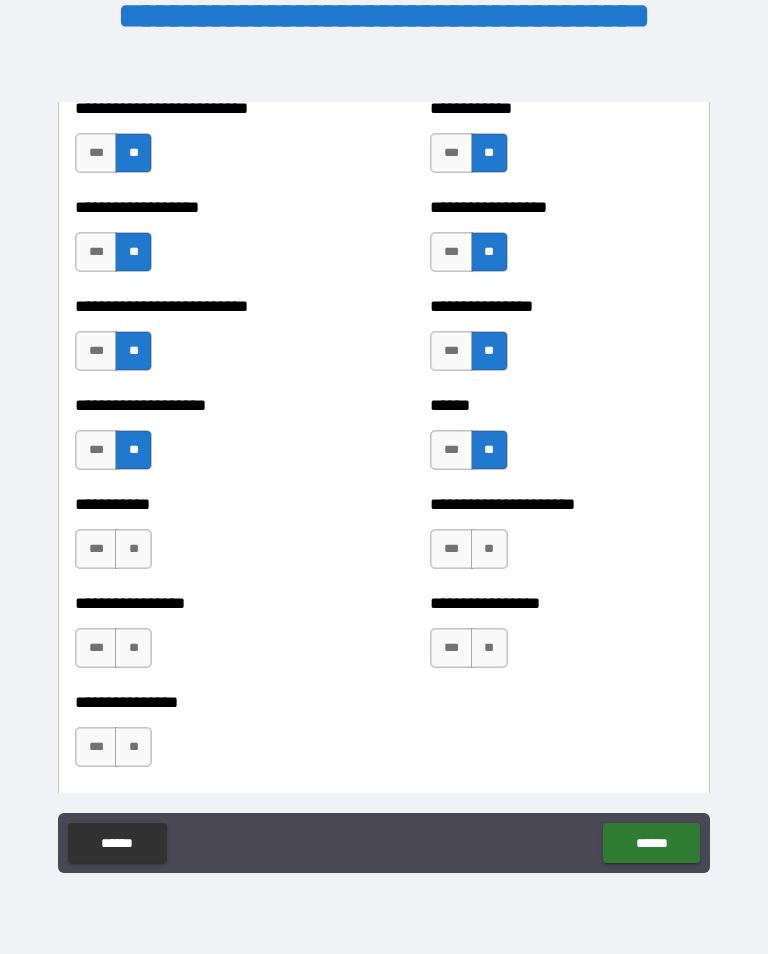 click on "**" at bounding box center [133, 549] 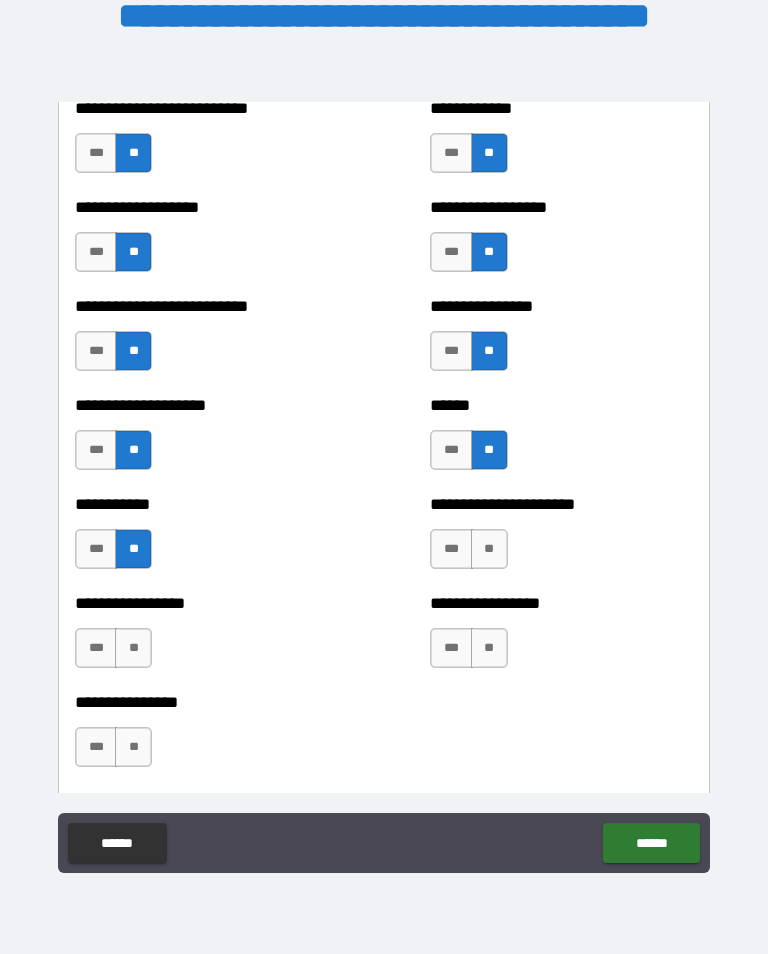 click on "**" at bounding box center (489, 549) 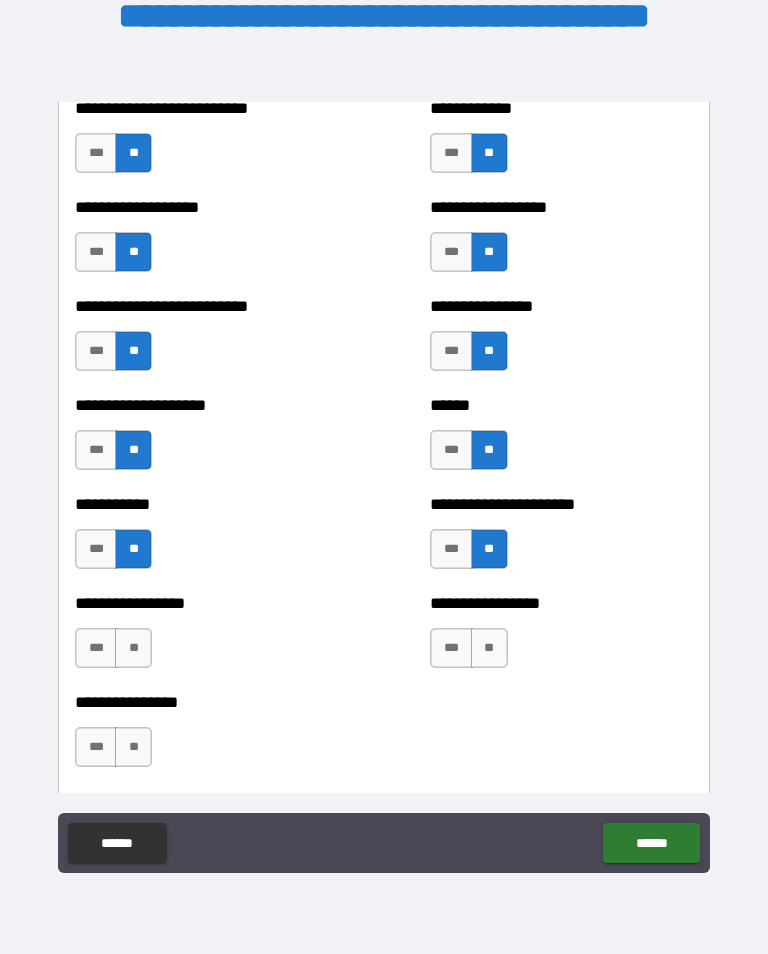 click on "**" at bounding box center (489, 648) 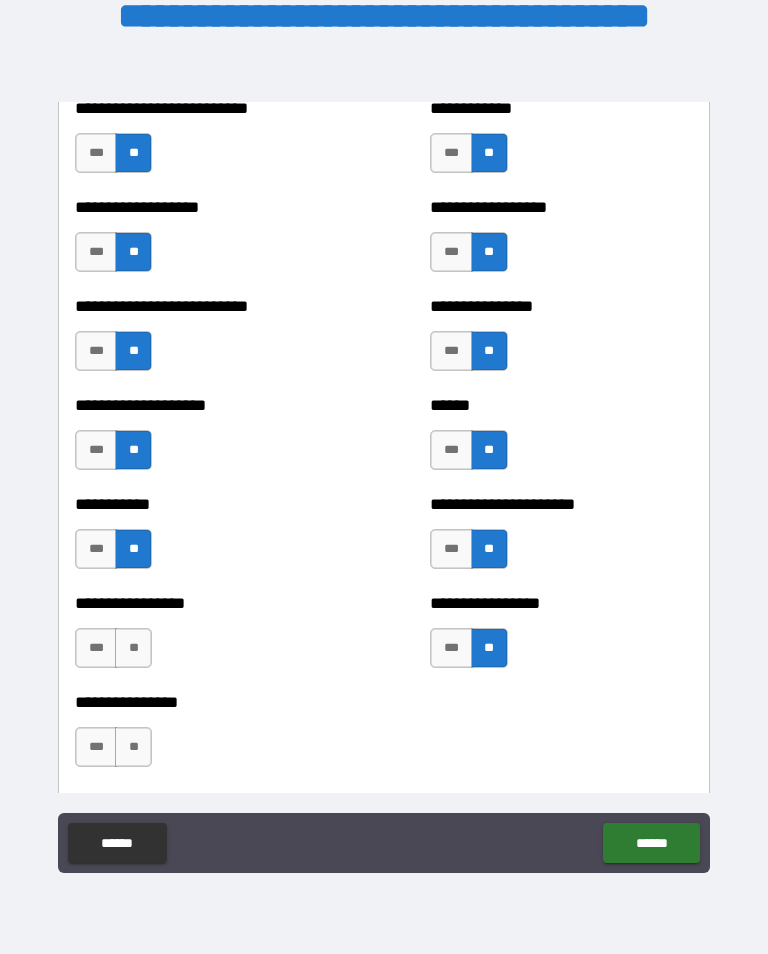 click on "**" at bounding box center (133, 648) 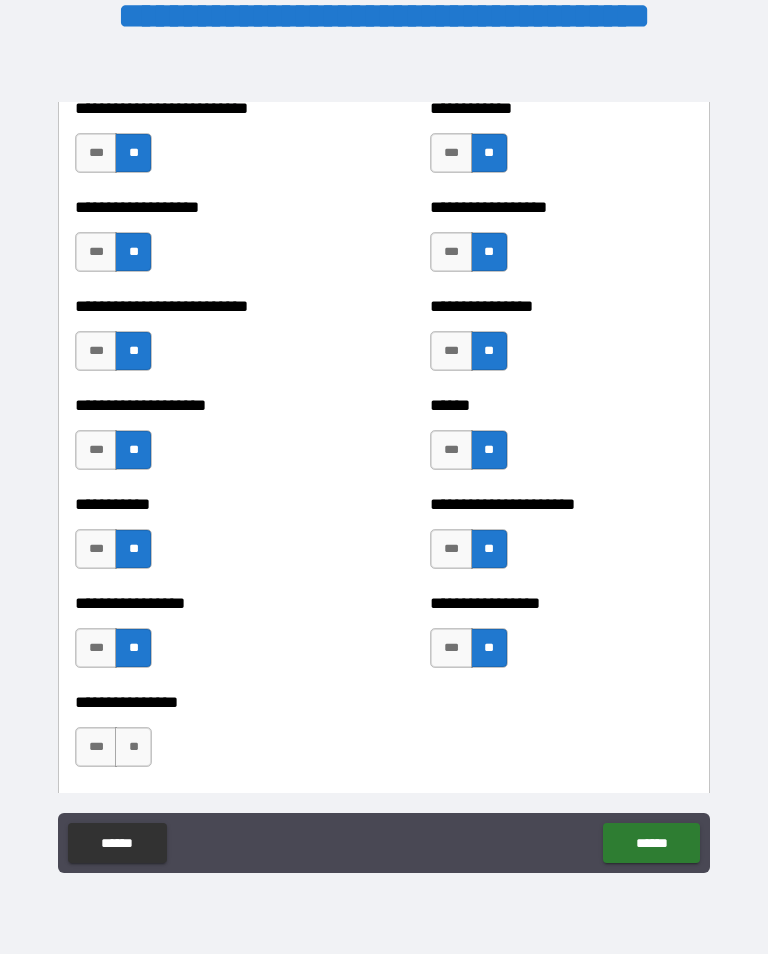click on "**" at bounding box center (133, 747) 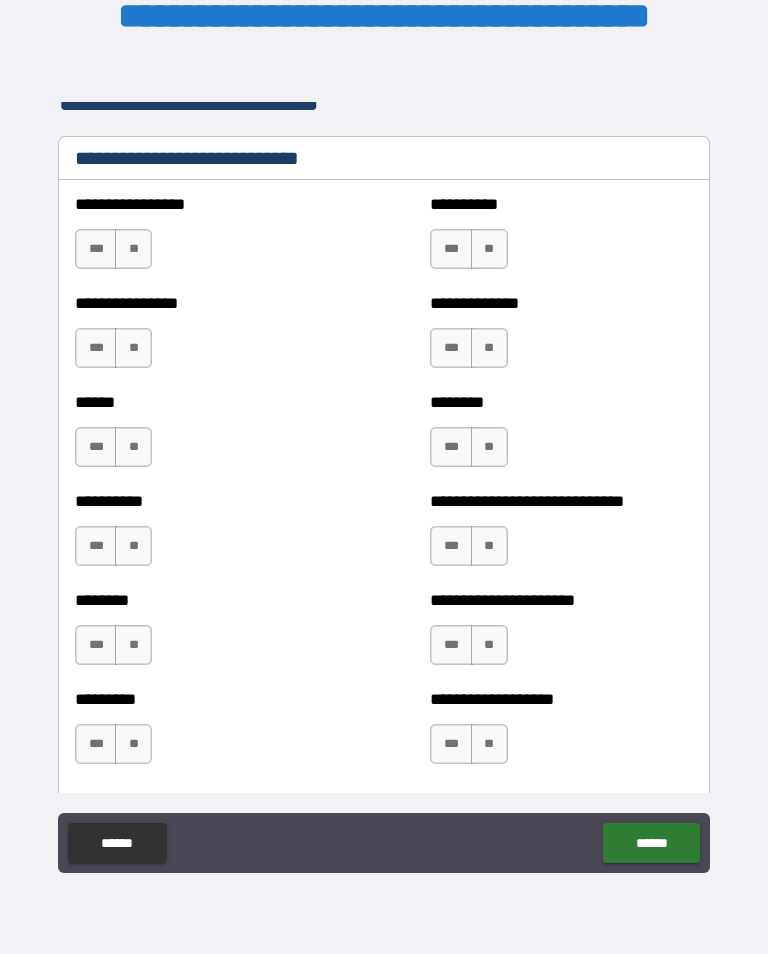 scroll, scrollTop: 6747, scrollLeft: 0, axis: vertical 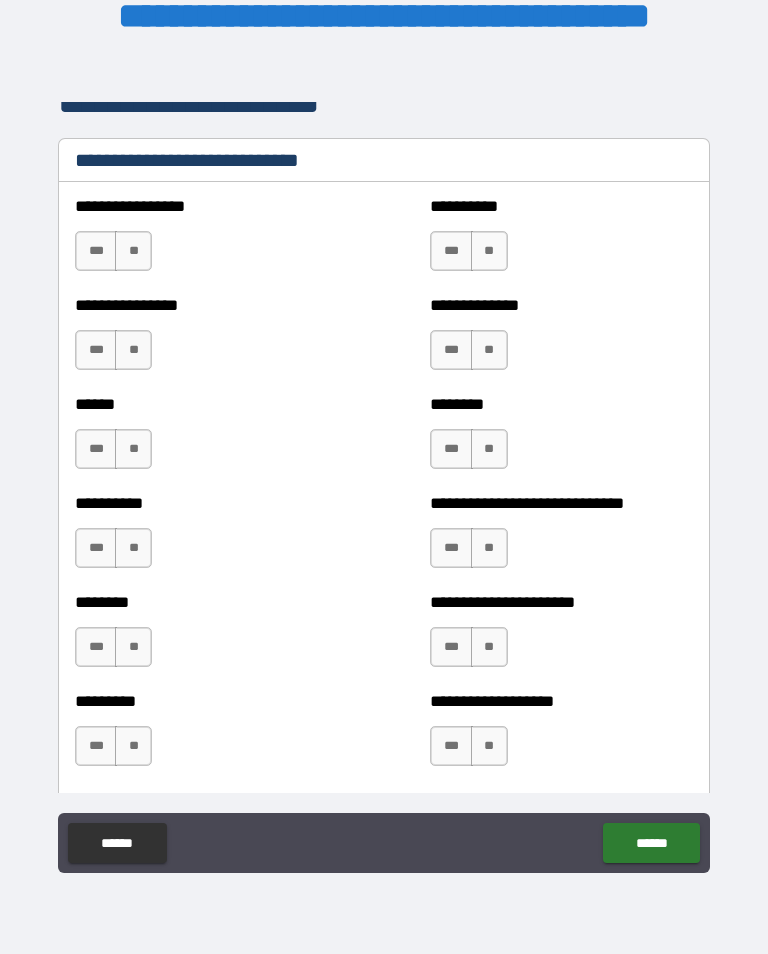 click on "**" at bounding box center (489, 251) 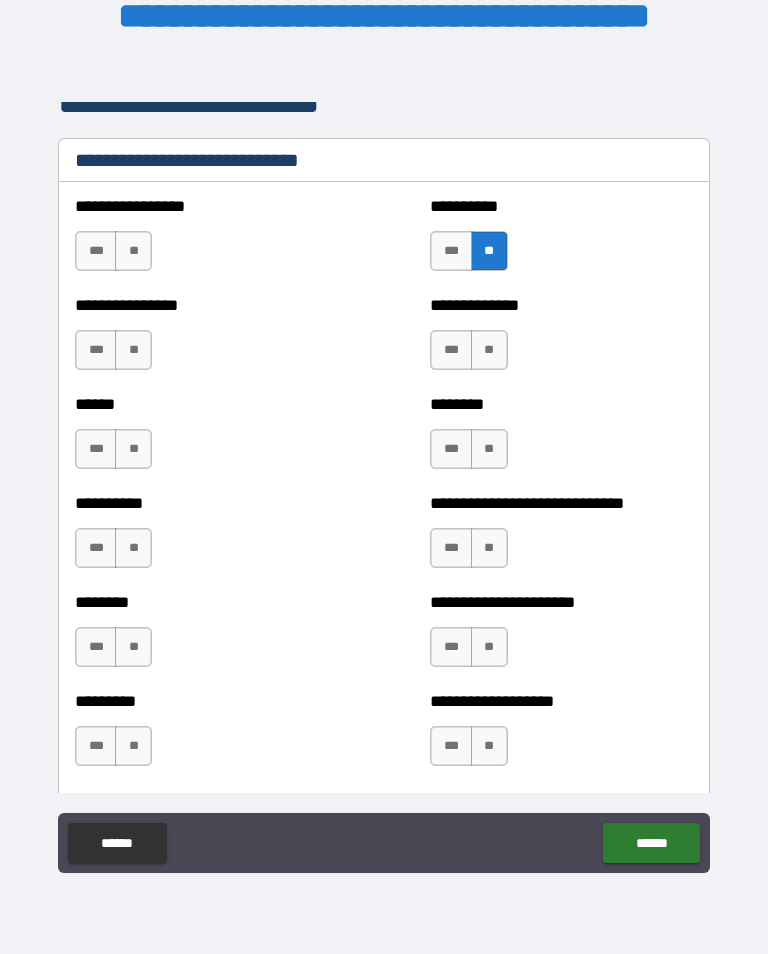 click on "**" at bounding box center [133, 251] 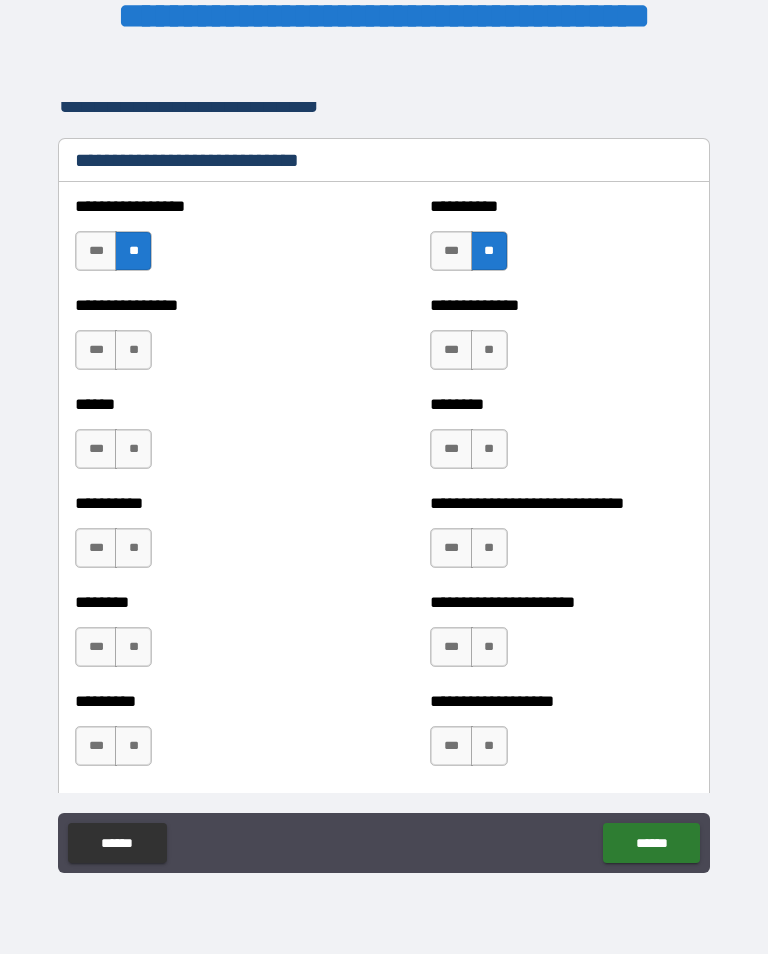 click on "**" at bounding box center [133, 350] 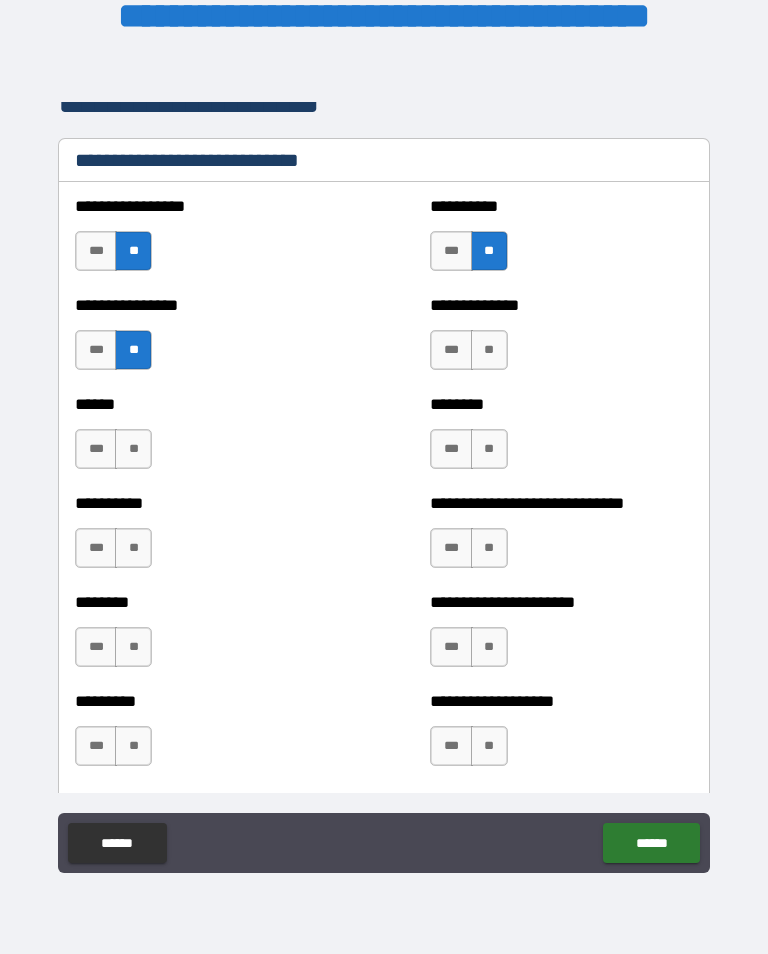 click on "***" at bounding box center [451, 350] 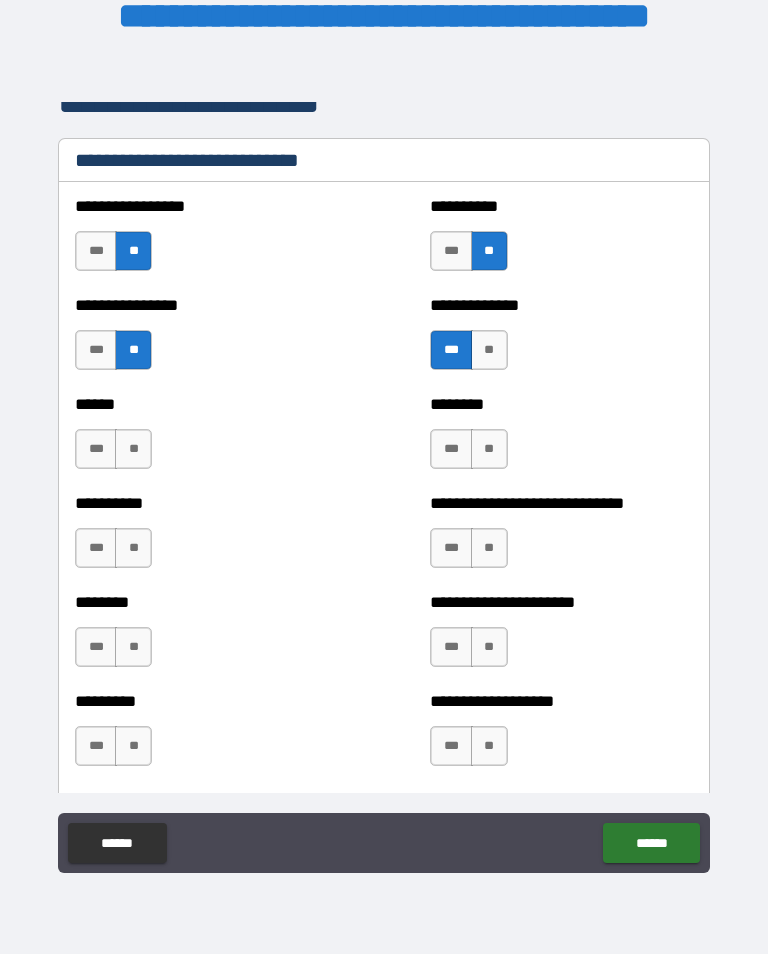 click on "**" at bounding box center [489, 449] 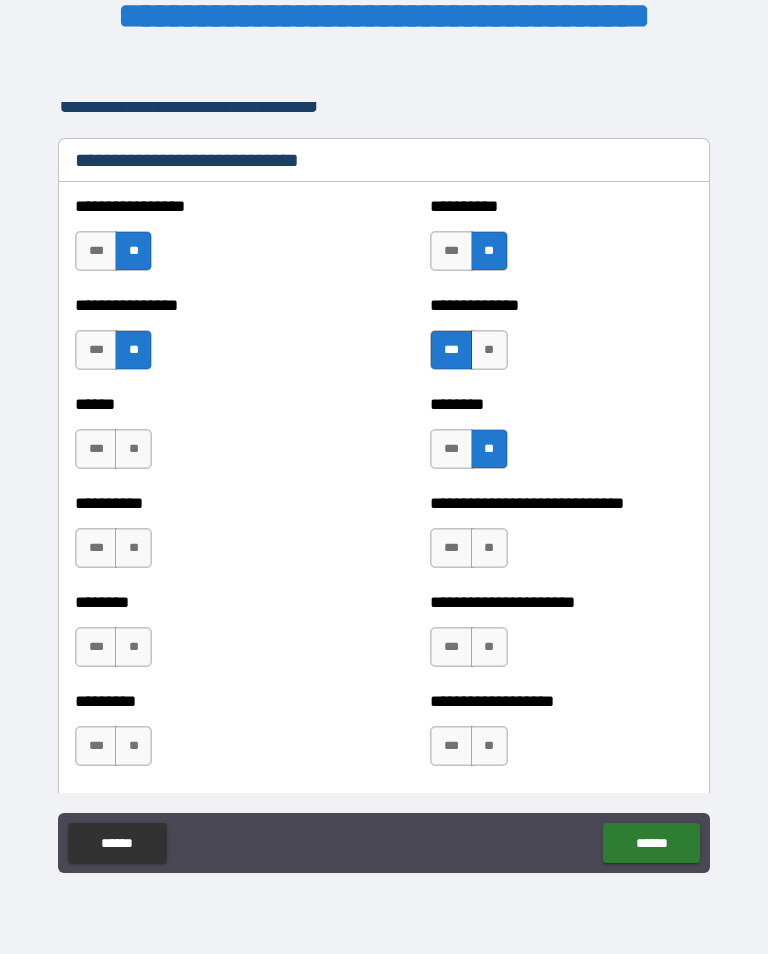 click on "**" at bounding box center (133, 449) 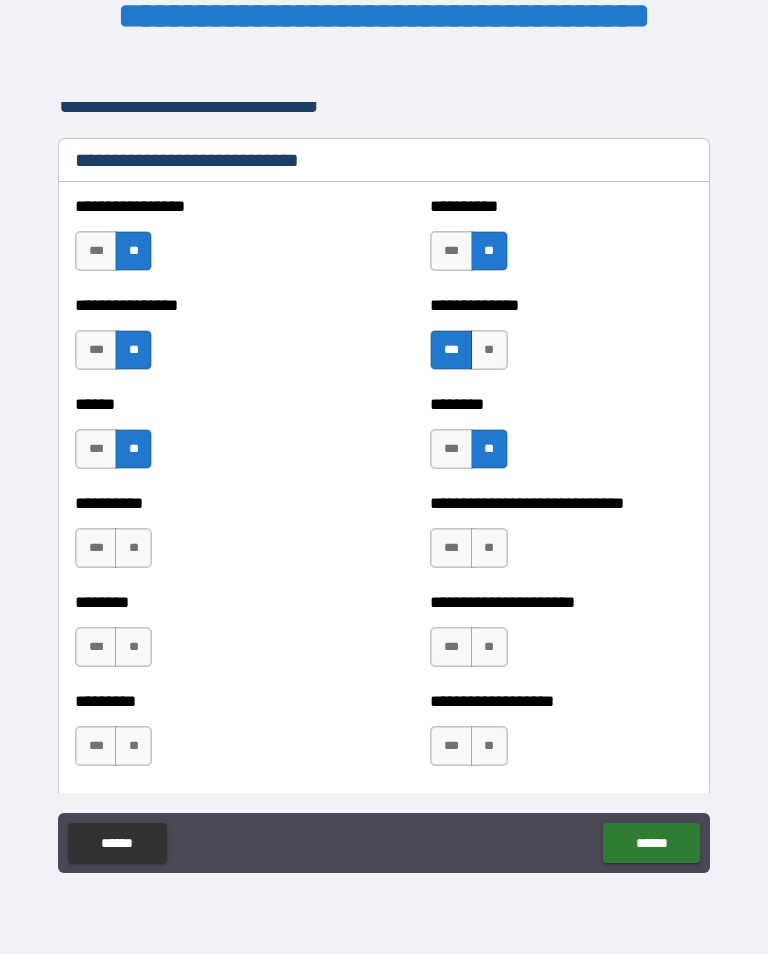 click on "**" at bounding box center [133, 548] 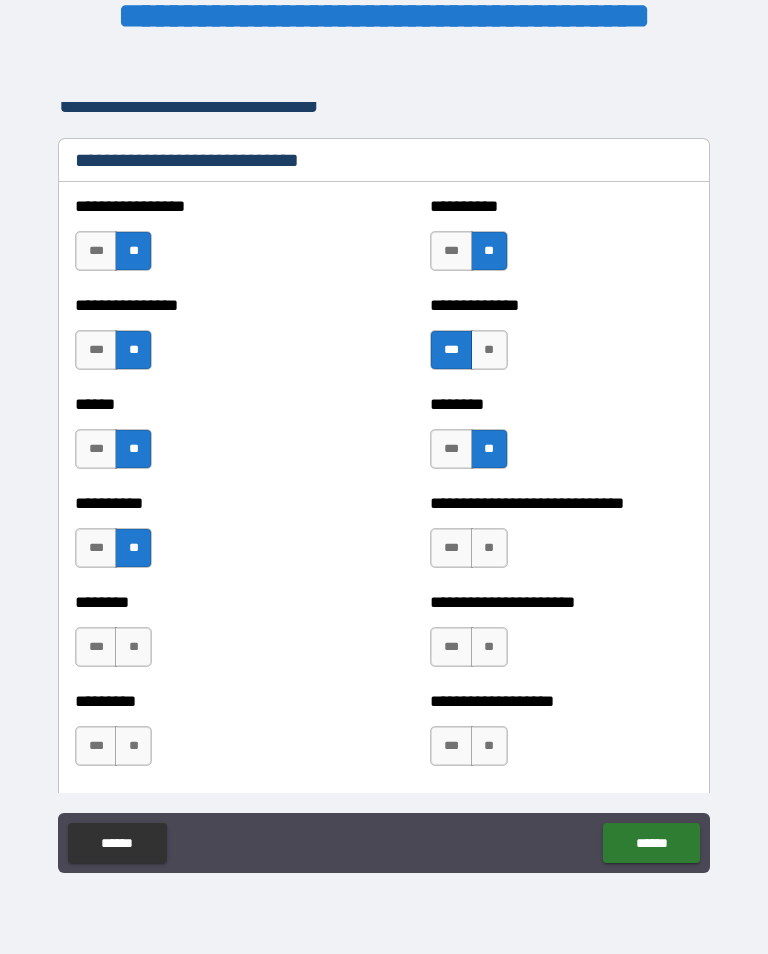 click on "**" at bounding box center (489, 548) 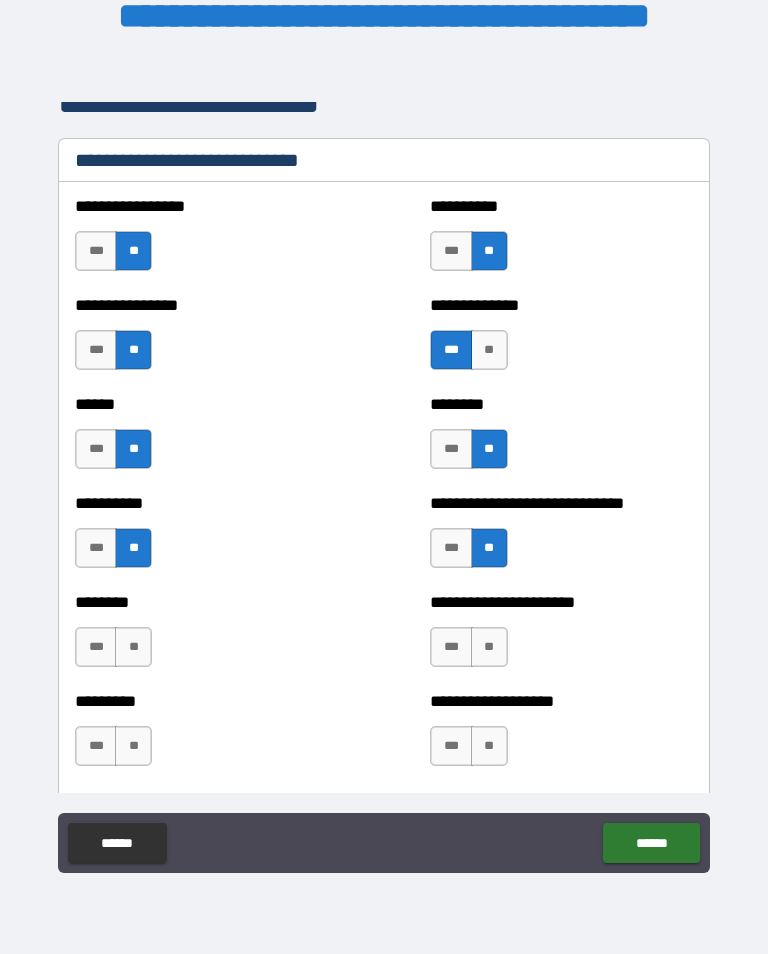 click on "**" at bounding box center [489, 647] 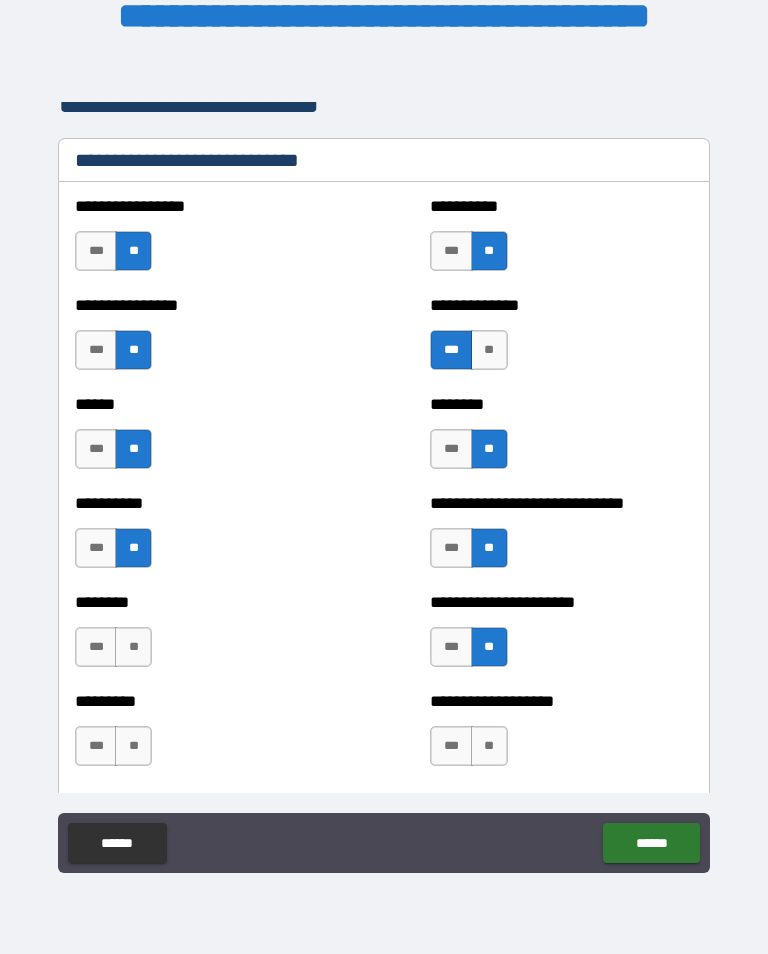 click on "******** *** **" at bounding box center [206, 637] 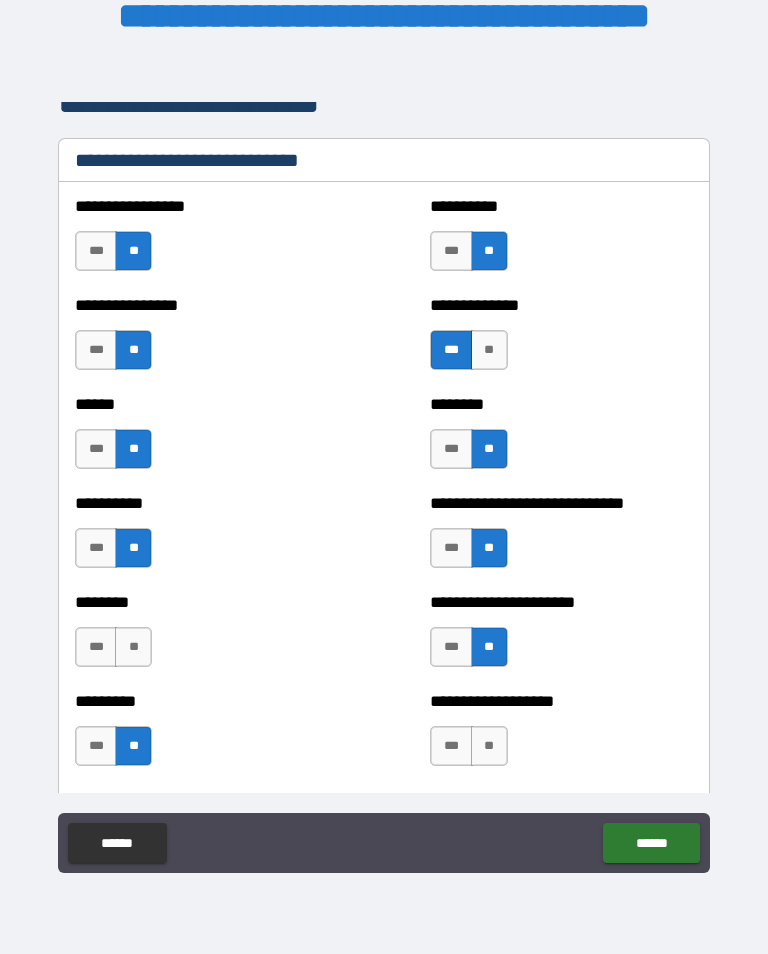 click on "**" at bounding box center [489, 746] 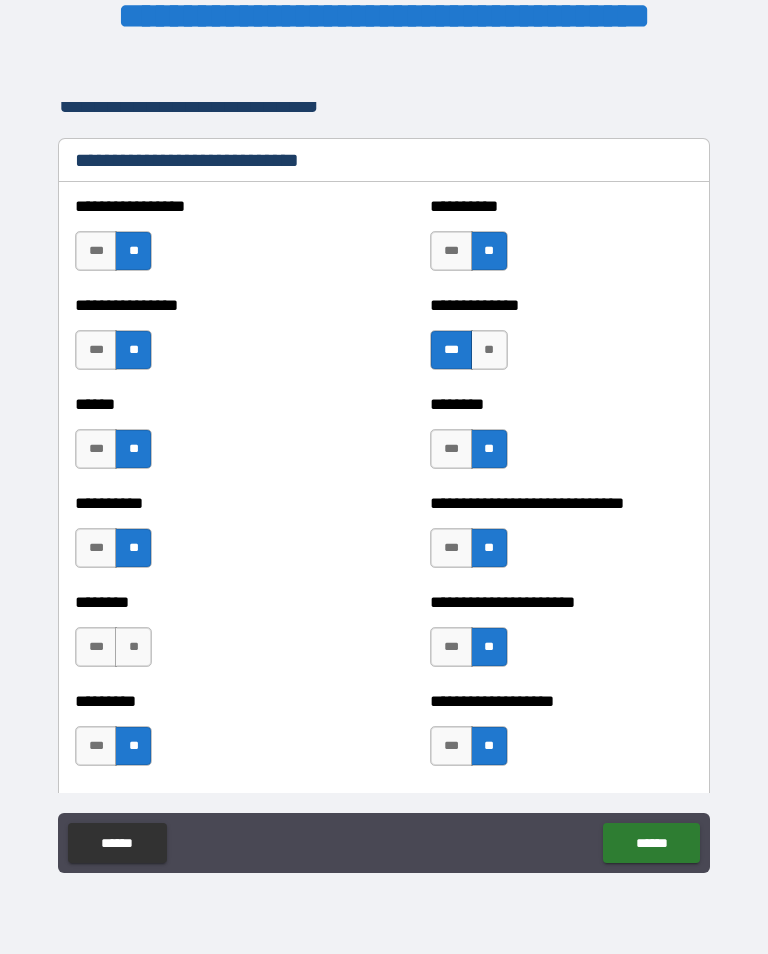 click on "**" at bounding box center [133, 647] 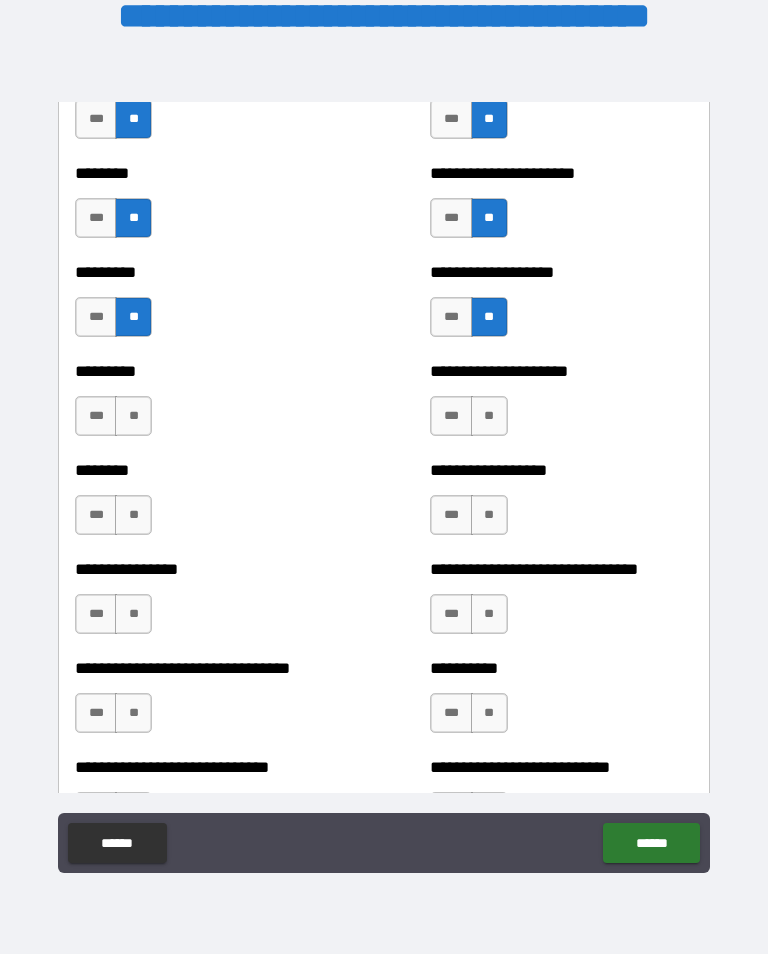 scroll, scrollTop: 7177, scrollLeft: 0, axis: vertical 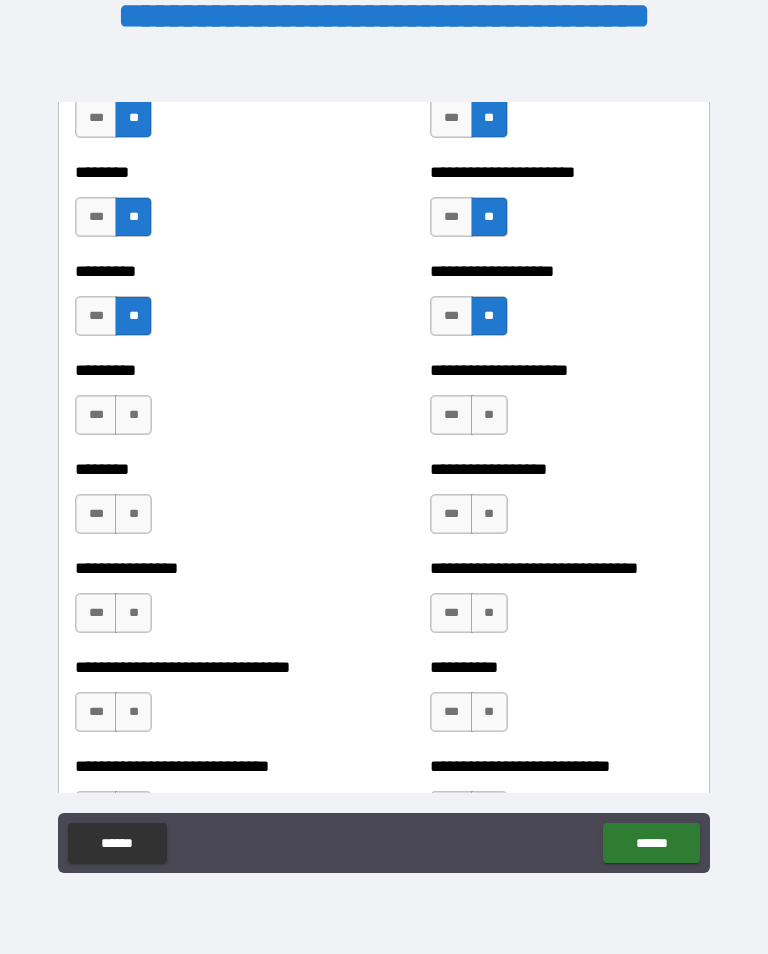 click on "**" at bounding box center [133, 415] 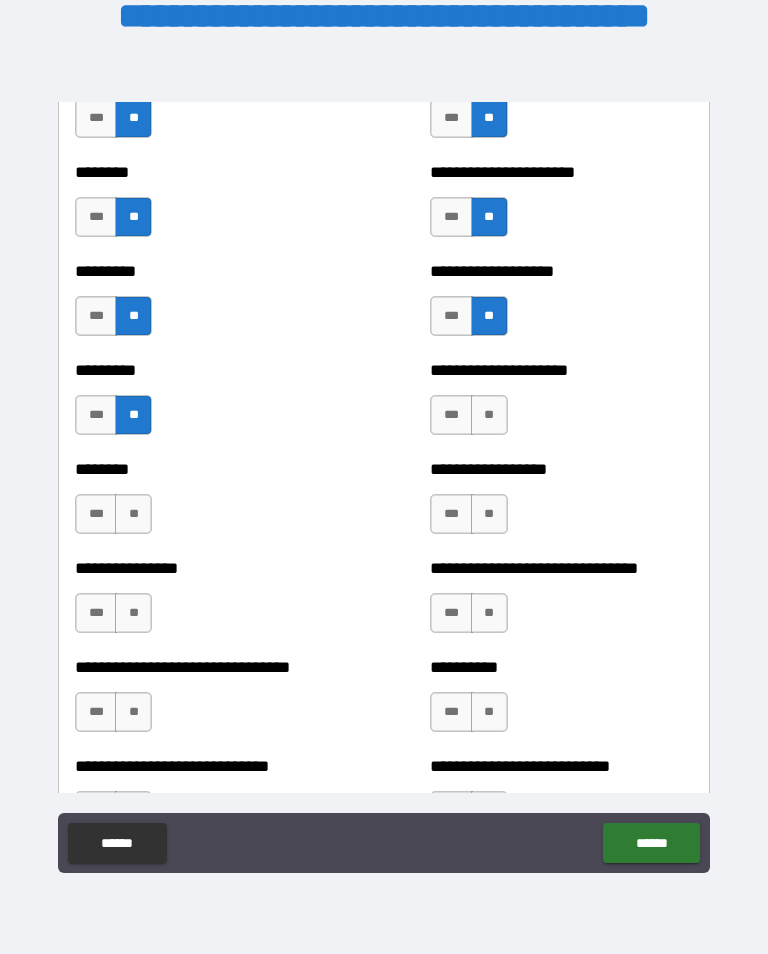 click on "**" at bounding box center [133, 514] 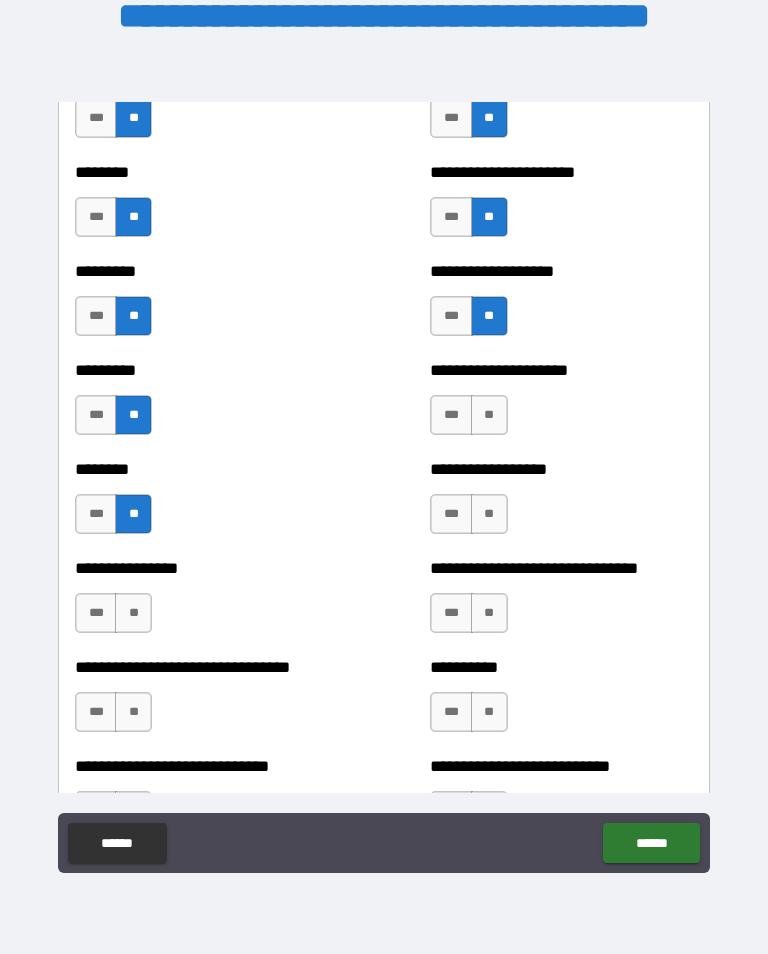 click on "**" at bounding box center [489, 415] 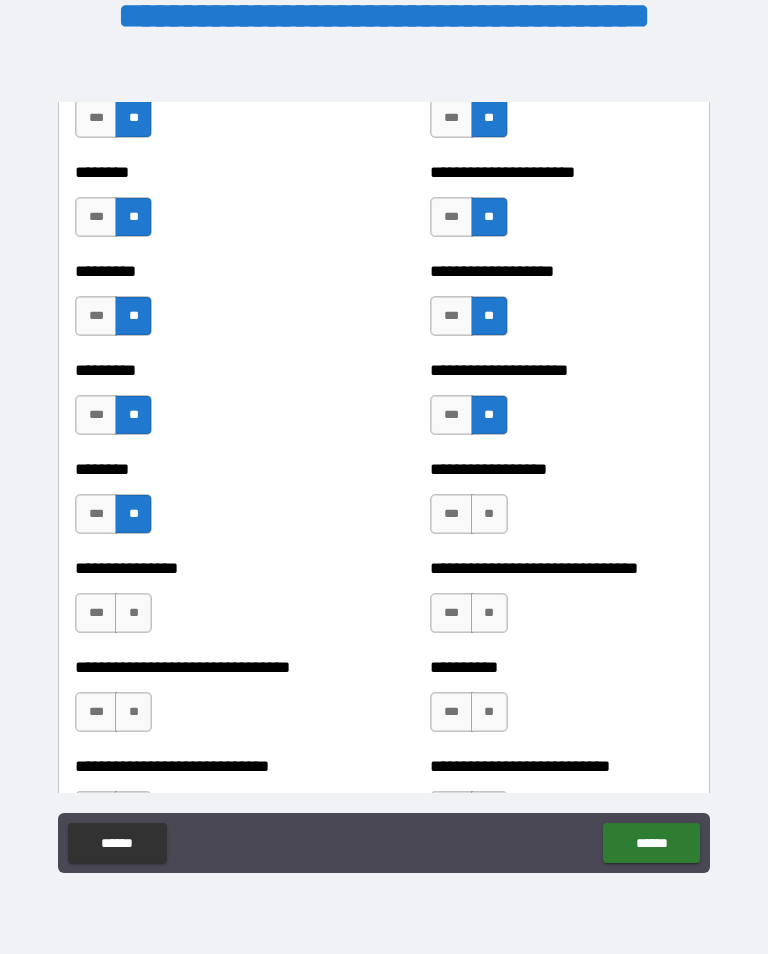 click on "**" at bounding box center (489, 514) 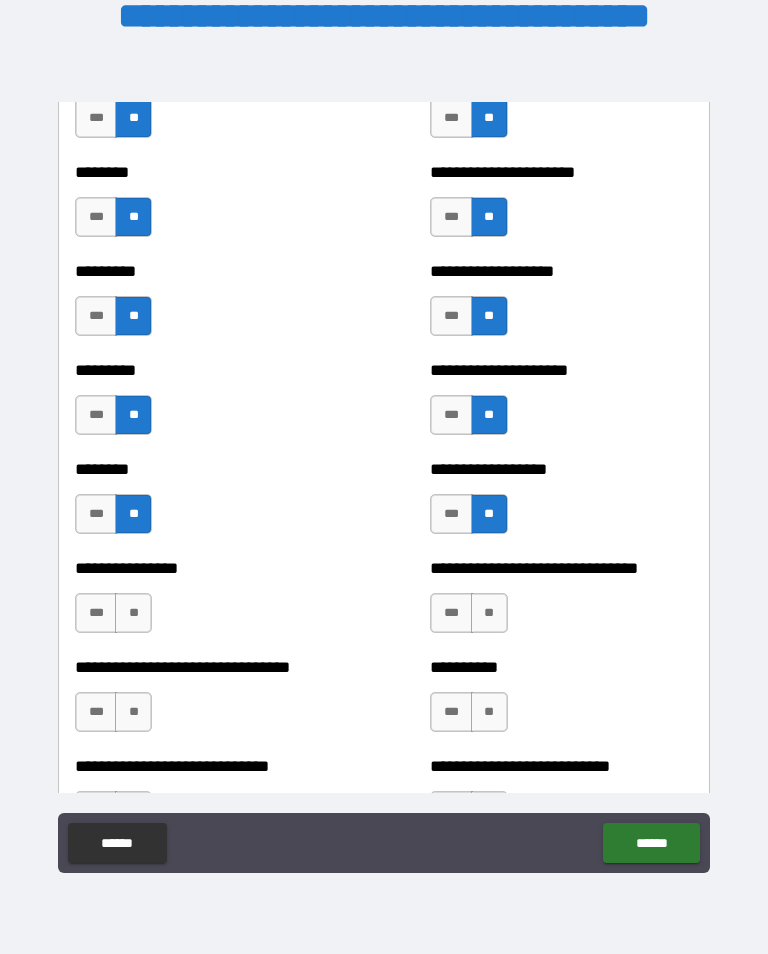 click on "**" at bounding box center [133, 613] 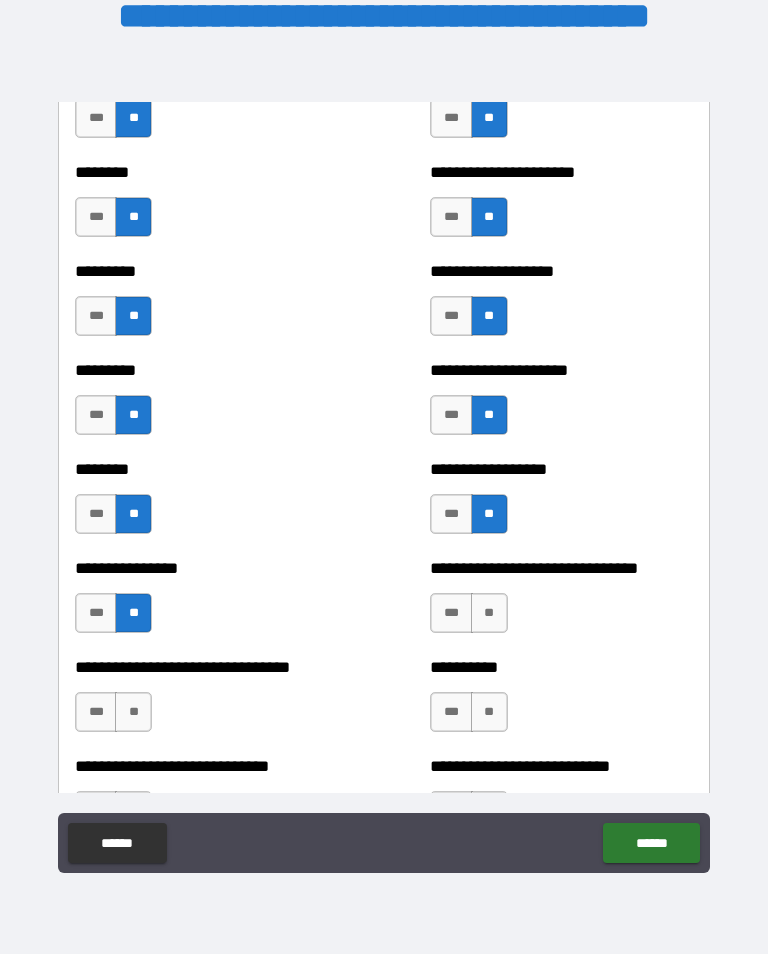 click on "**" at bounding box center [489, 613] 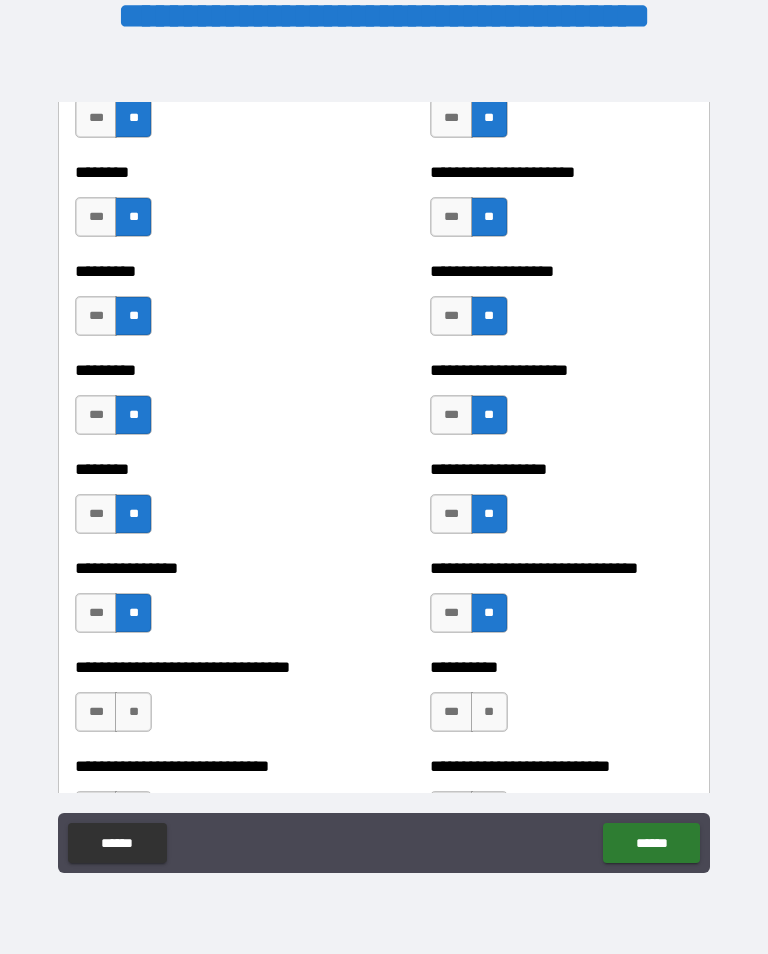 click on "**" at bounding box center (489, 712) 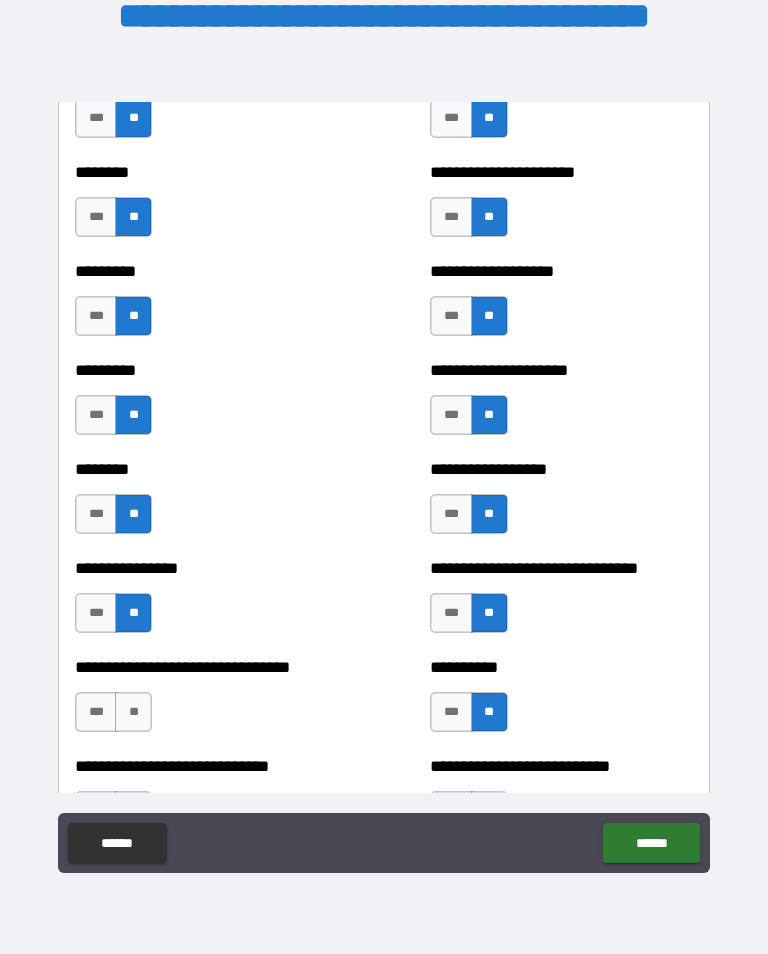 click on "**" at bounding box center (133, 712) 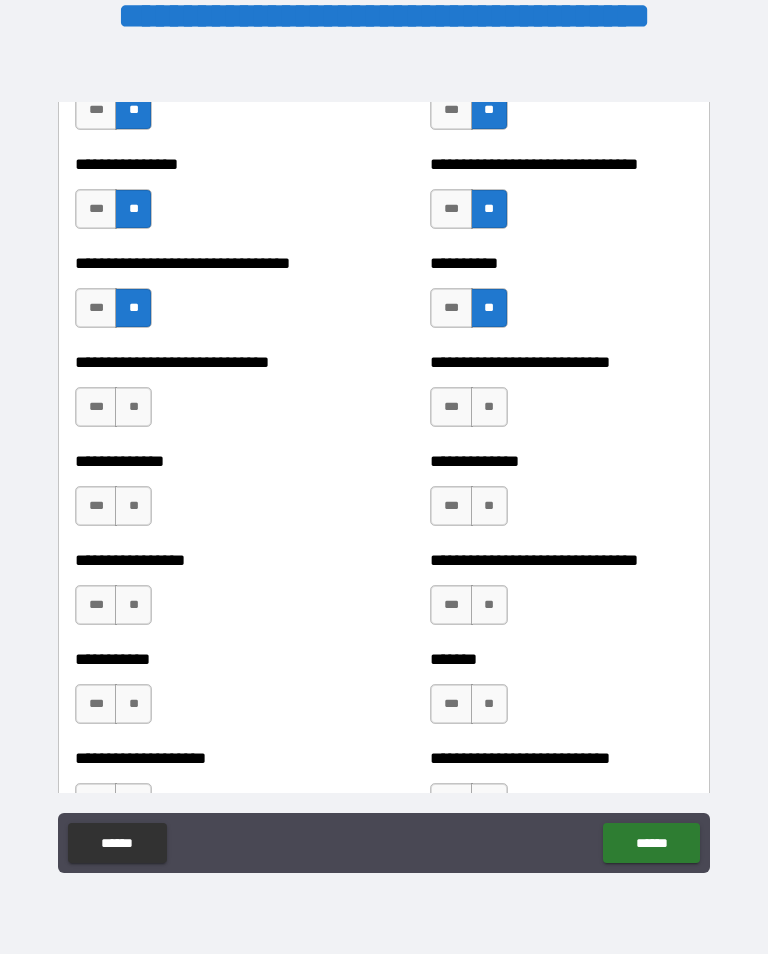 scroll, scrollTop: 7616, scrollLeft: 0, axis: vertical 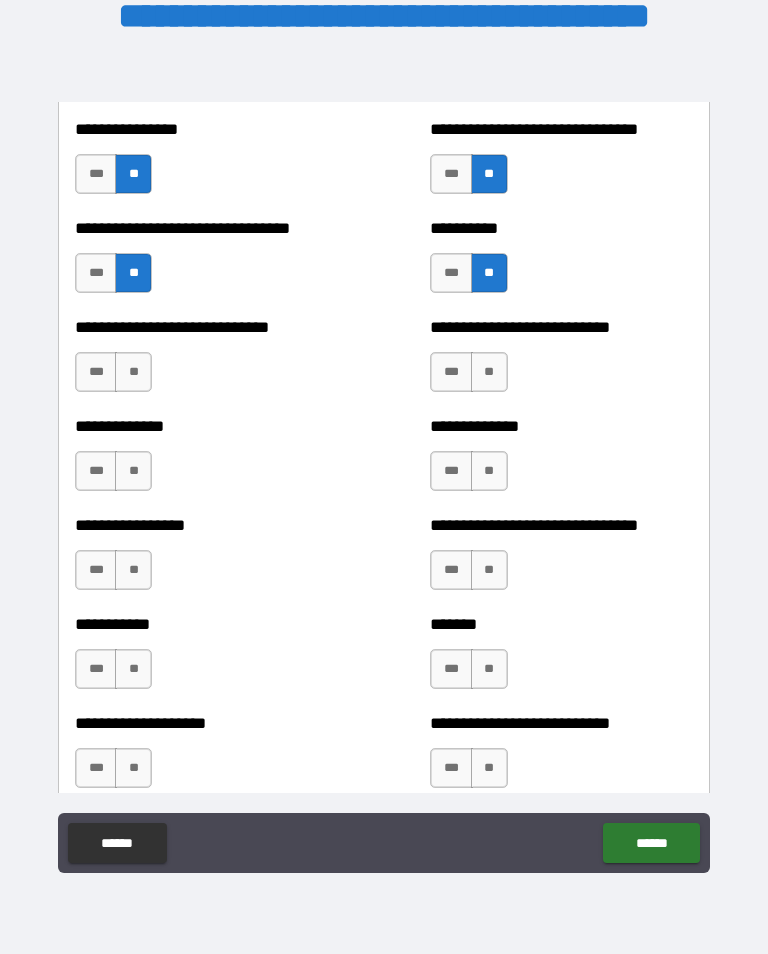 click on "**" at bounding box center (133, 372) 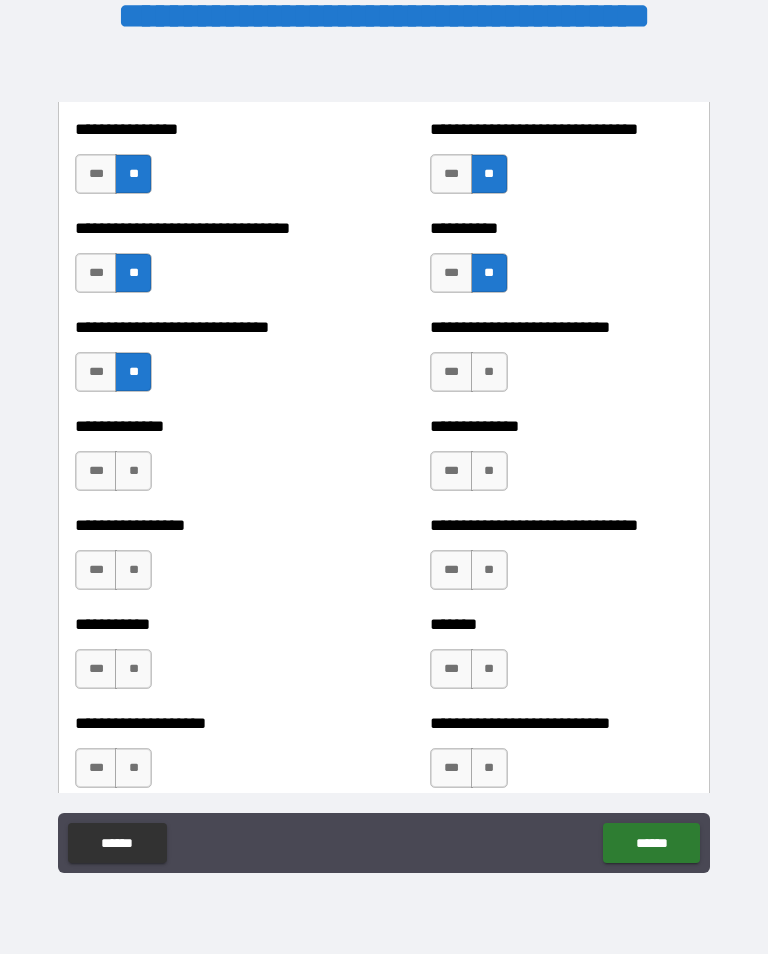 click on "**" at bounding box center [133, 471] 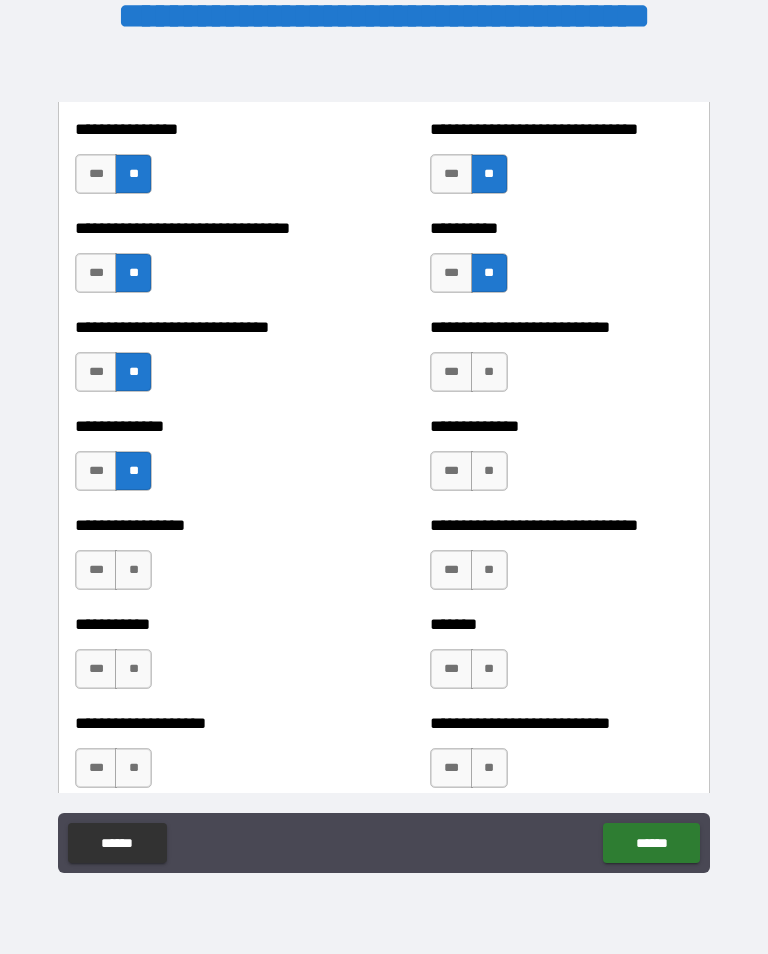 click on "**" at bounding box center [133, 570] 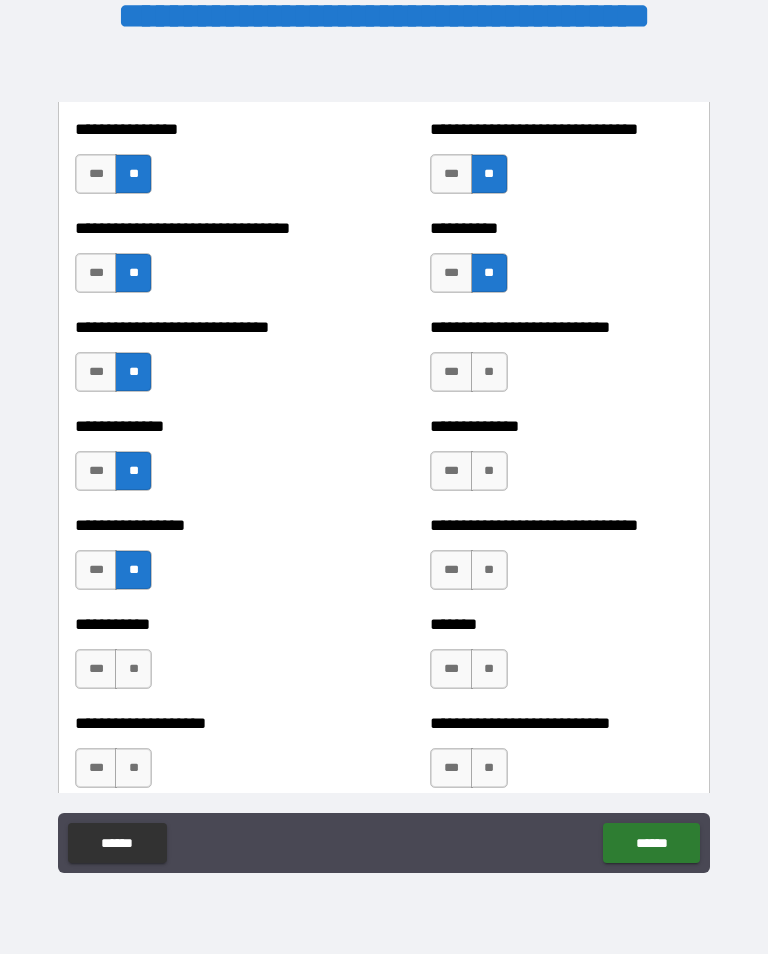 click on "**" at bounding box center (133, 669) 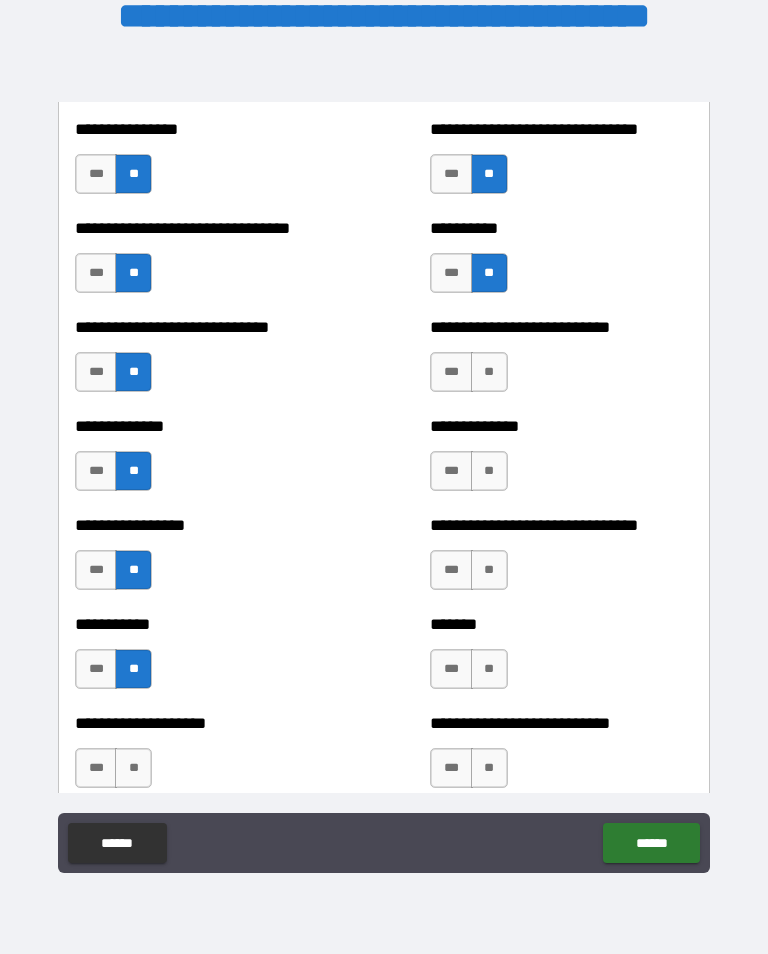 click on "**" at bounding box center (133, 768) 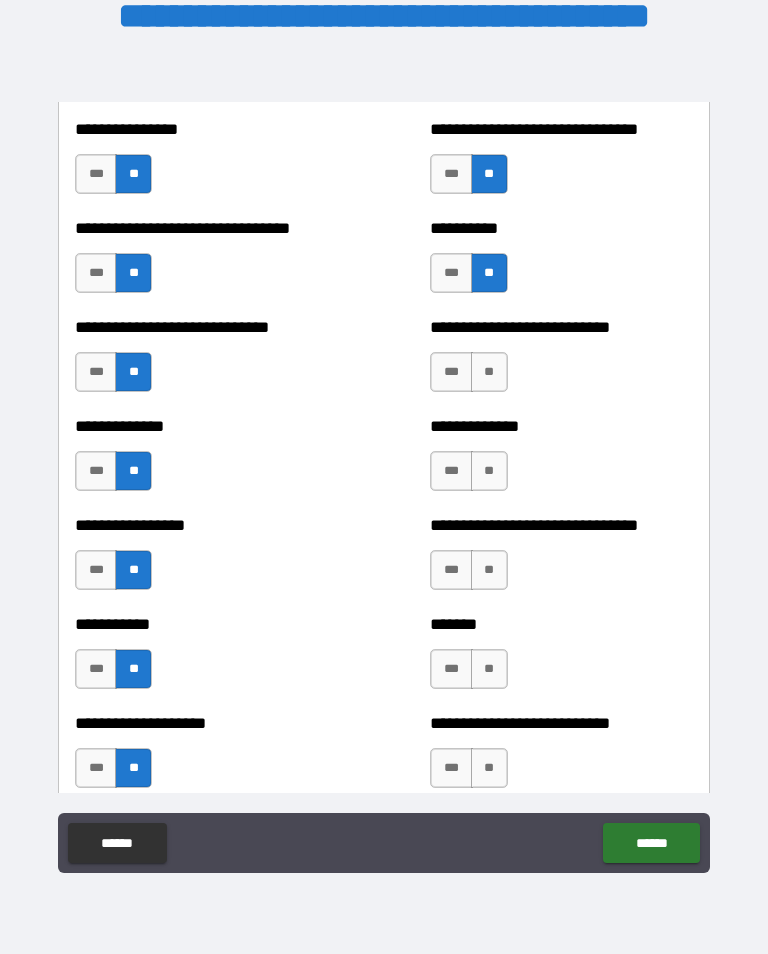 click on "**" at bounding box center [489, 768] 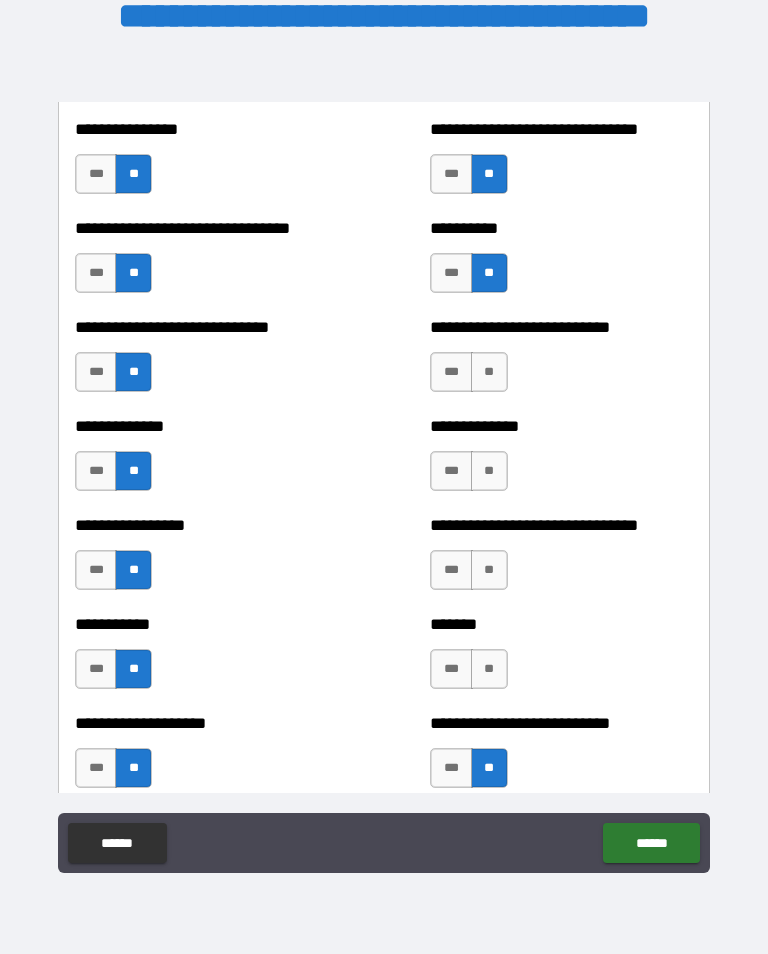 click on "**" at bounding box center [489, 669] 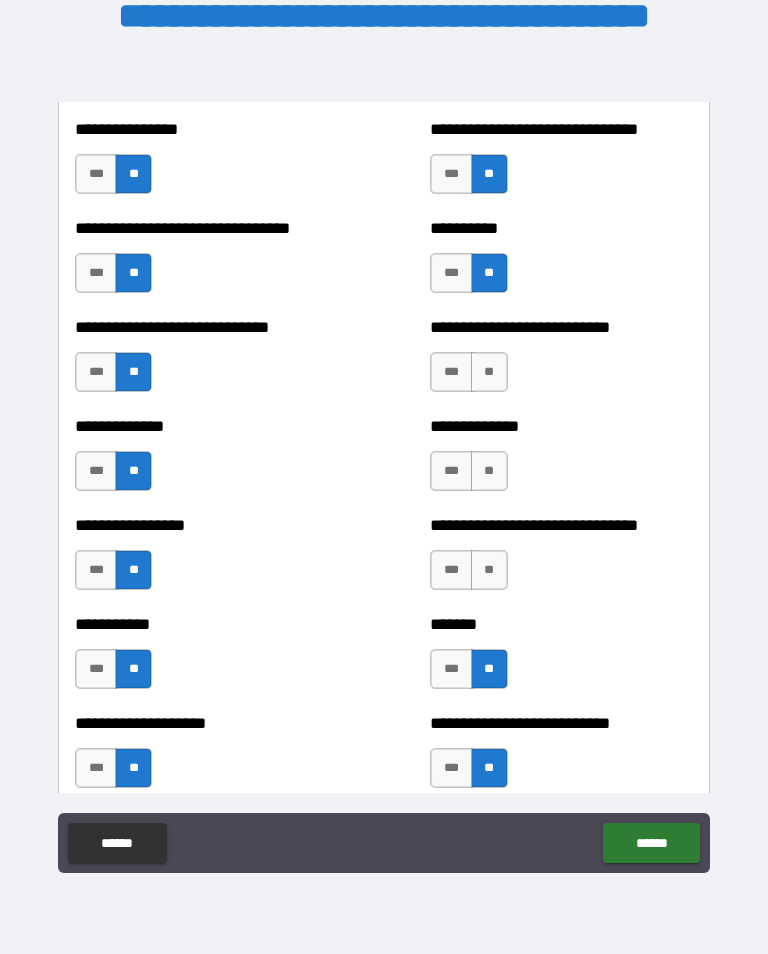 click on "**" at bounding box center [489, 570] 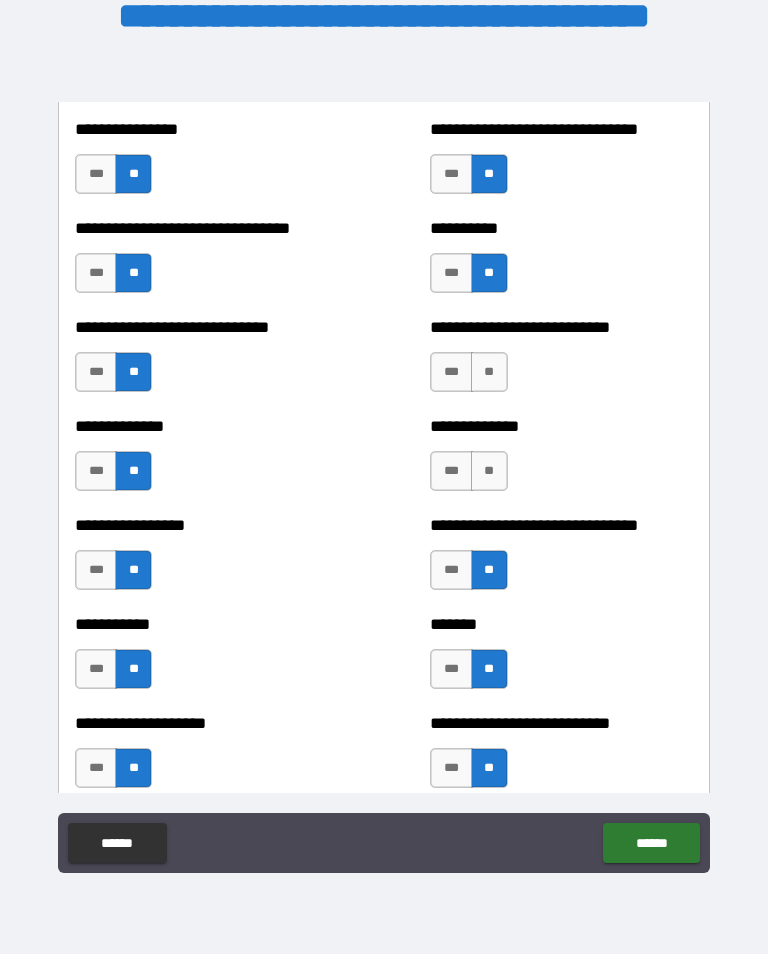 click on "**" at bounding box center [489, 471] 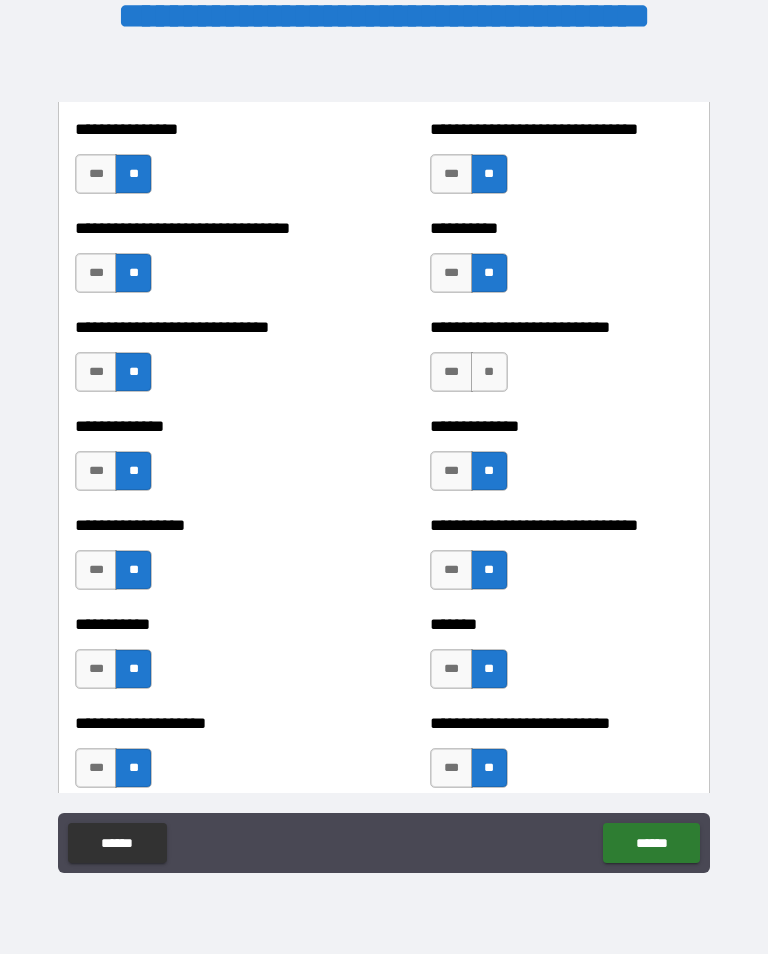 click on "**" at bounding box center [489, 372] 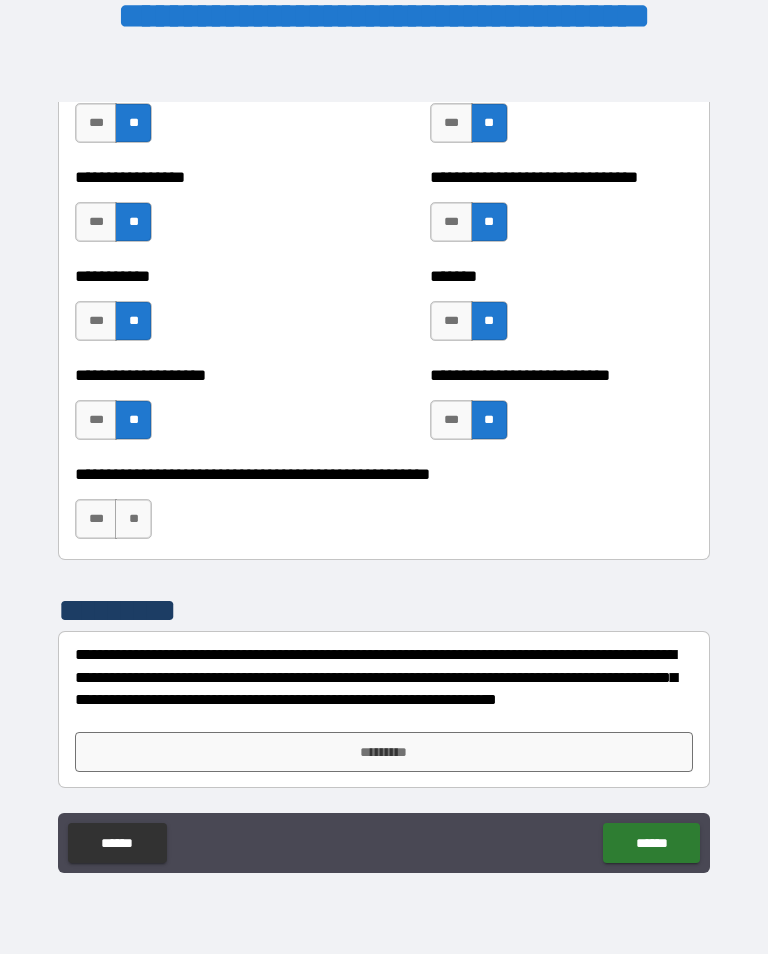 scroll, scrollTop: 7964, scrollLeft: 0, axis: vertical 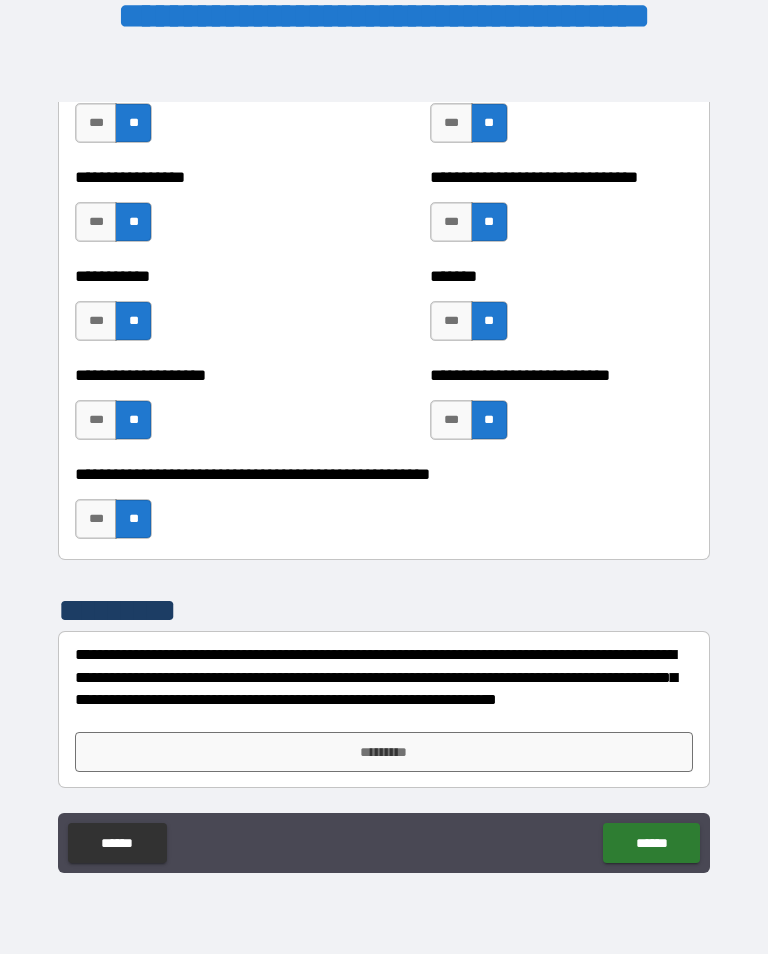 click on "*********" at bounding box center (384, 752) 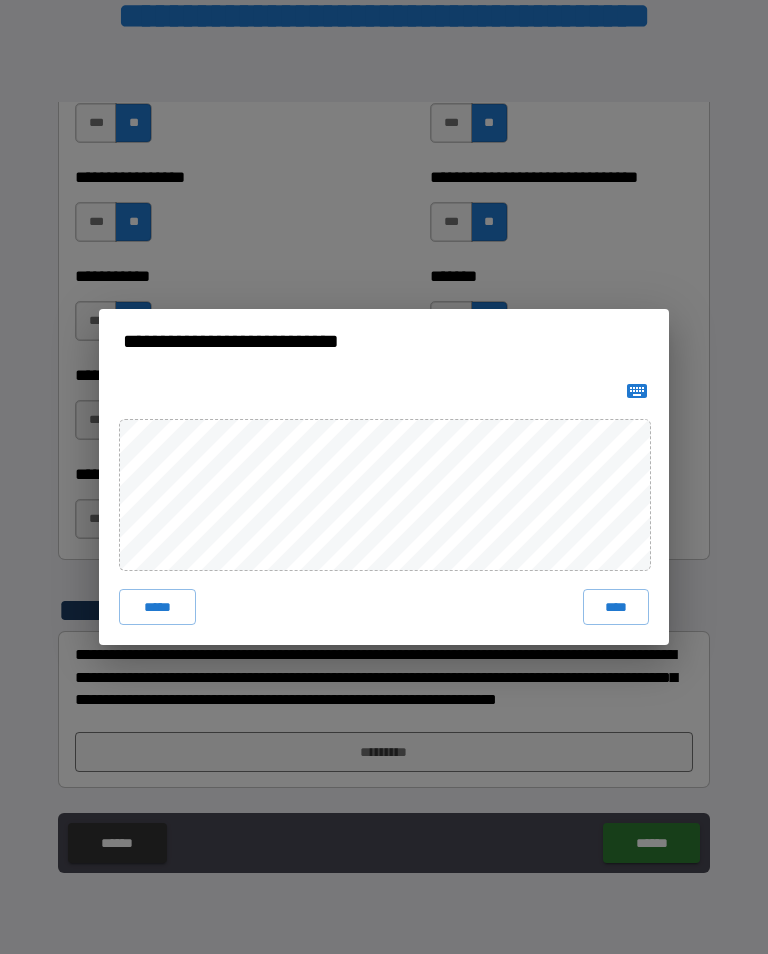 click on "****" at bounding box center (616, 607) 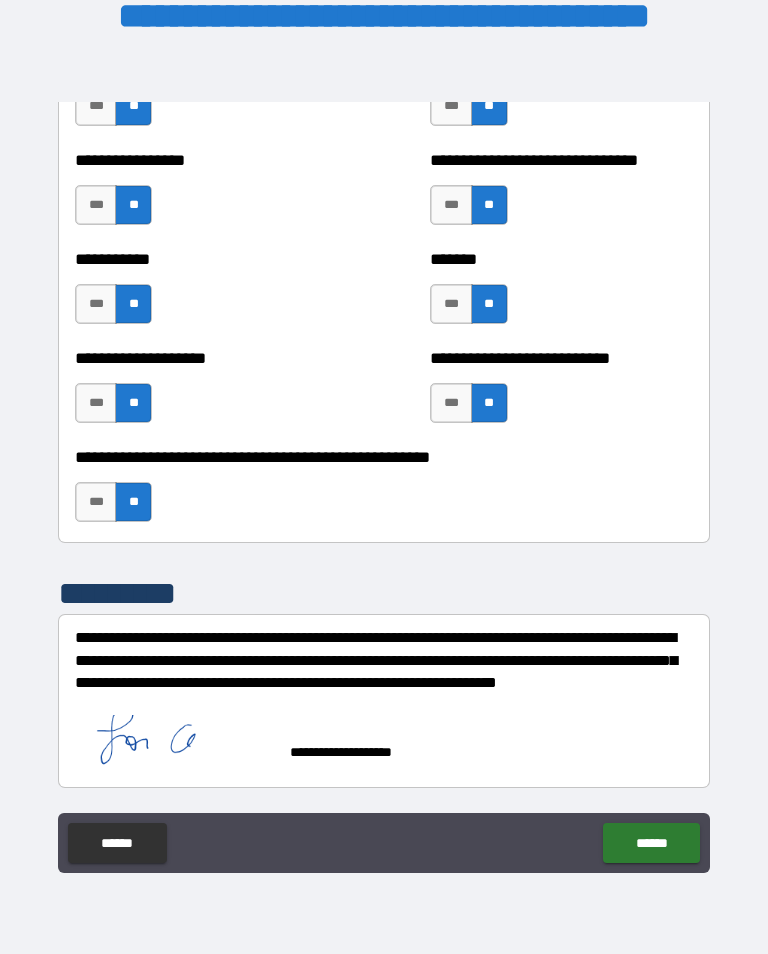 scroll, scrollTop: 7982, scrollLeft: 0, axis: vertical 